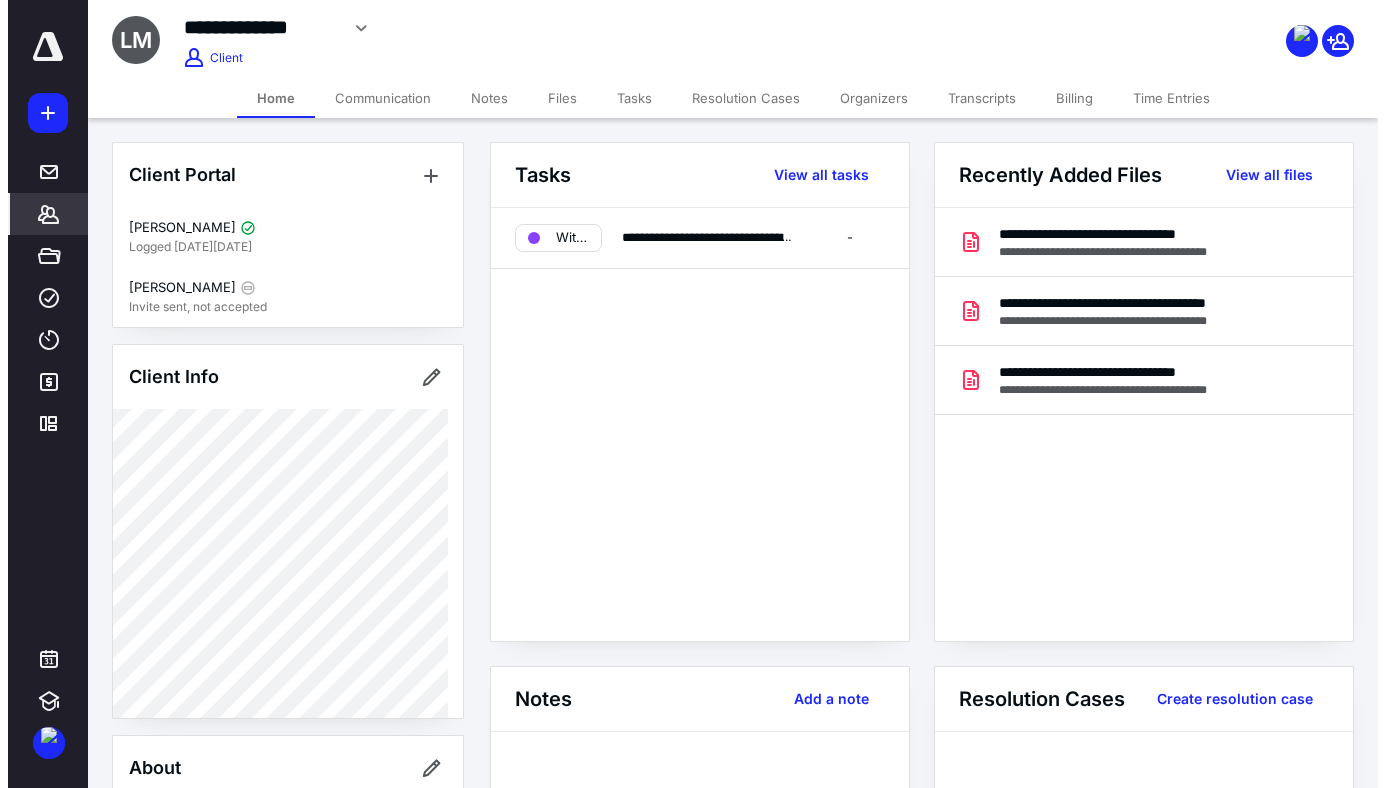 scroll, scrollTop: 0, scrollLeft: 0, axis: both 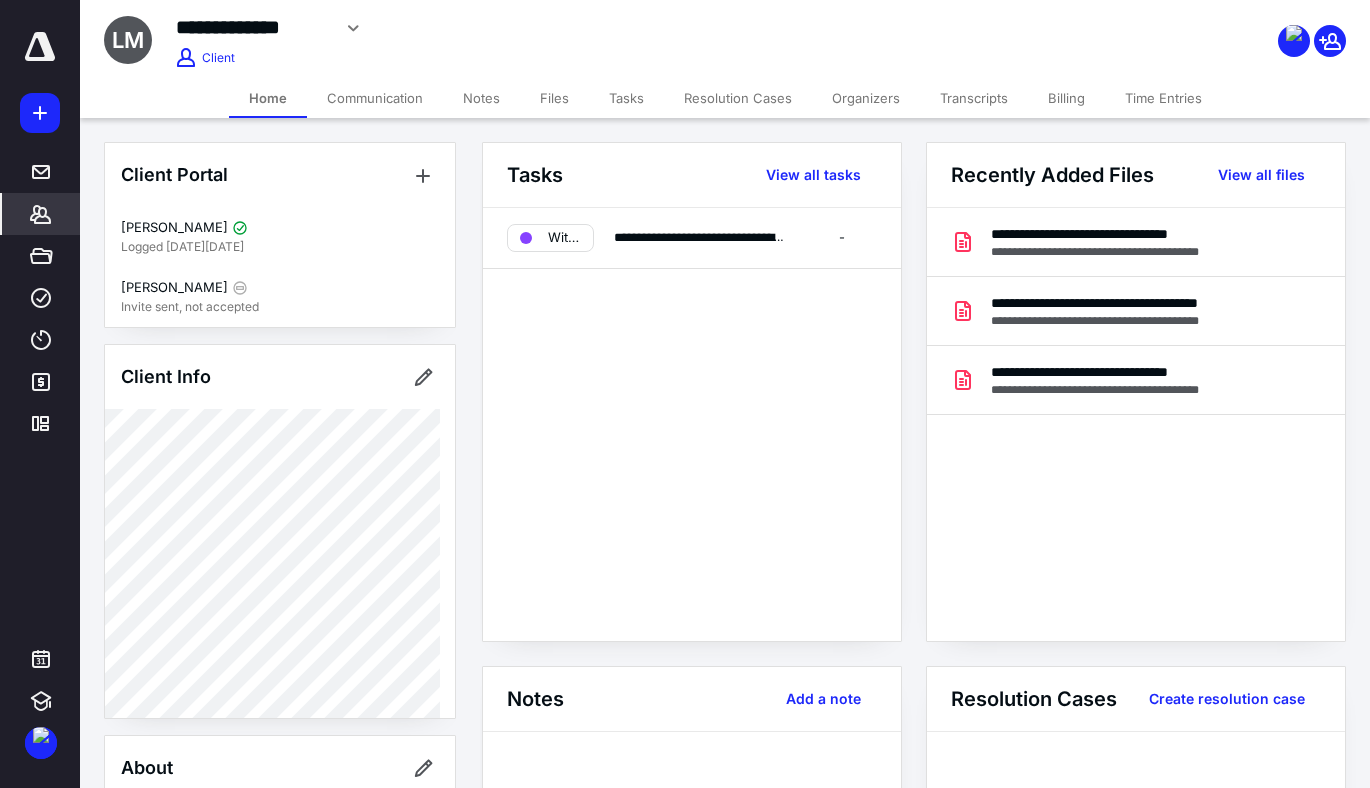 click 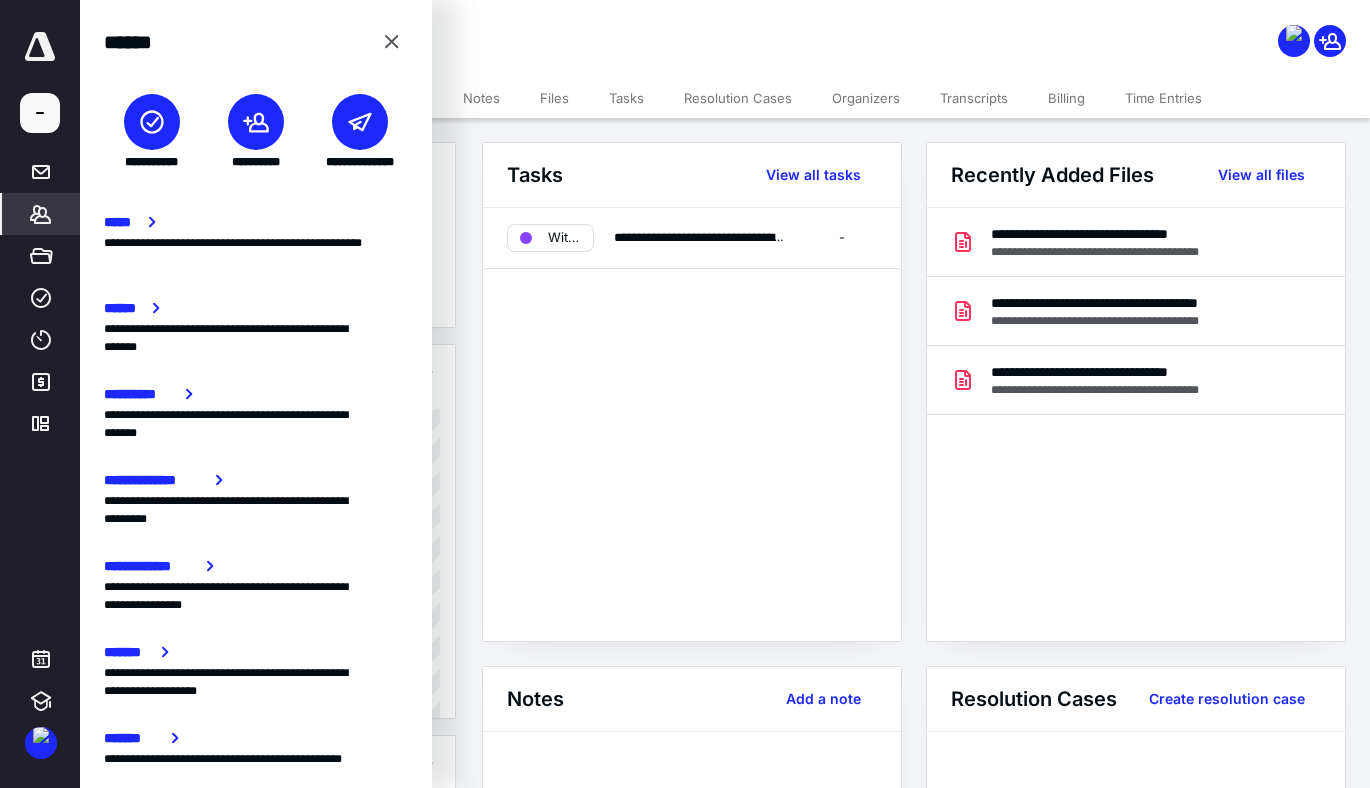 click 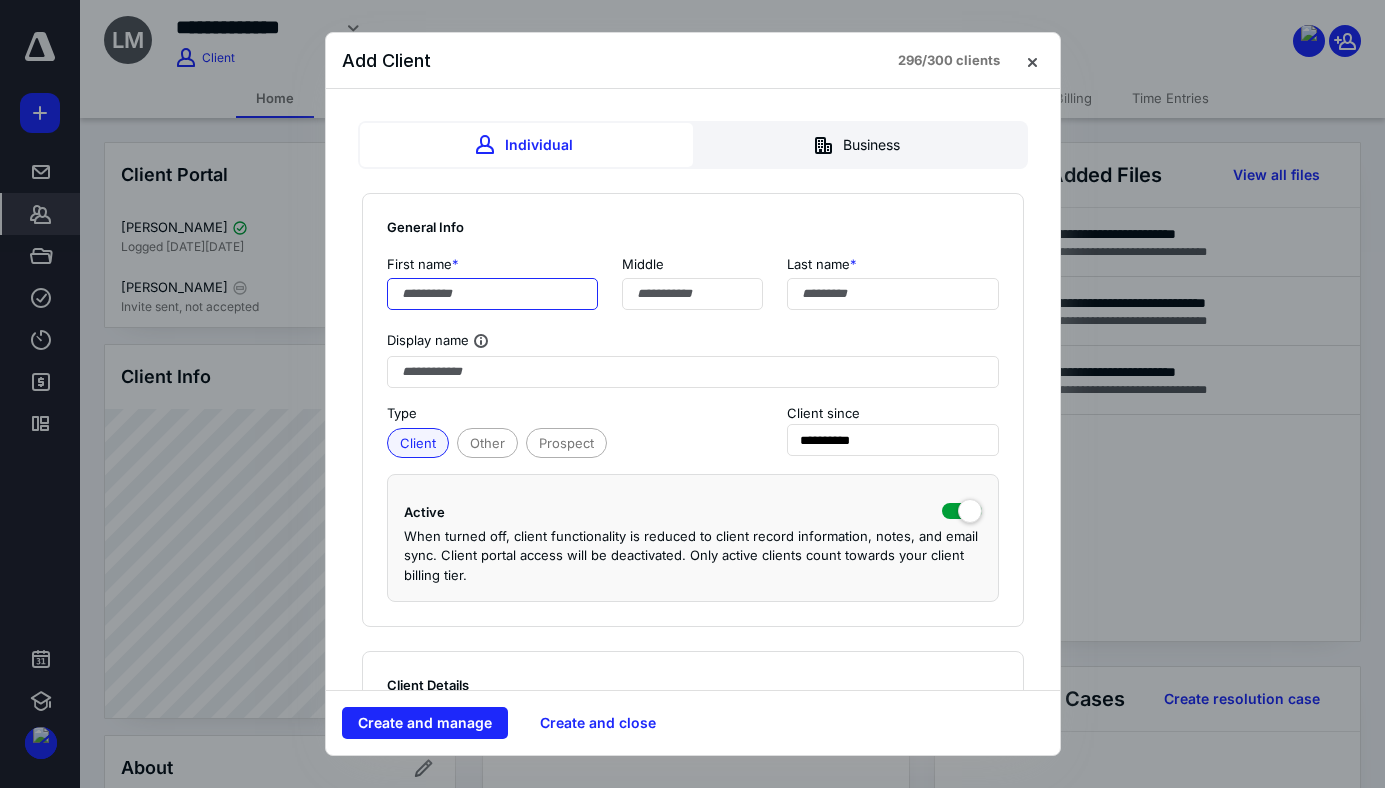 click at bounding box center (493, 294) 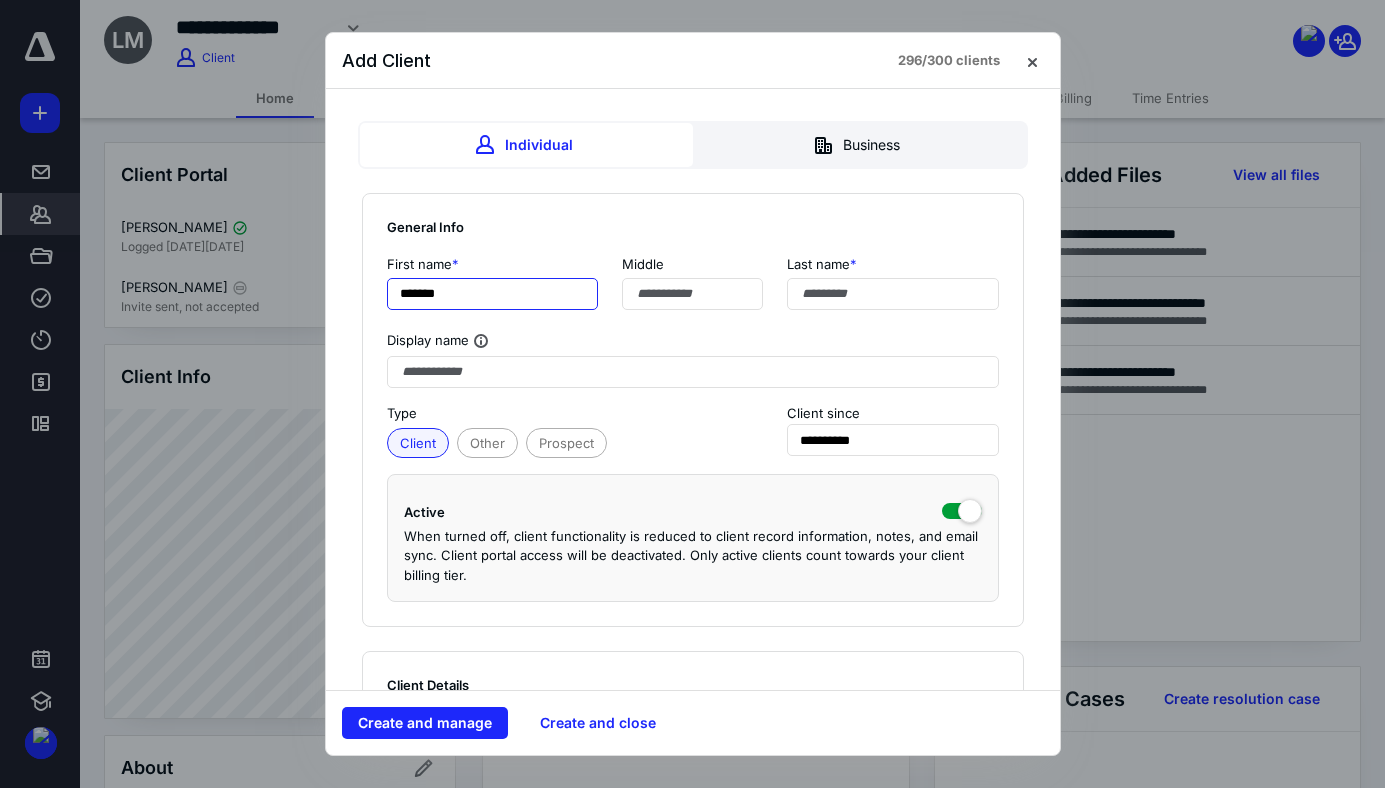 type on "******" 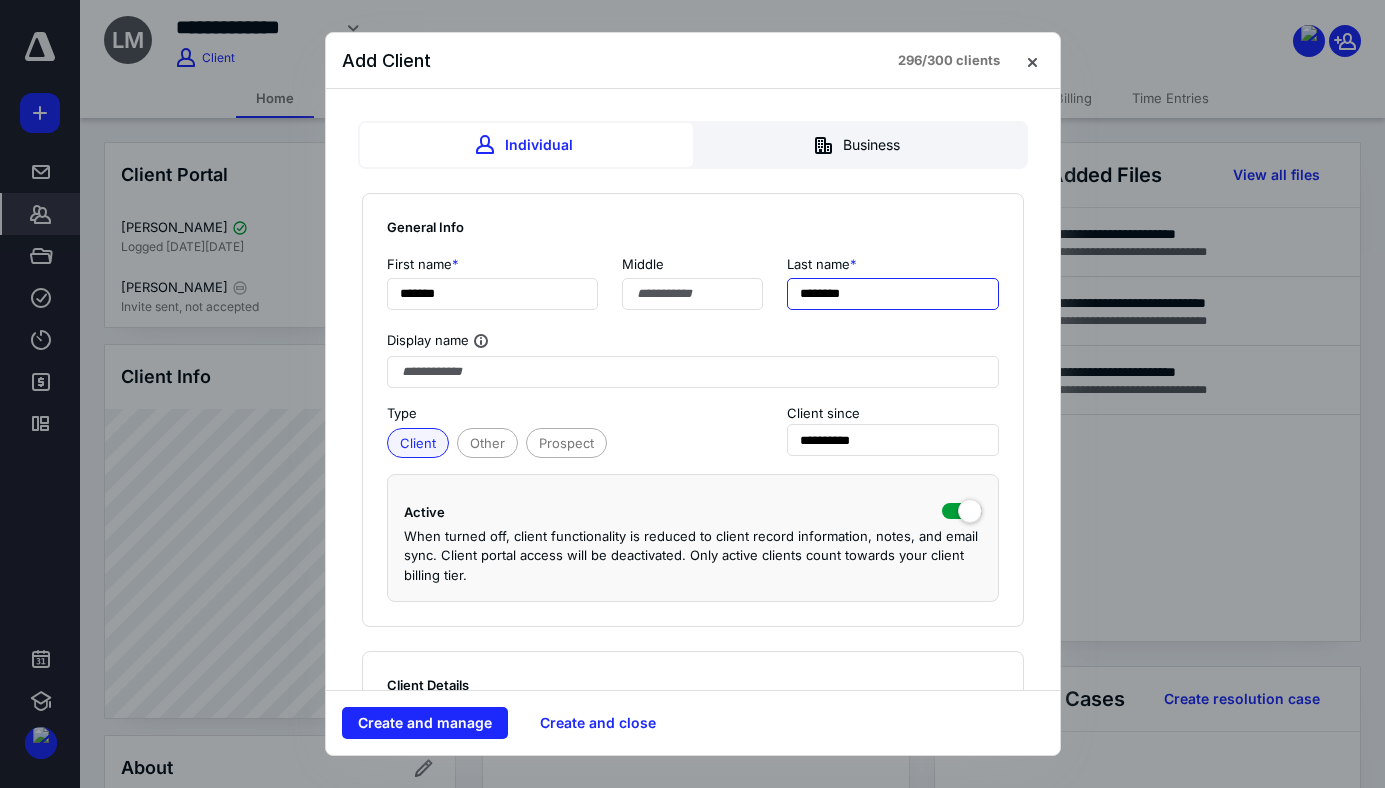 type on "********" 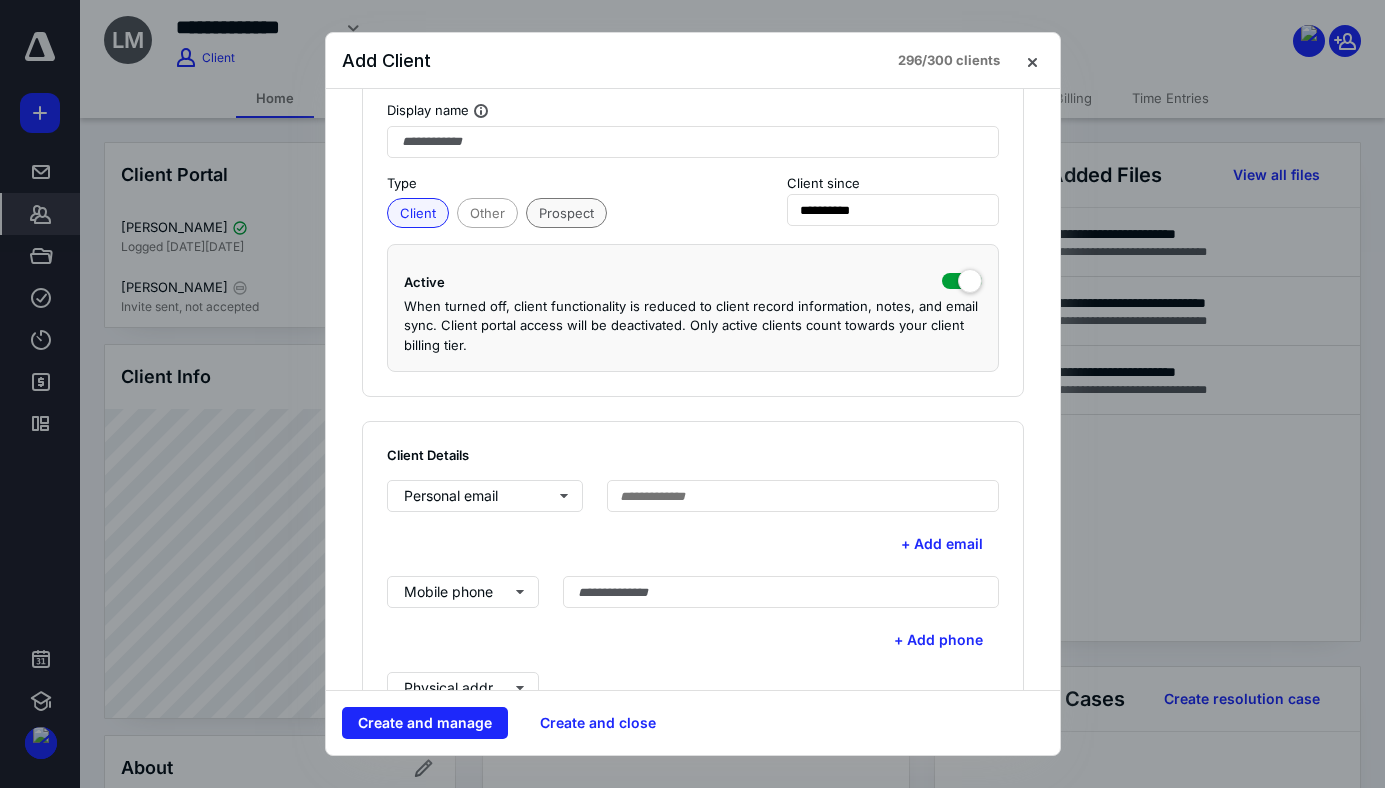 scroll, scrollTop: 300, scrollLeft: 0, axis: vertical 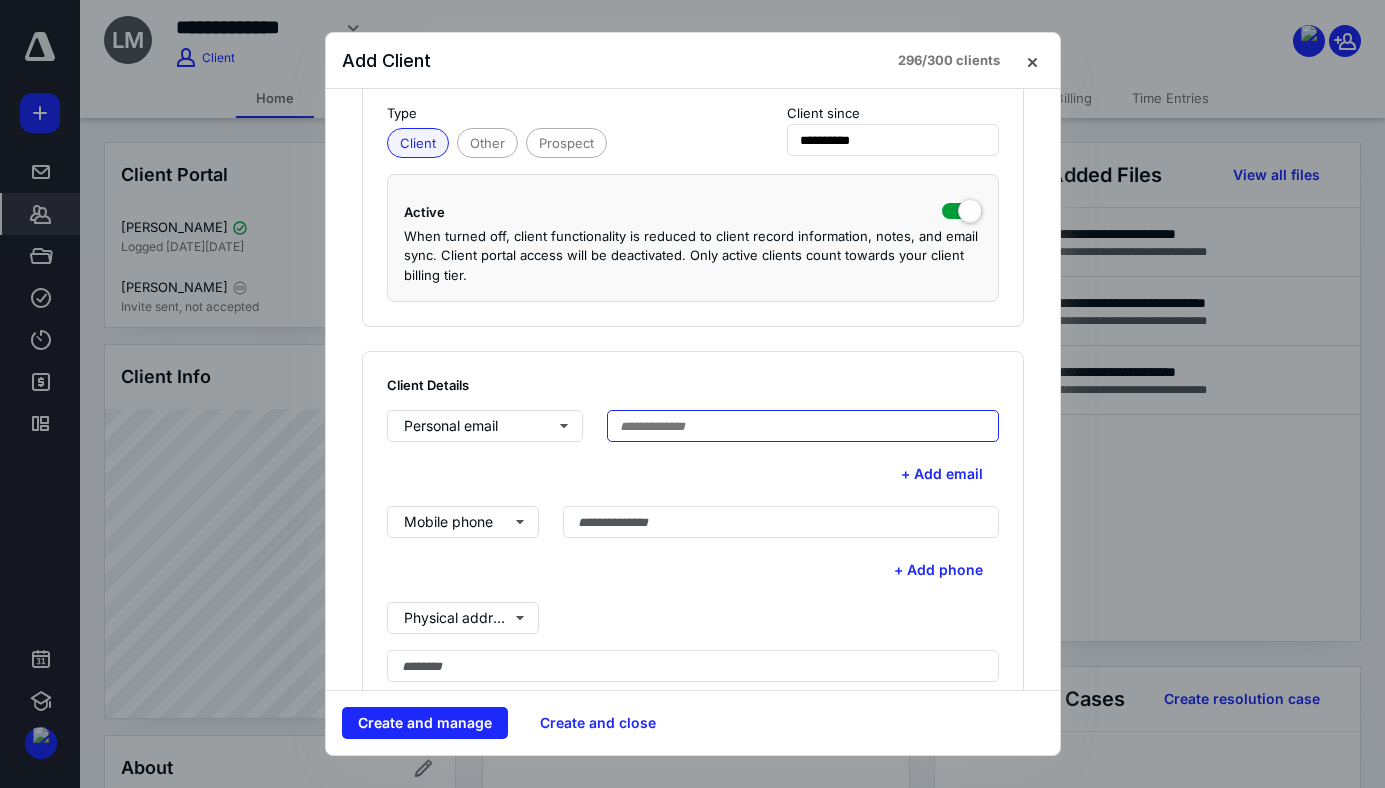paste on "**********" 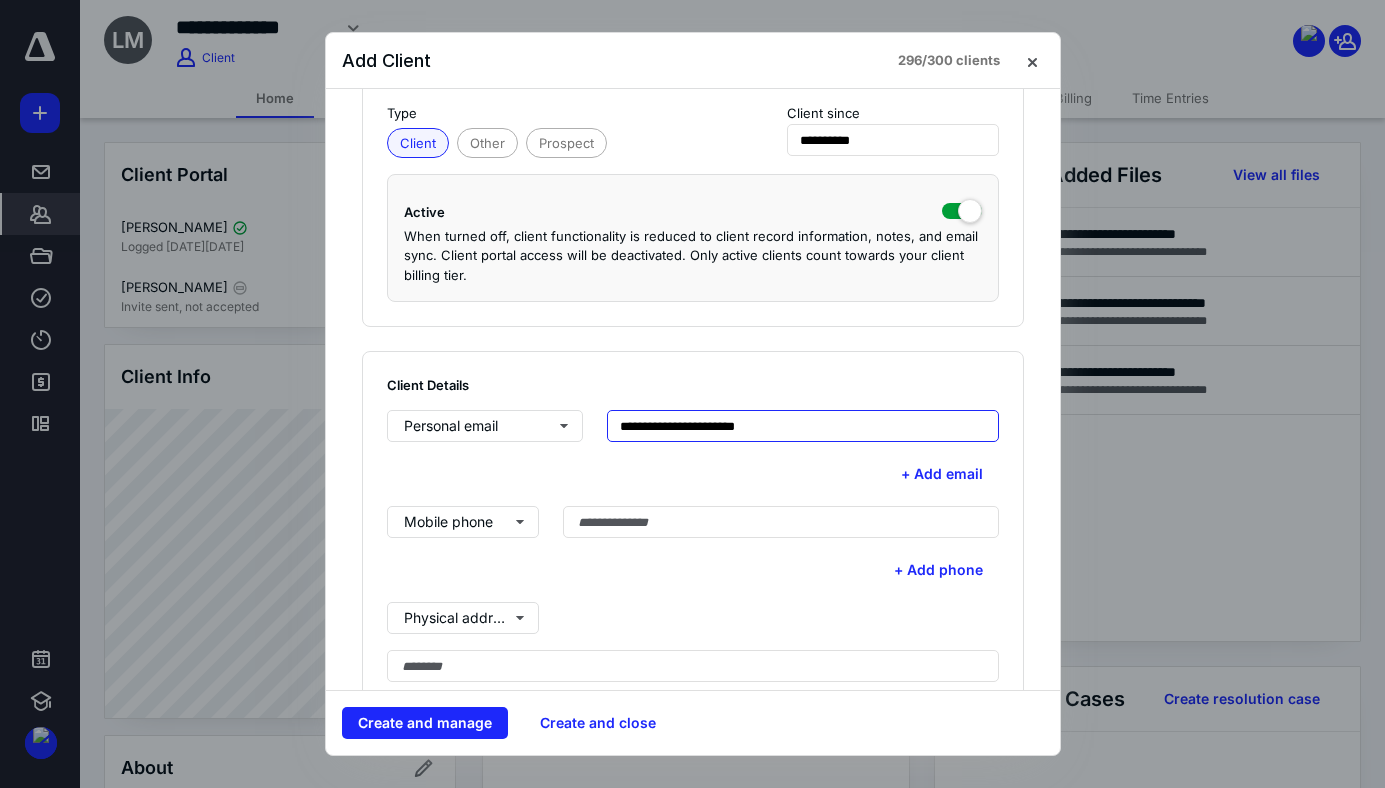 type on "**********" 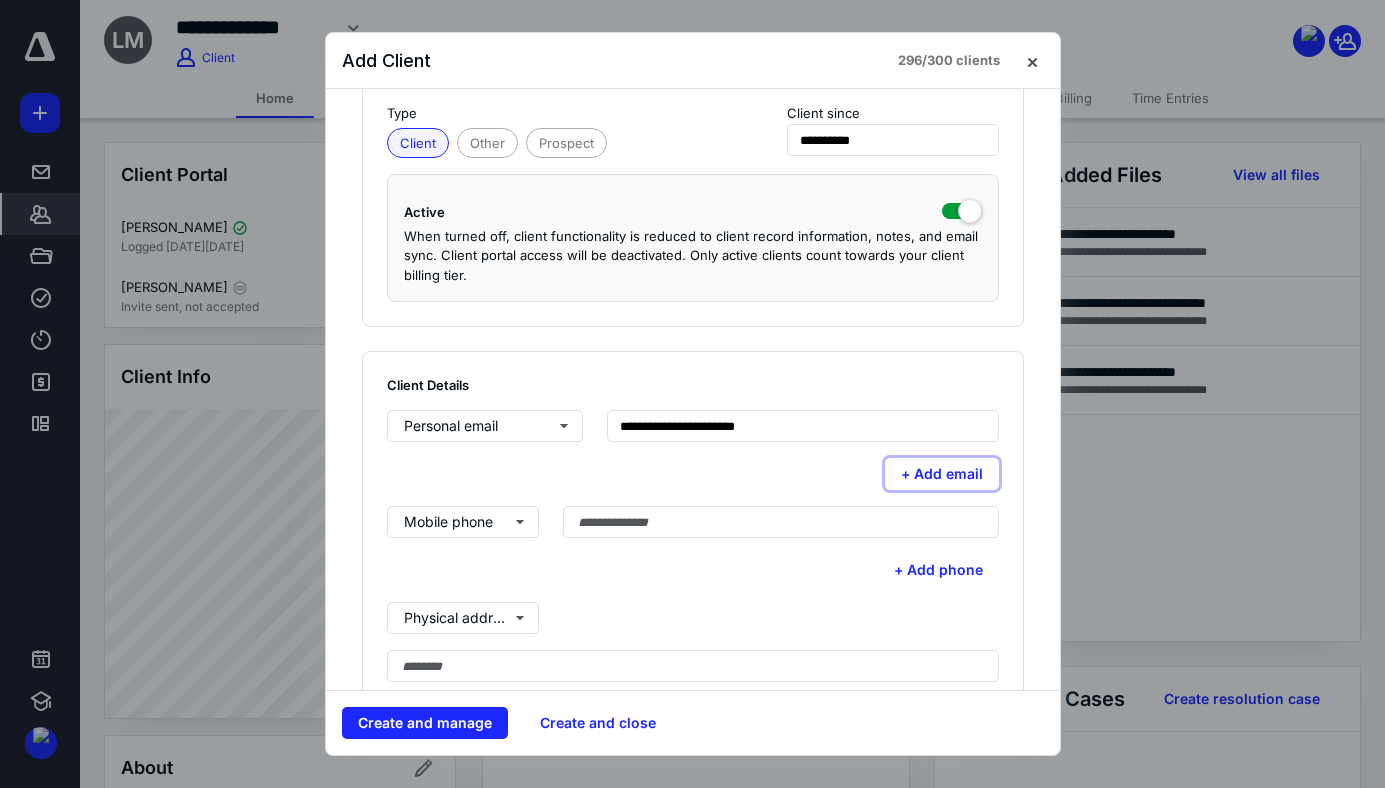 type 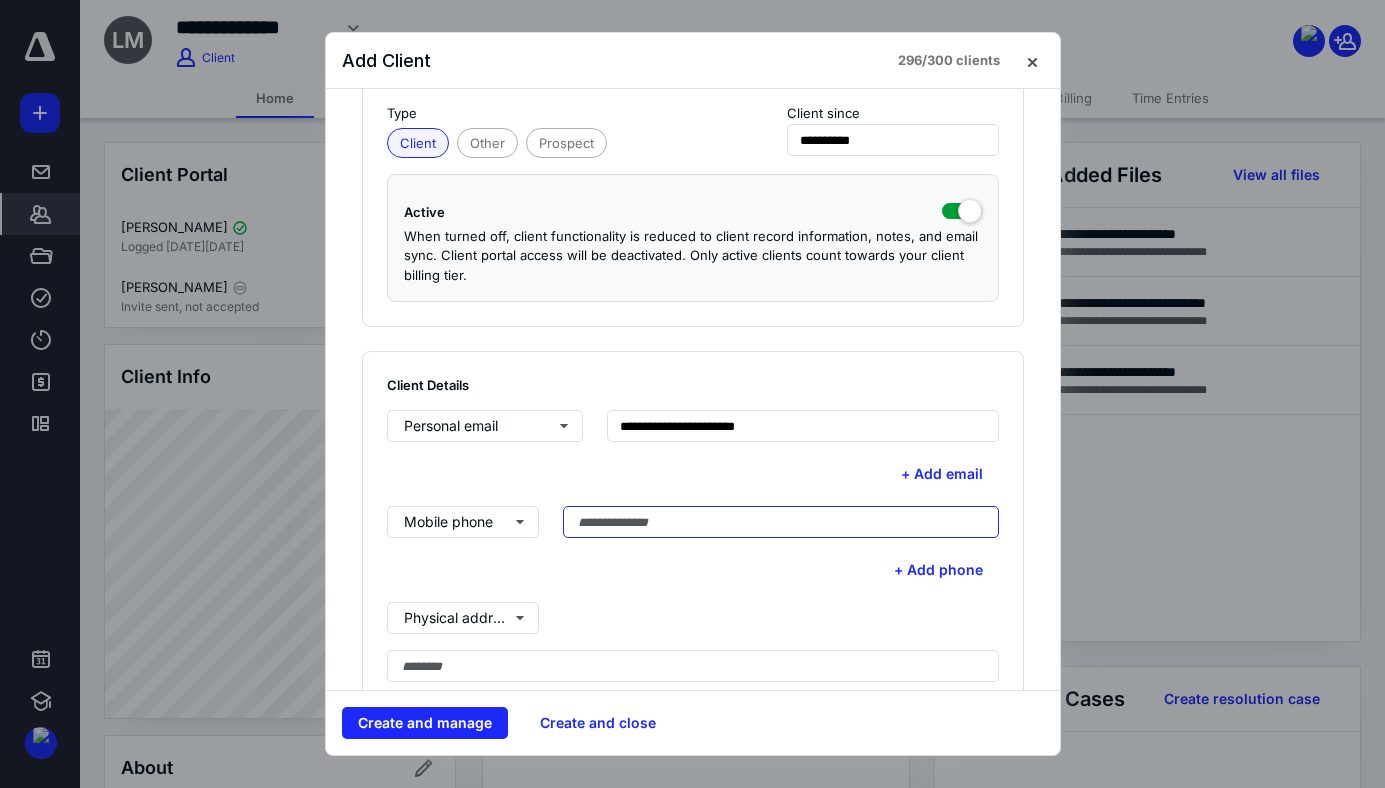 click at bounding box center [781, 522] 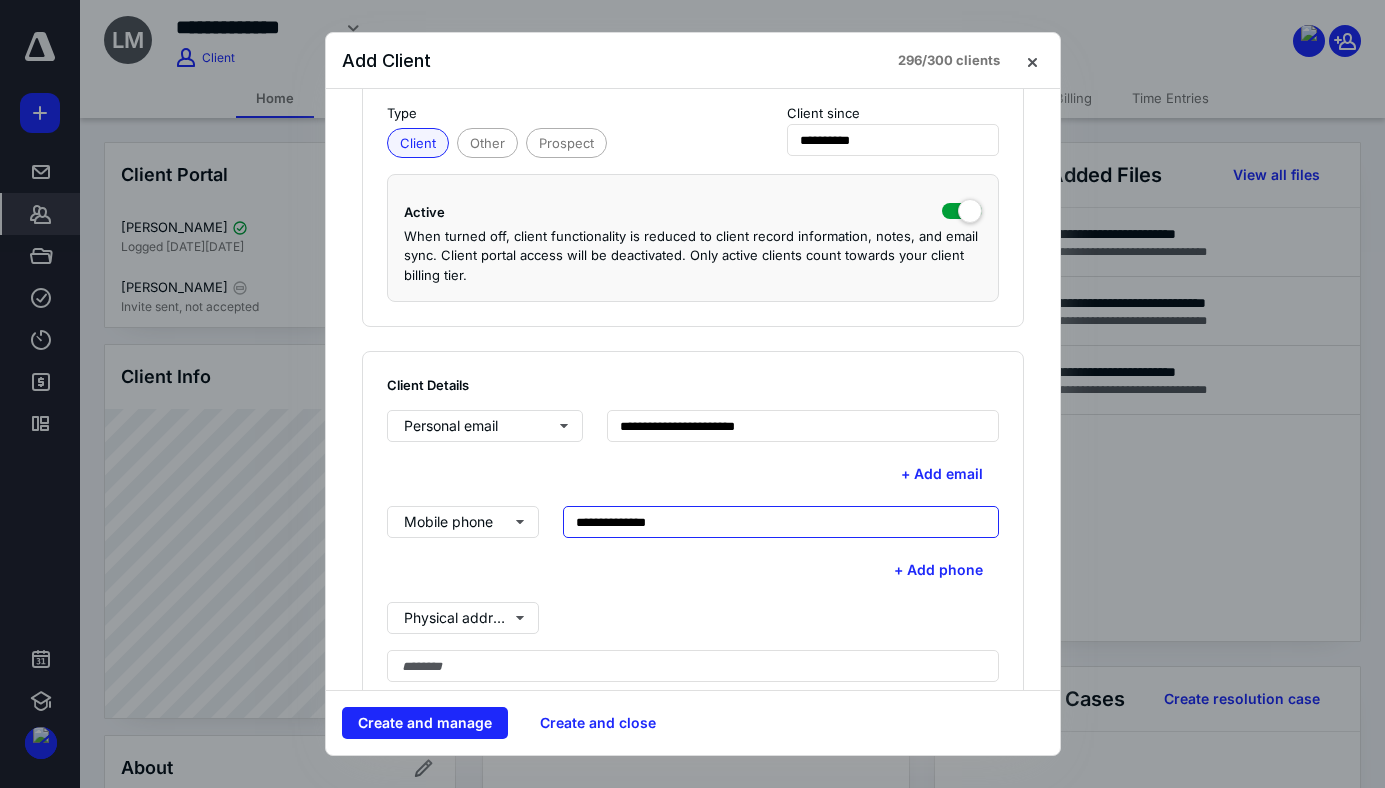 type on "**********" 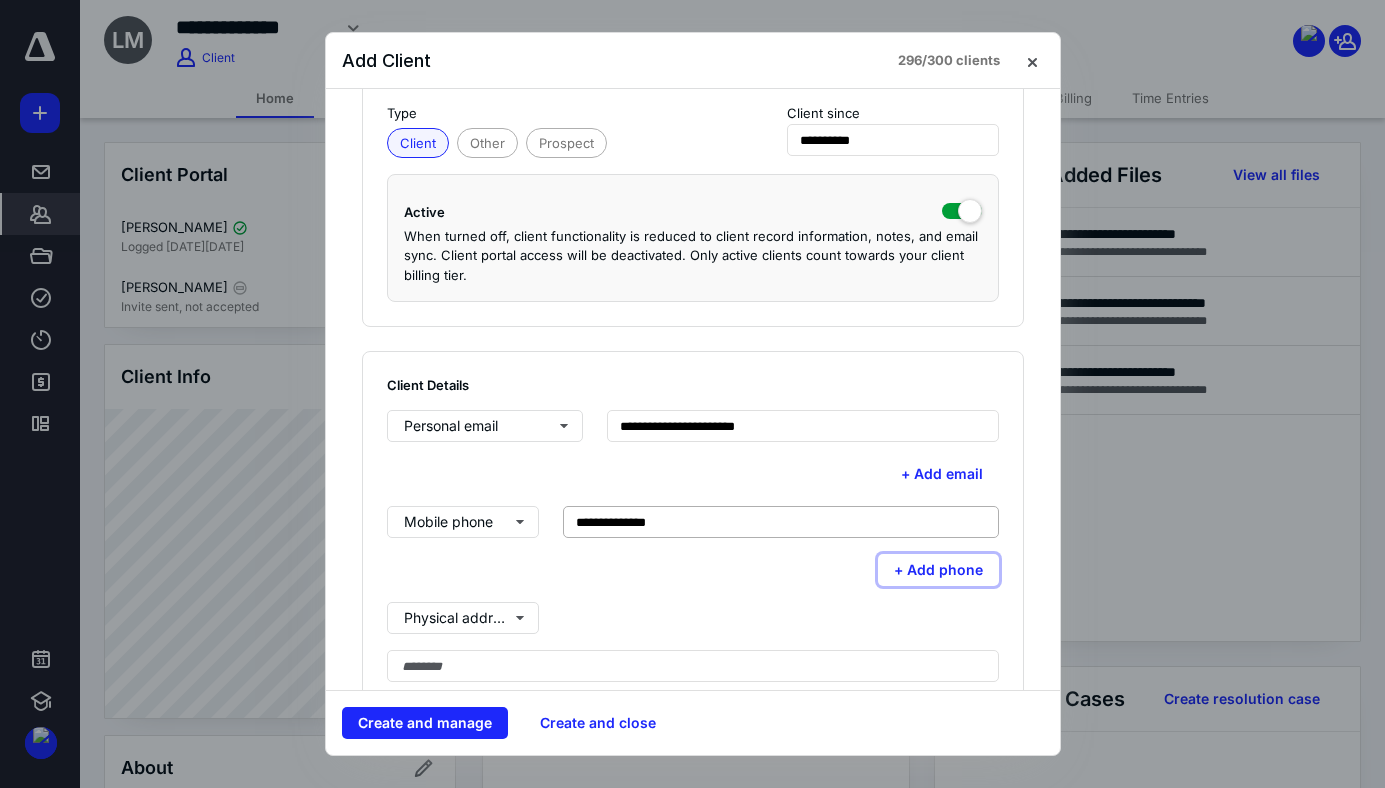 type 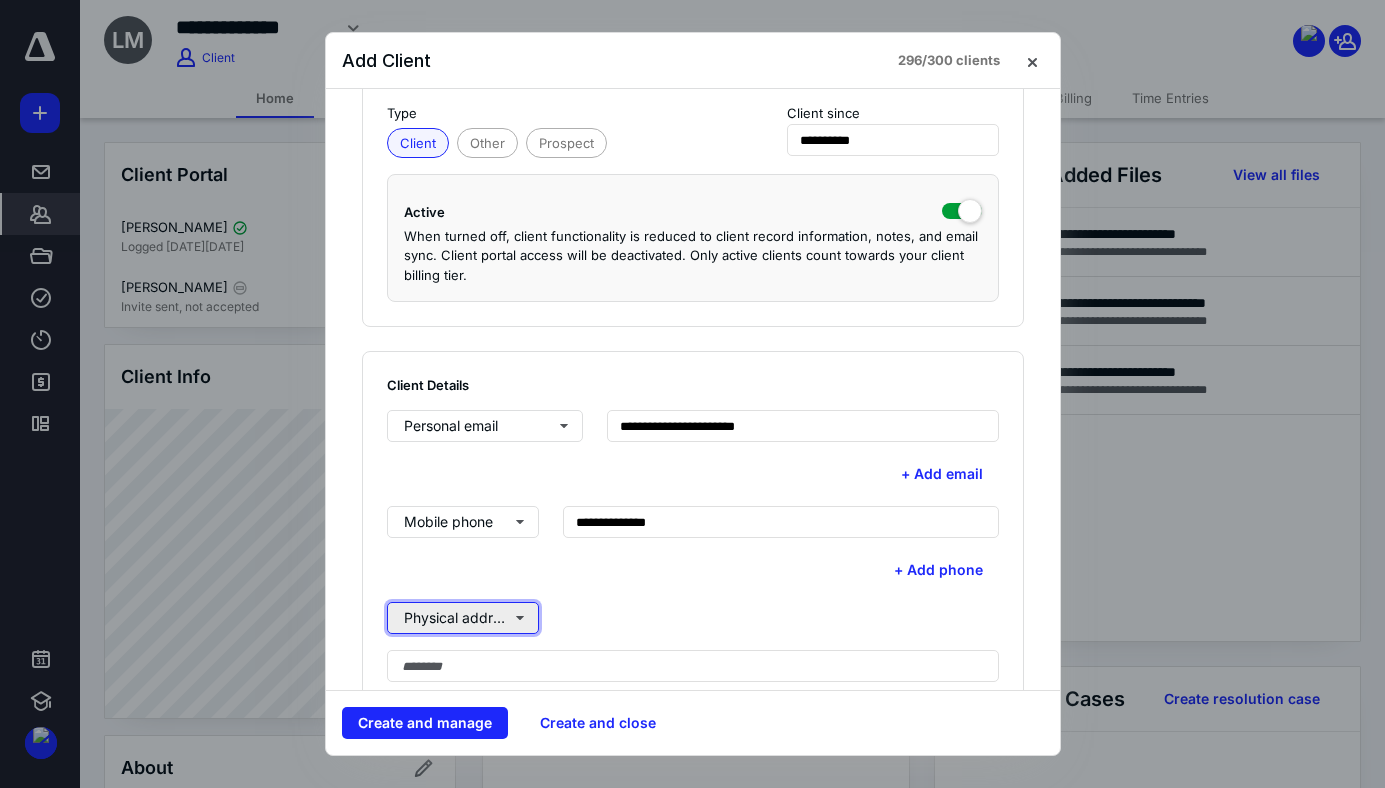 click on "Physical address" at bounding box center (463, 618) 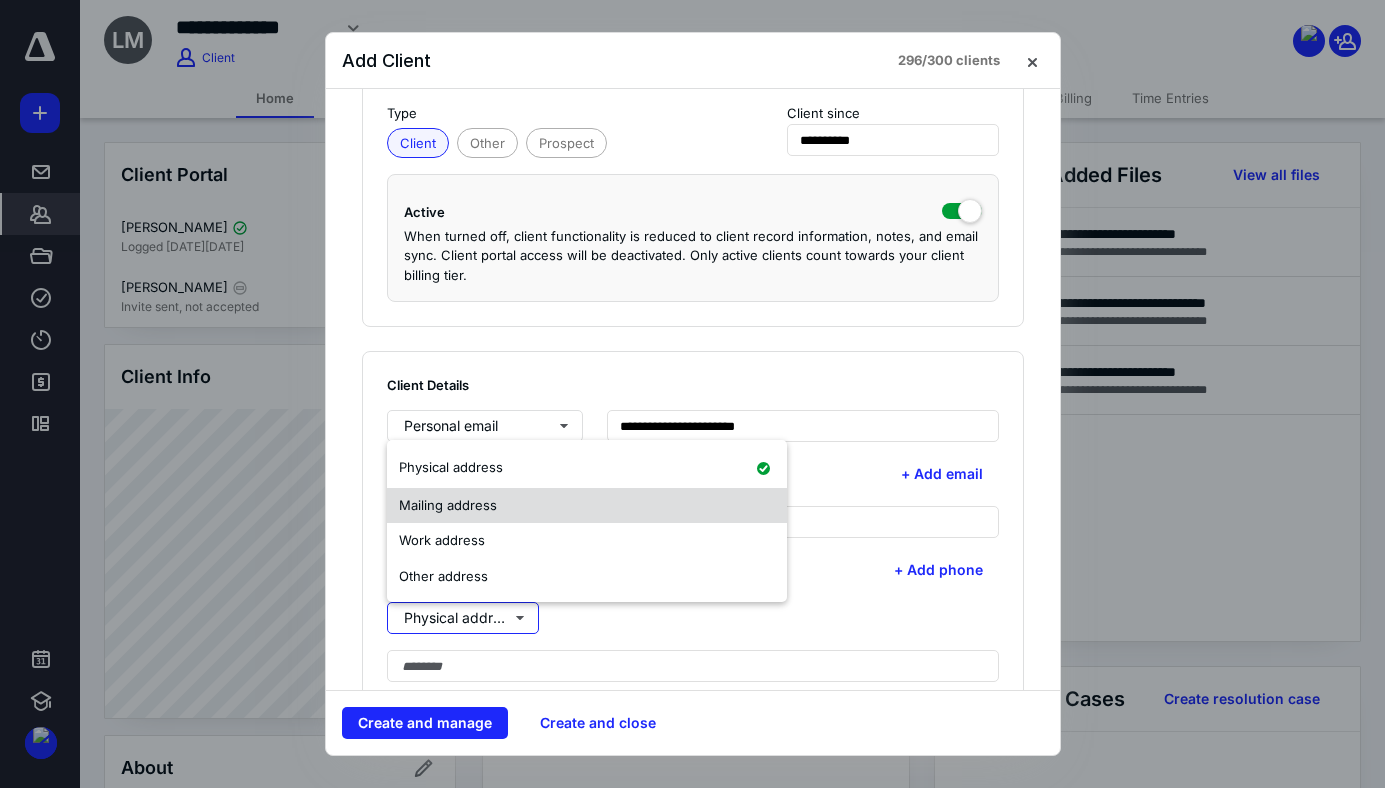 click on "Mailing address" at bounding box center (448, 505) 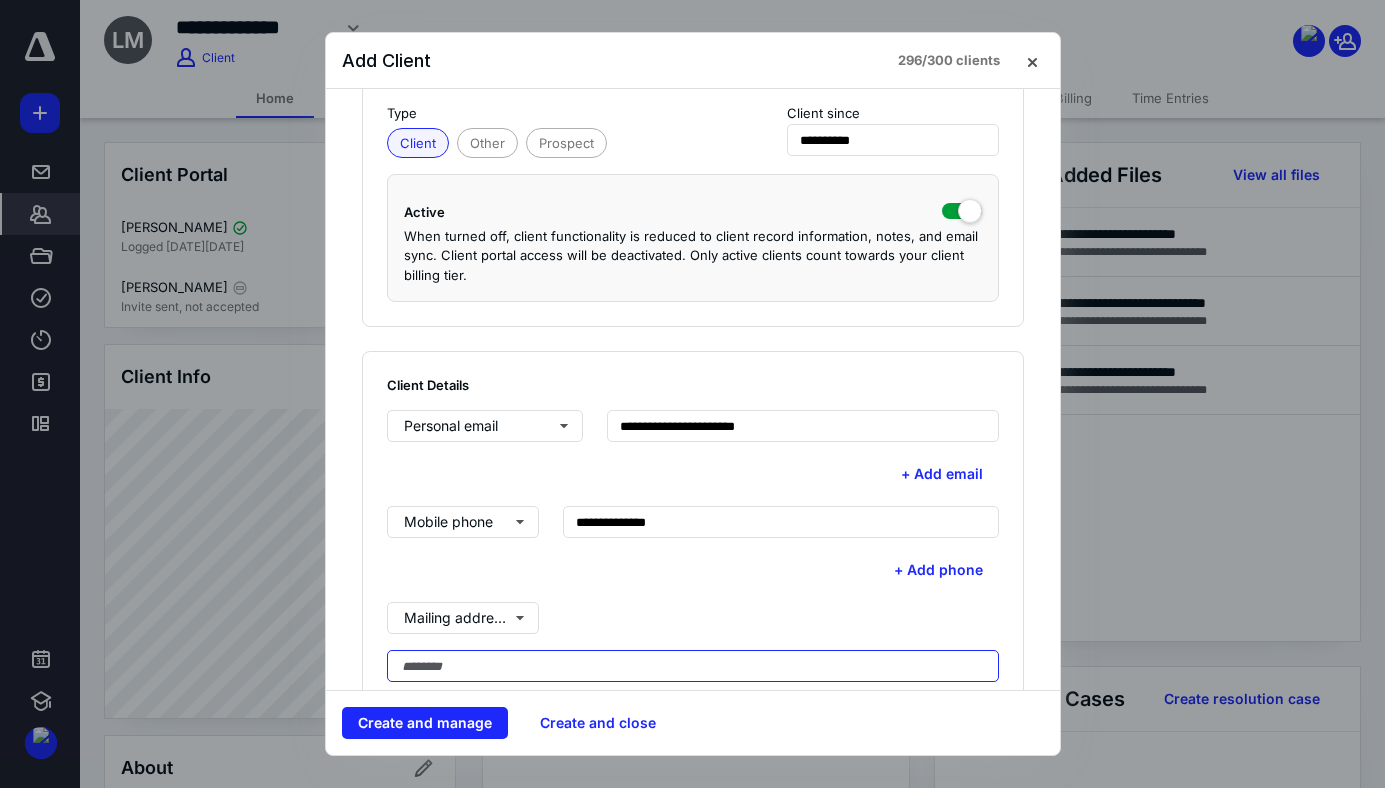 click at bounding box center [693, 666] 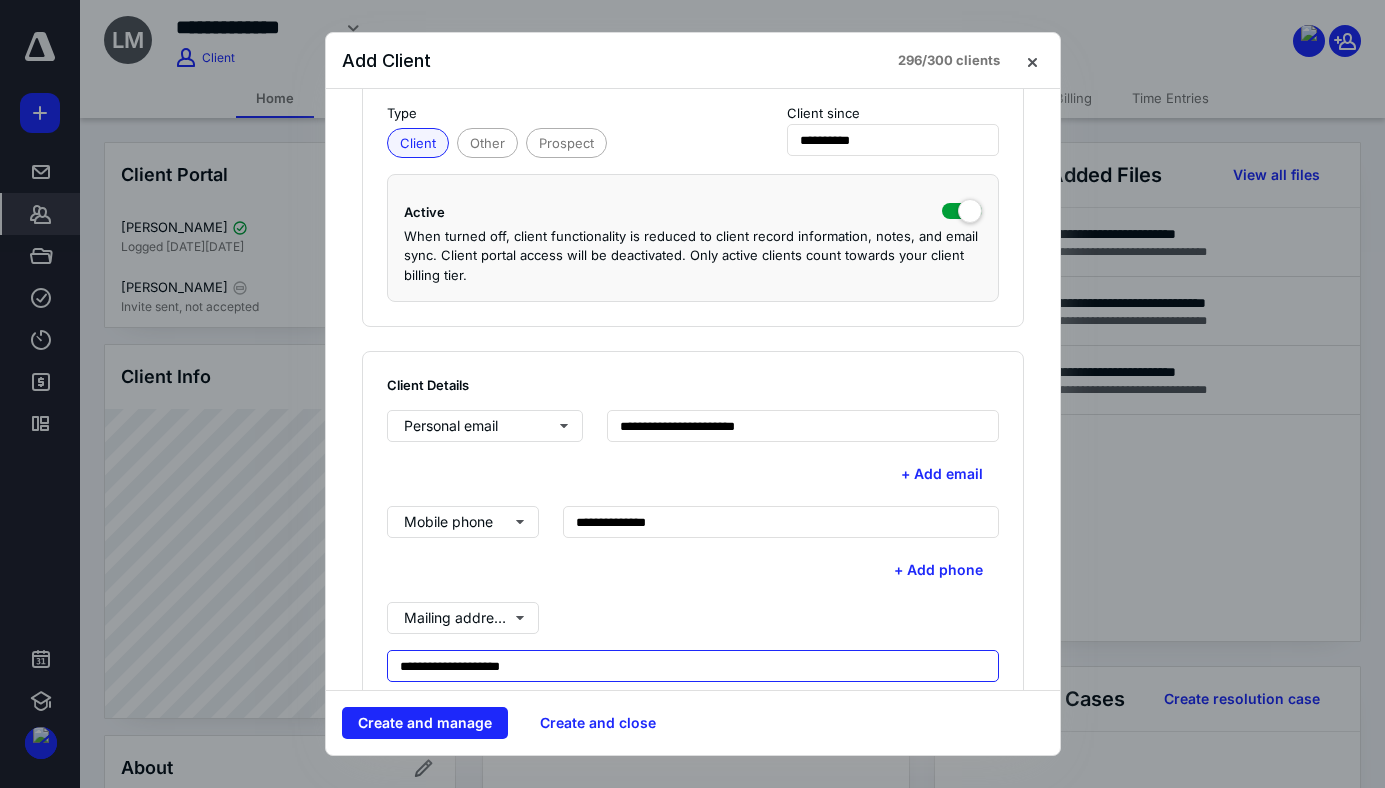 type on "**********" 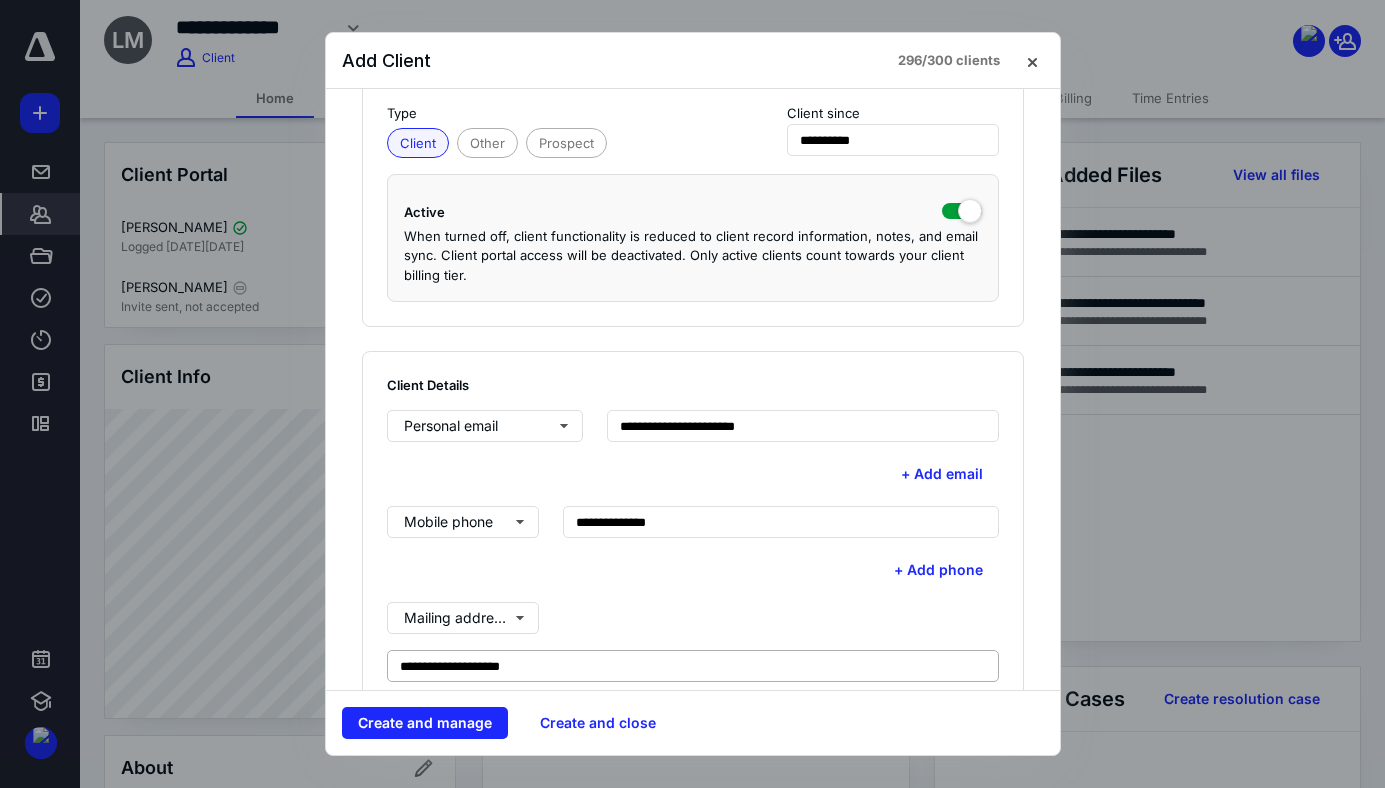 scroll, scrollTop: 625, scrollLeft: 0, axis: vertical 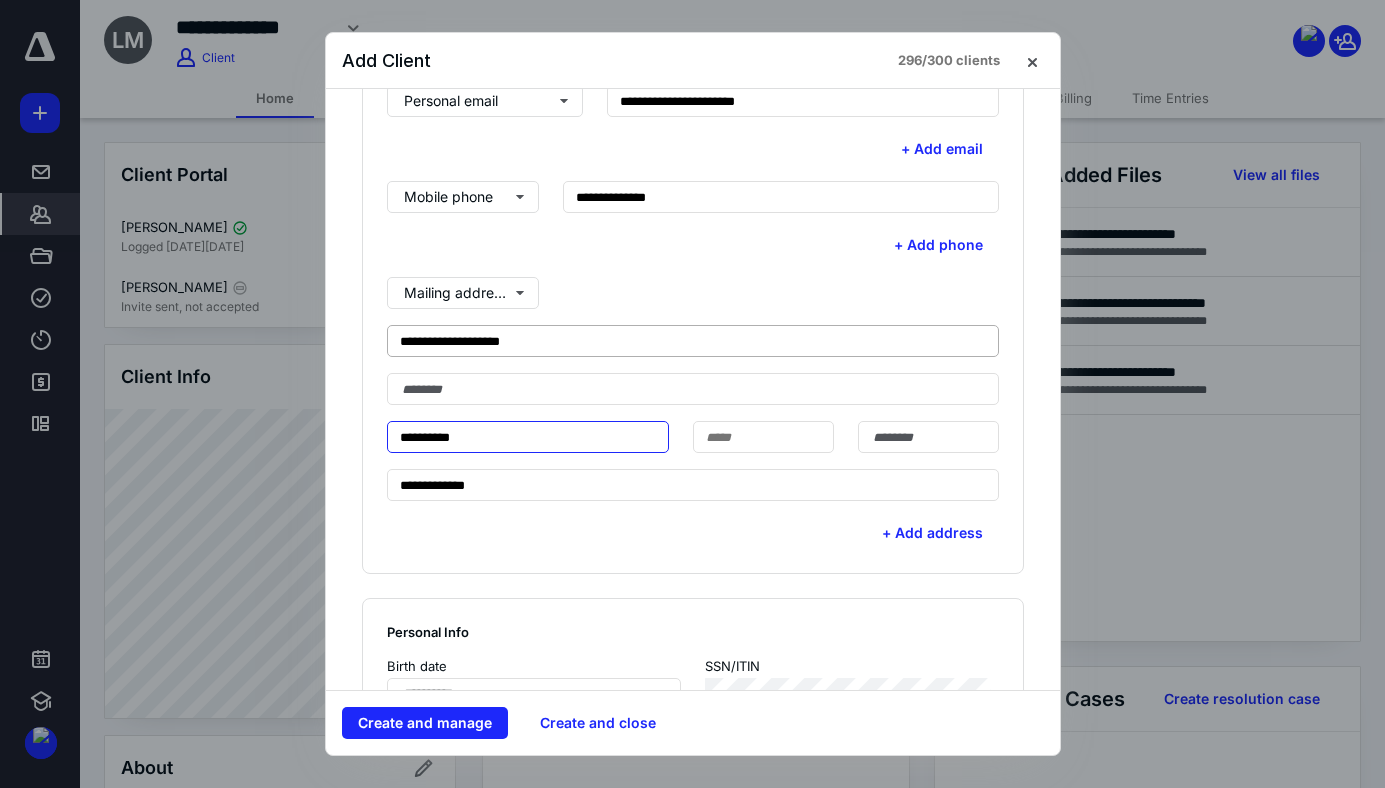 type on "**********" 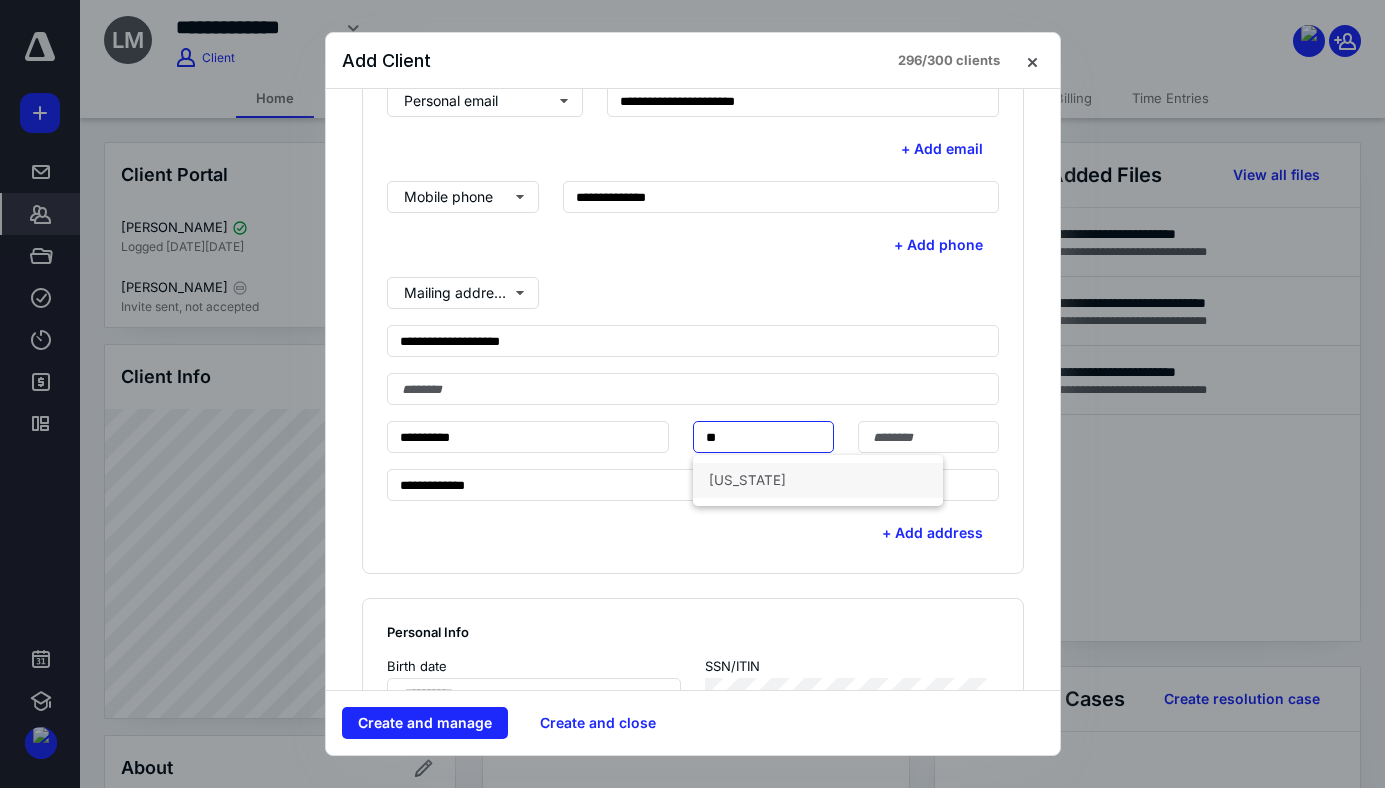 click on "Kentucky" at bounding box center (818, 480) 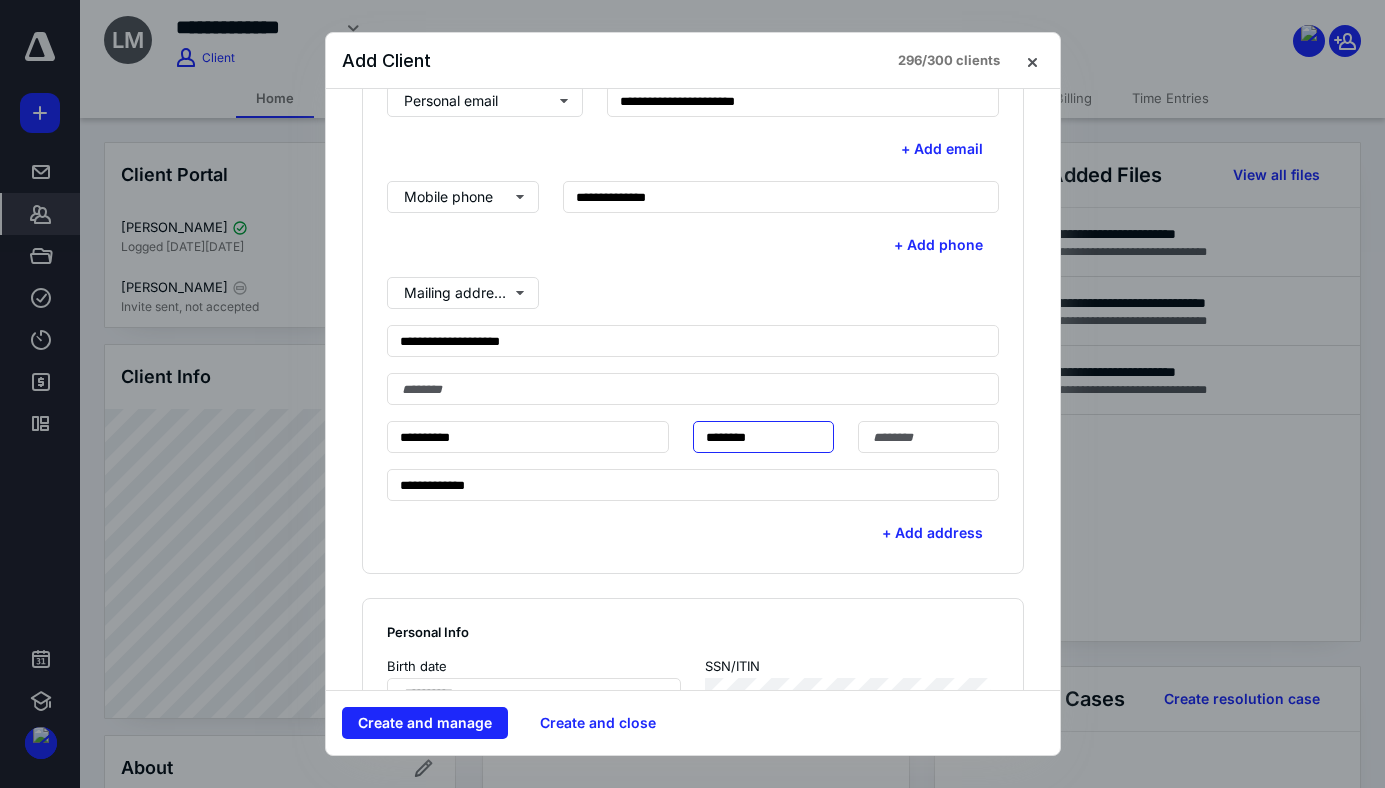 type on "********" 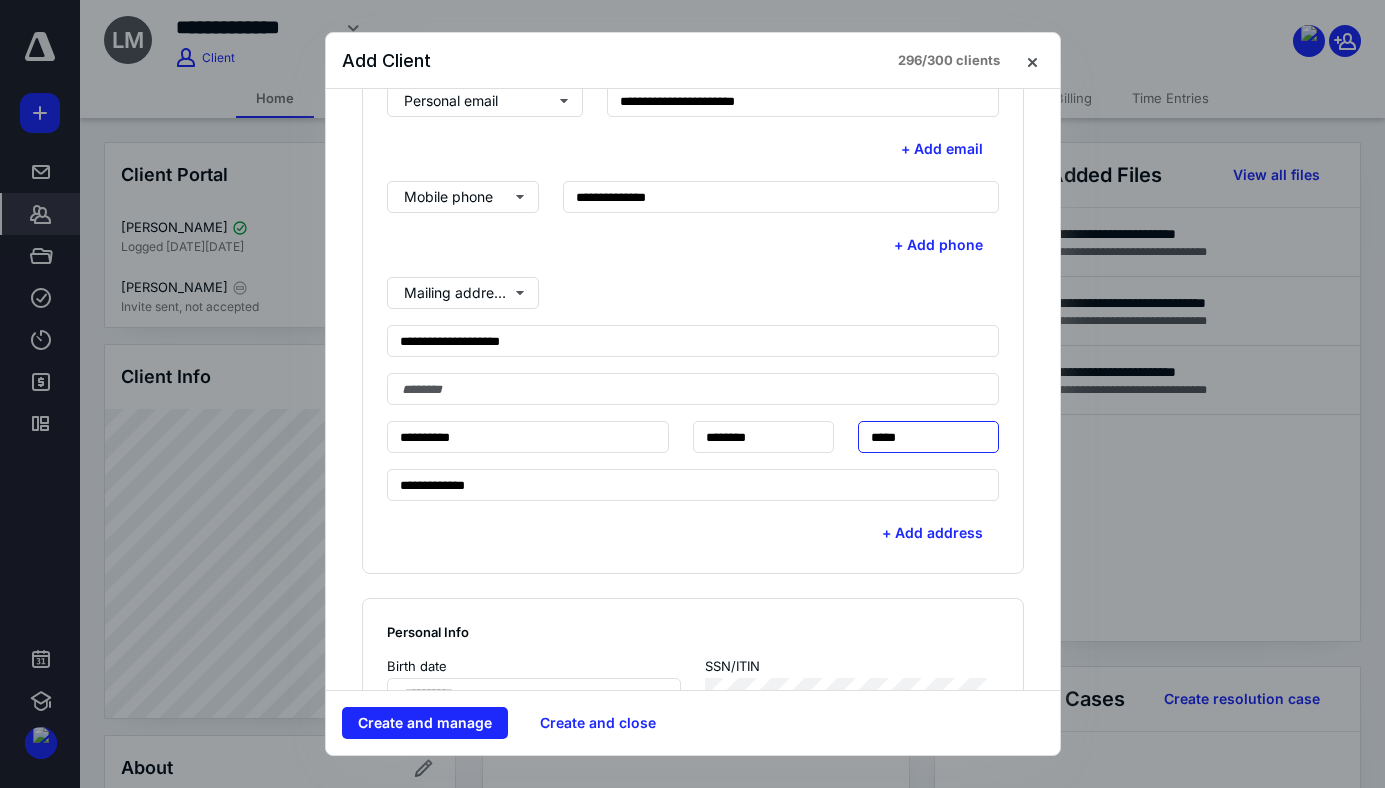 type on "*****" 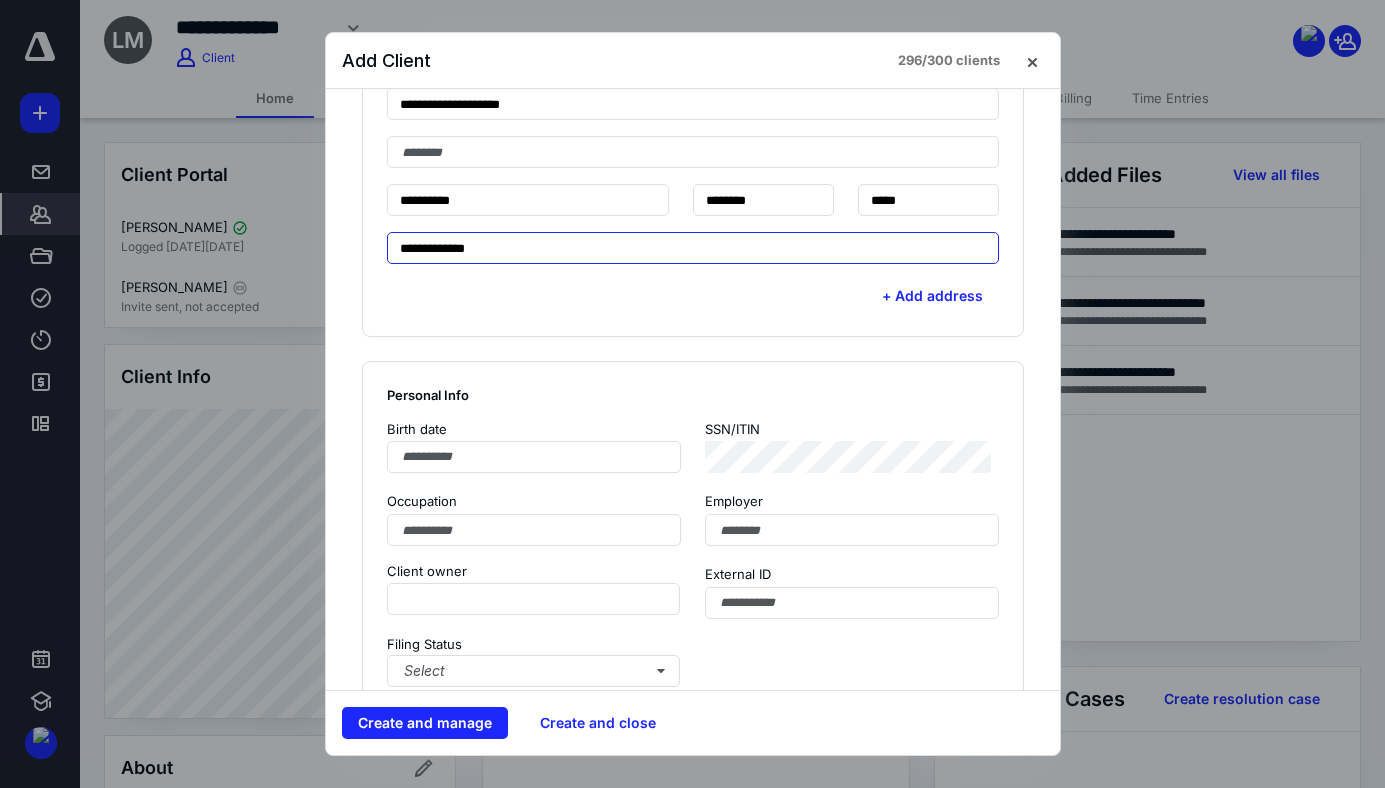scroll, scrollTop: 925, scrollLeft: 0, axis: vertical 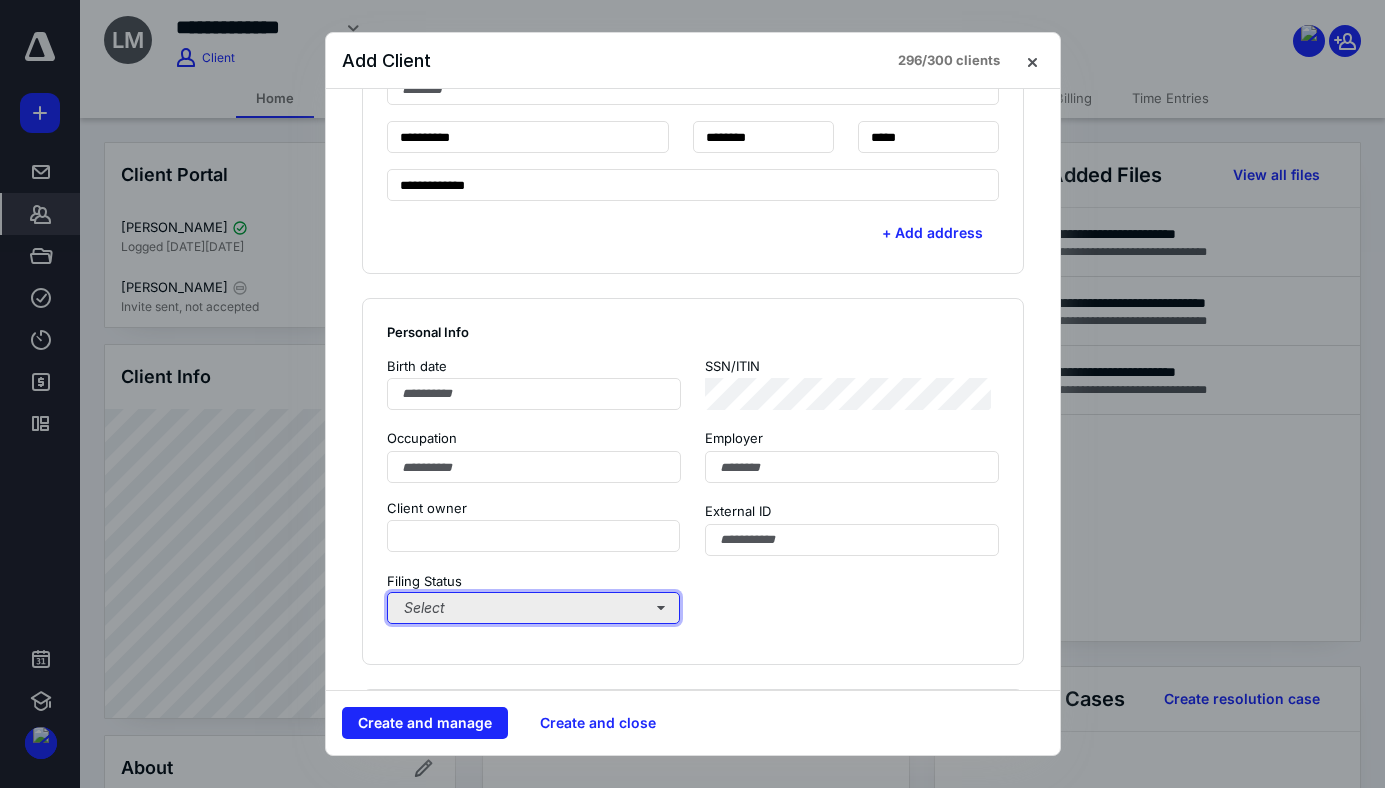 click on "Select" at bounding box center [534, 608] 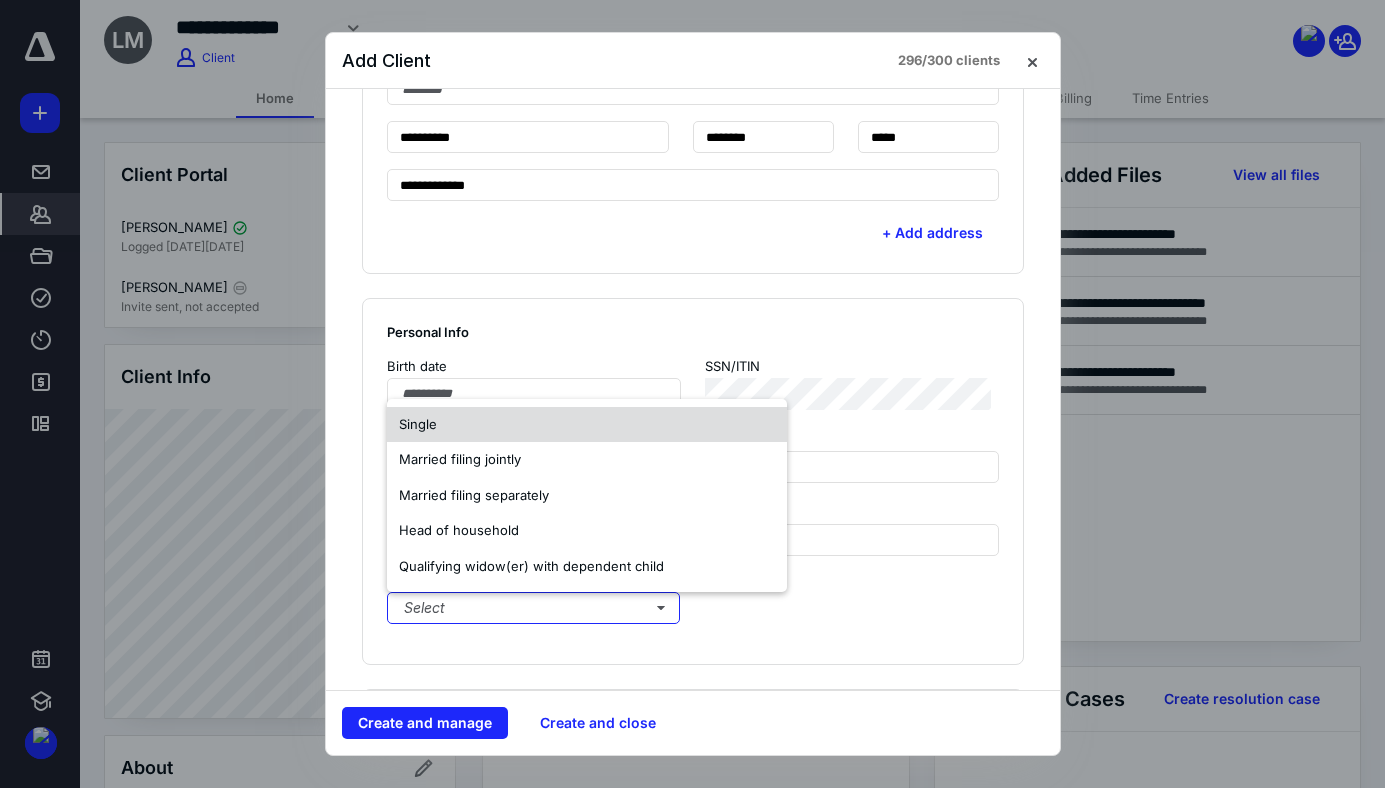click on "Single" at bounding box center (587, 425) 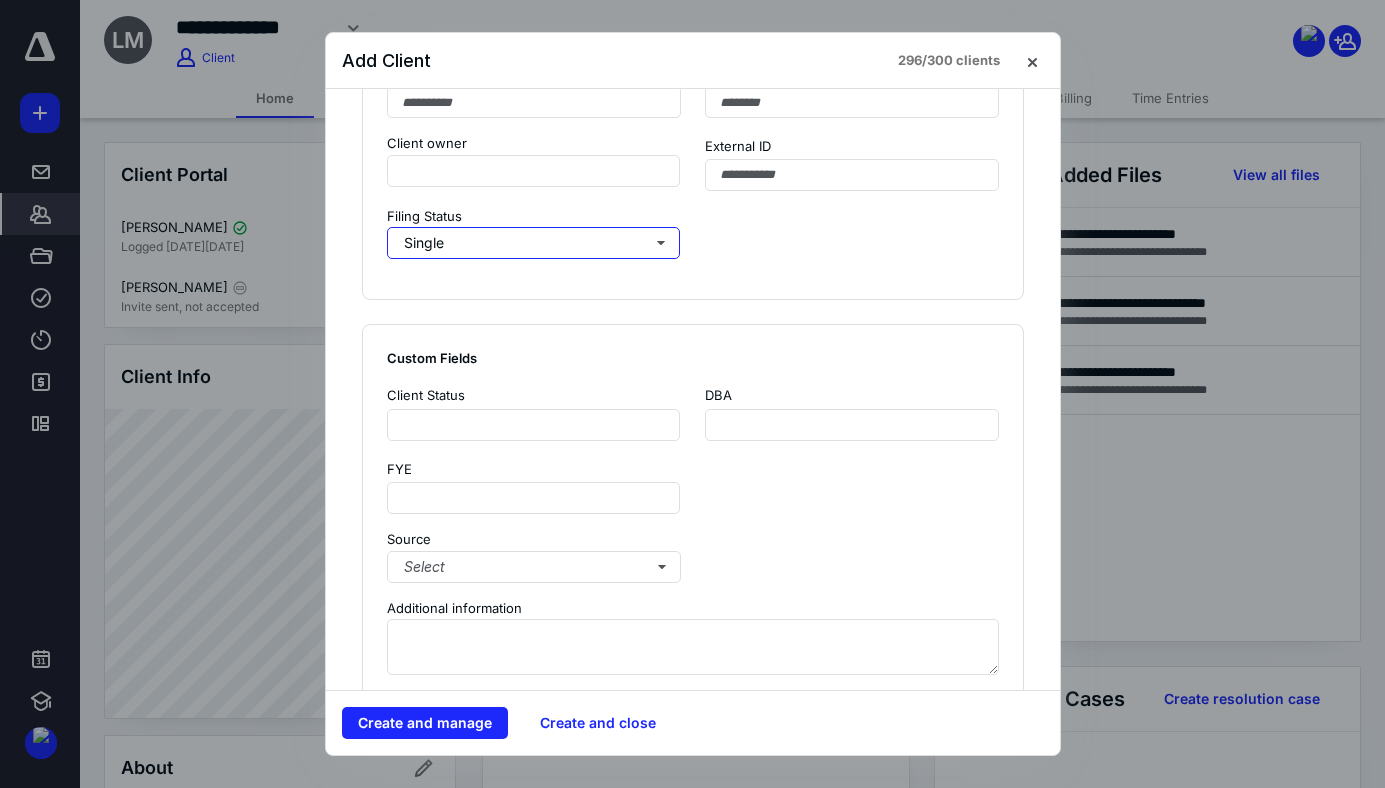 scroll, scrollTop: 1325, scrollLeft: 0, axis: vertical 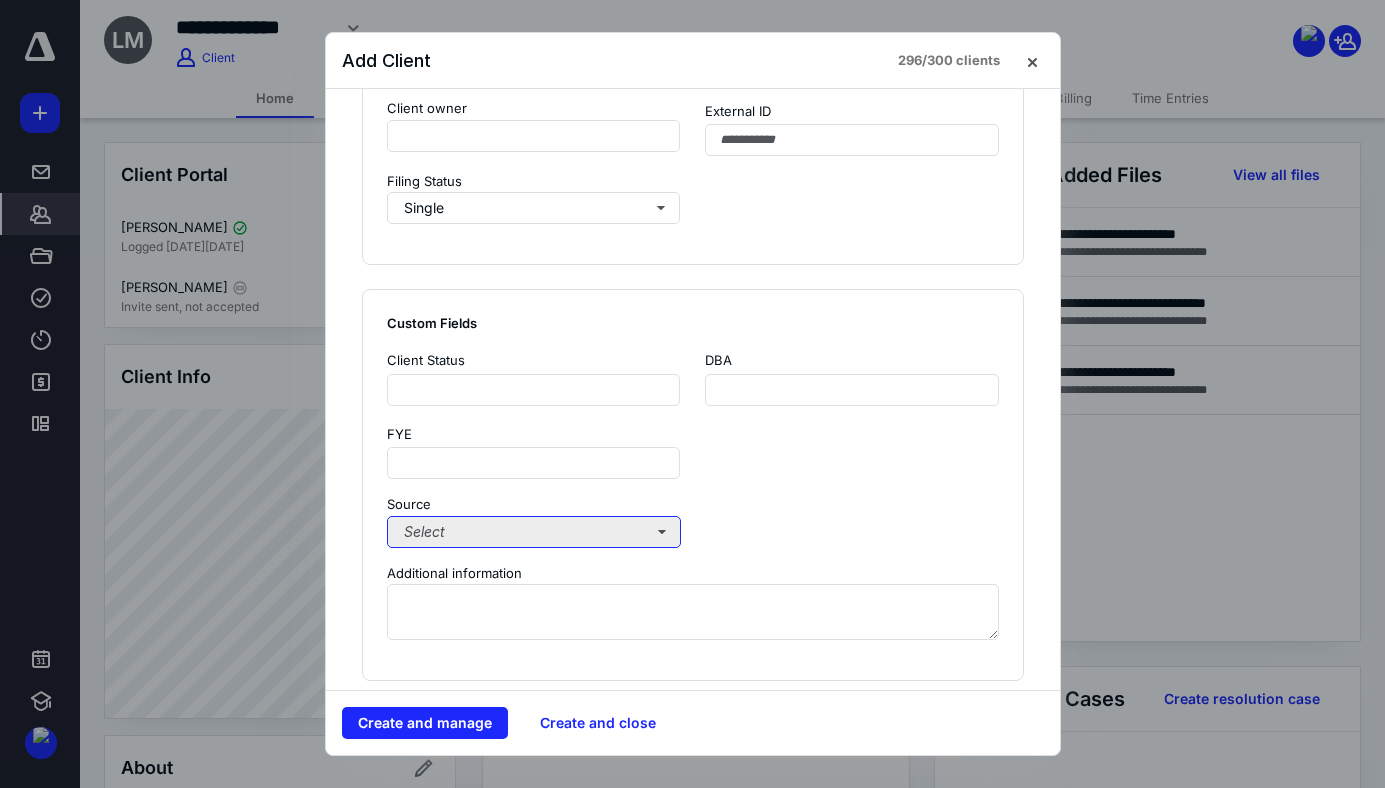 click on "Select" at bounding box center [534, 532] 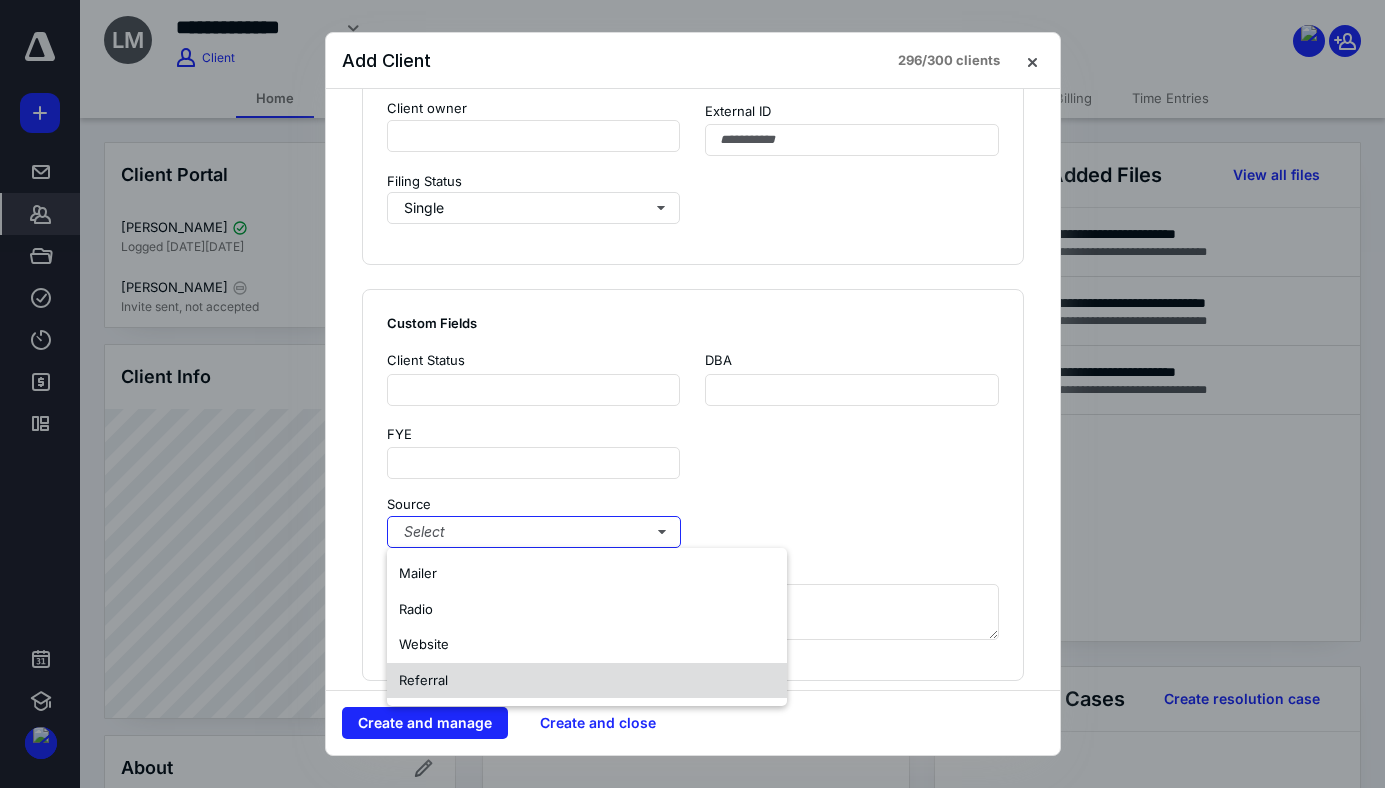 click on "Referral" at bounding box center [587, 681] 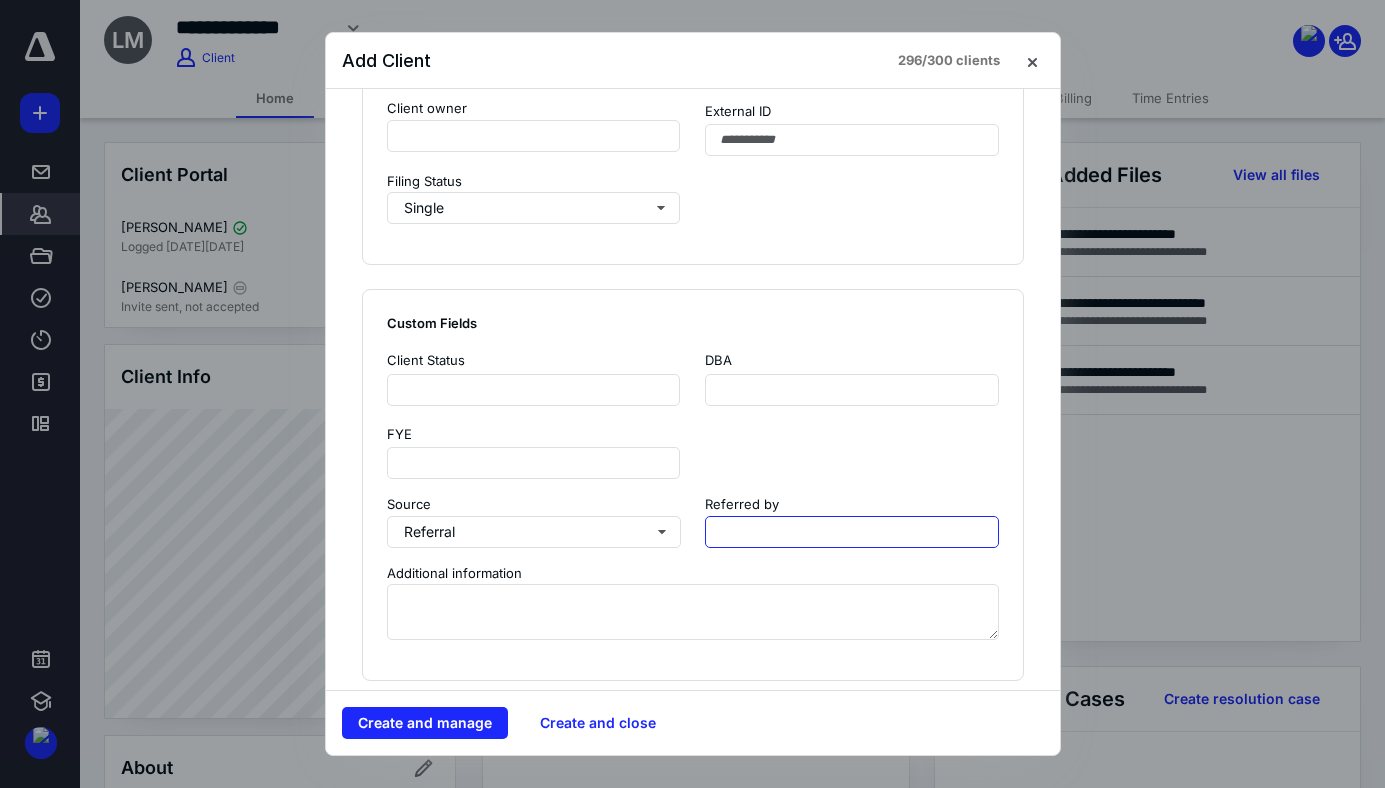 click at bounding box center (852, 532) 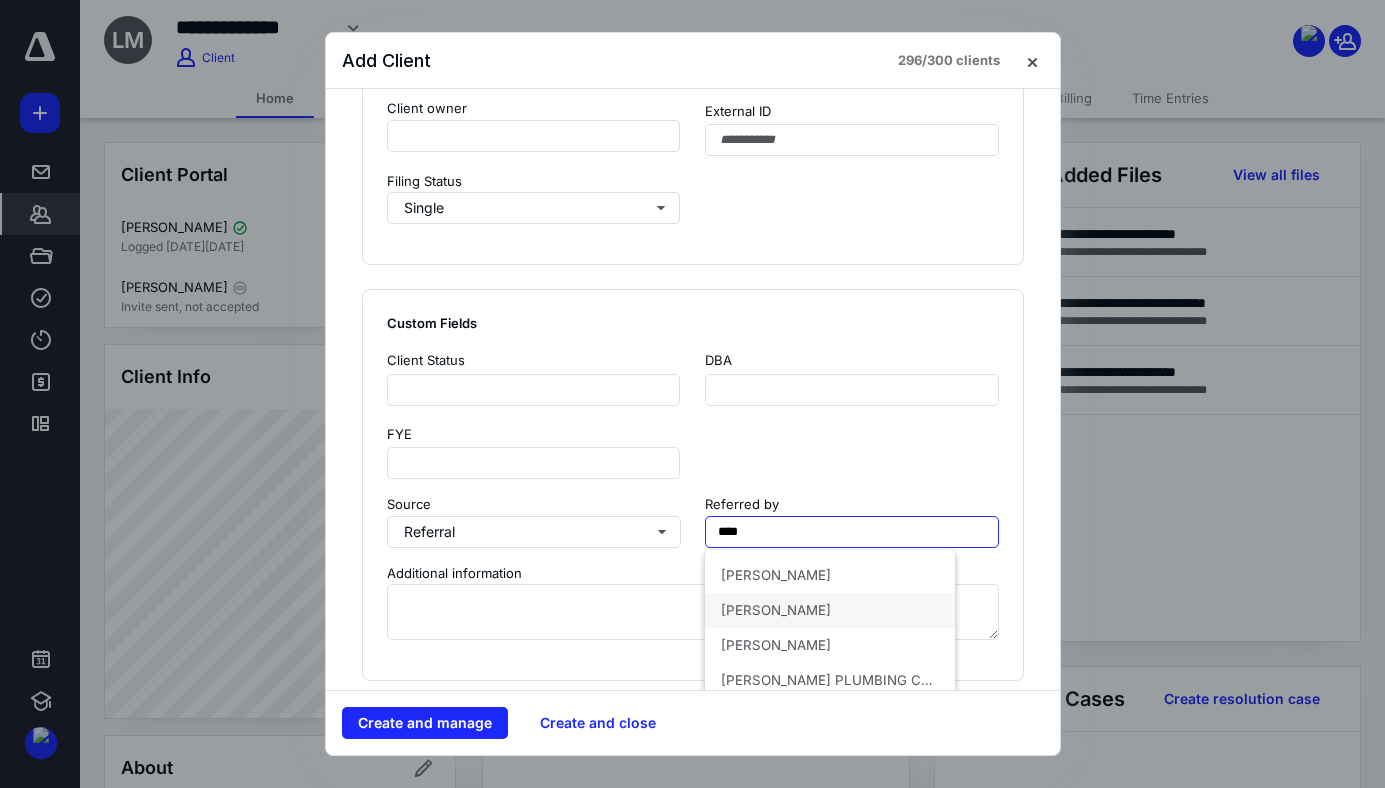 click on "THOMAS MAUPIN" at bounding box center (776, 610) 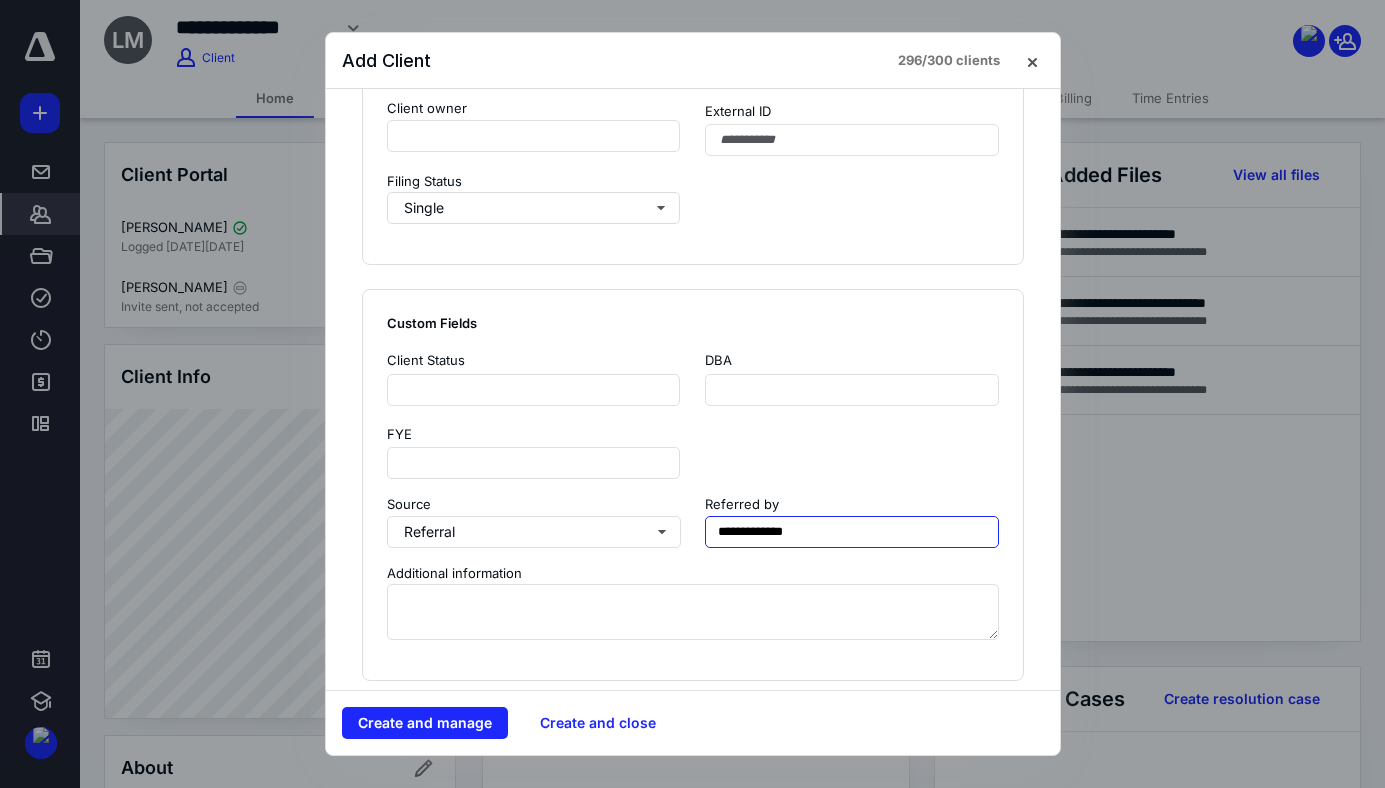 type on "**********" 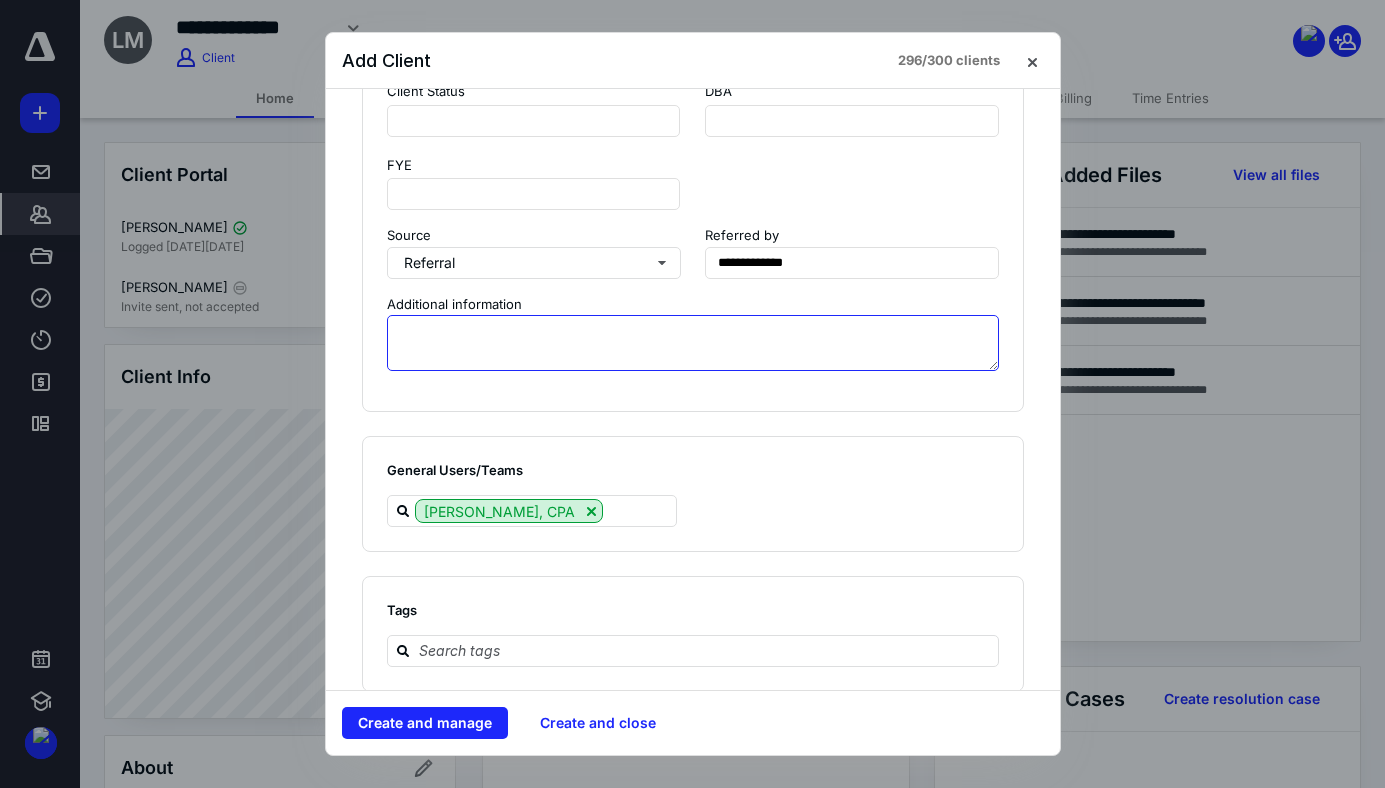 scroll, scrollTop: 1628, scrollLeft: 0, axis: vertical 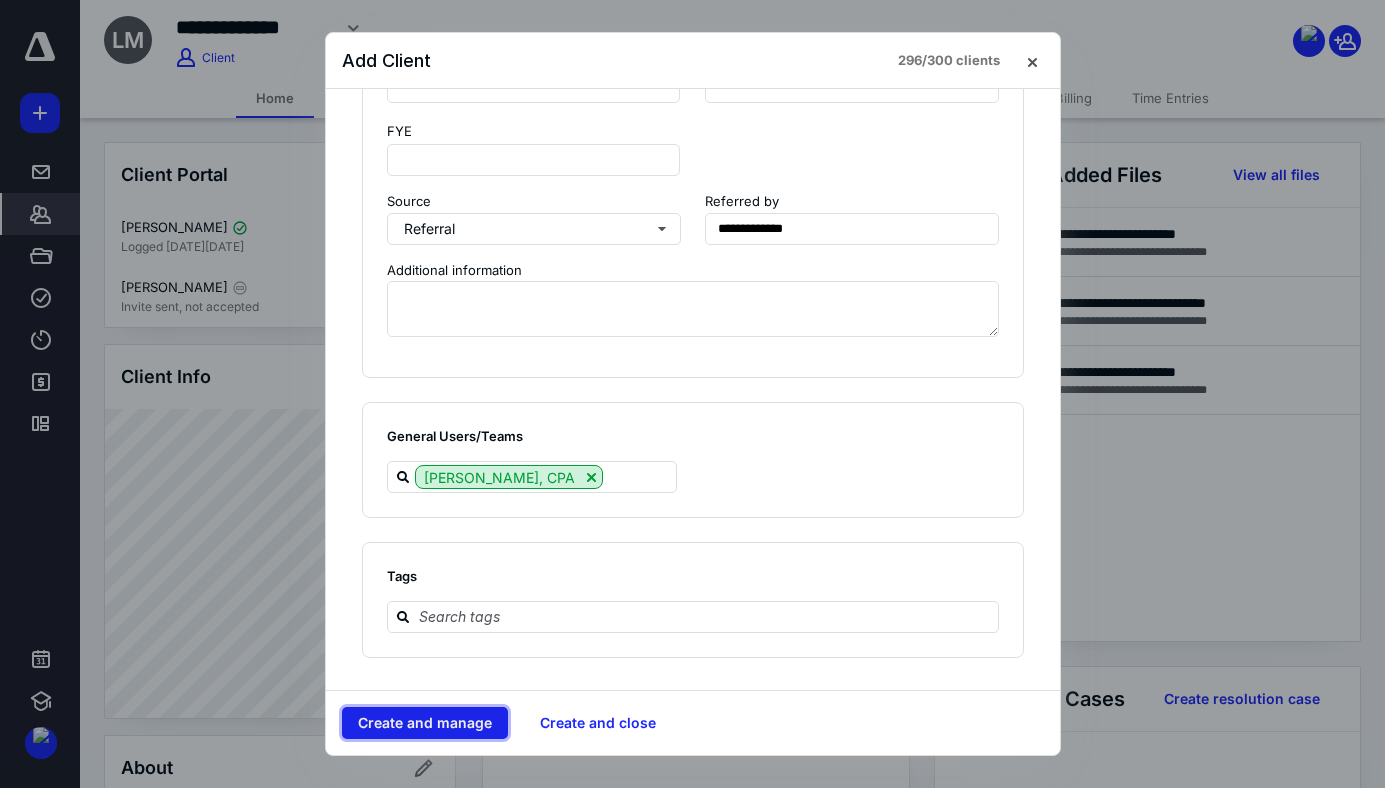click on "Create and manage" at bounding box center [425, 723] 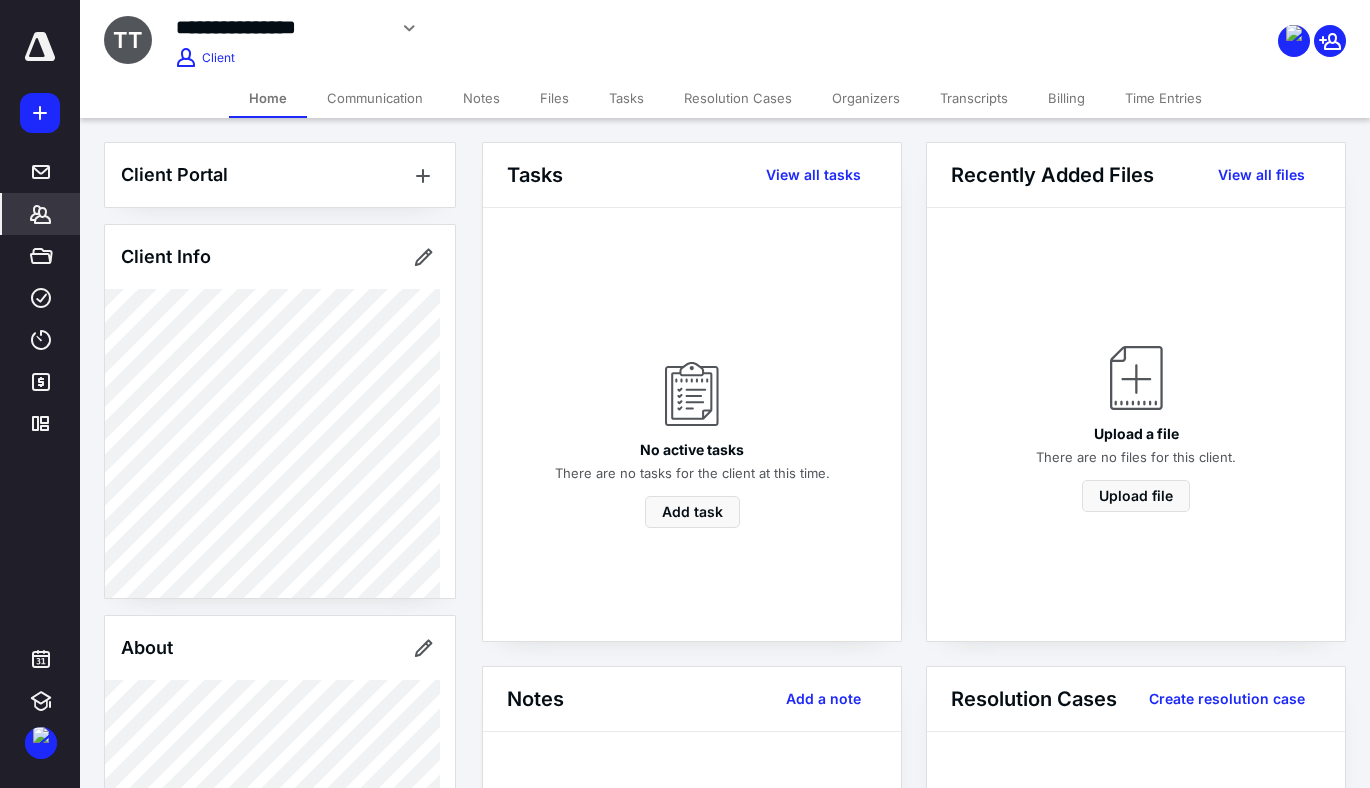 click 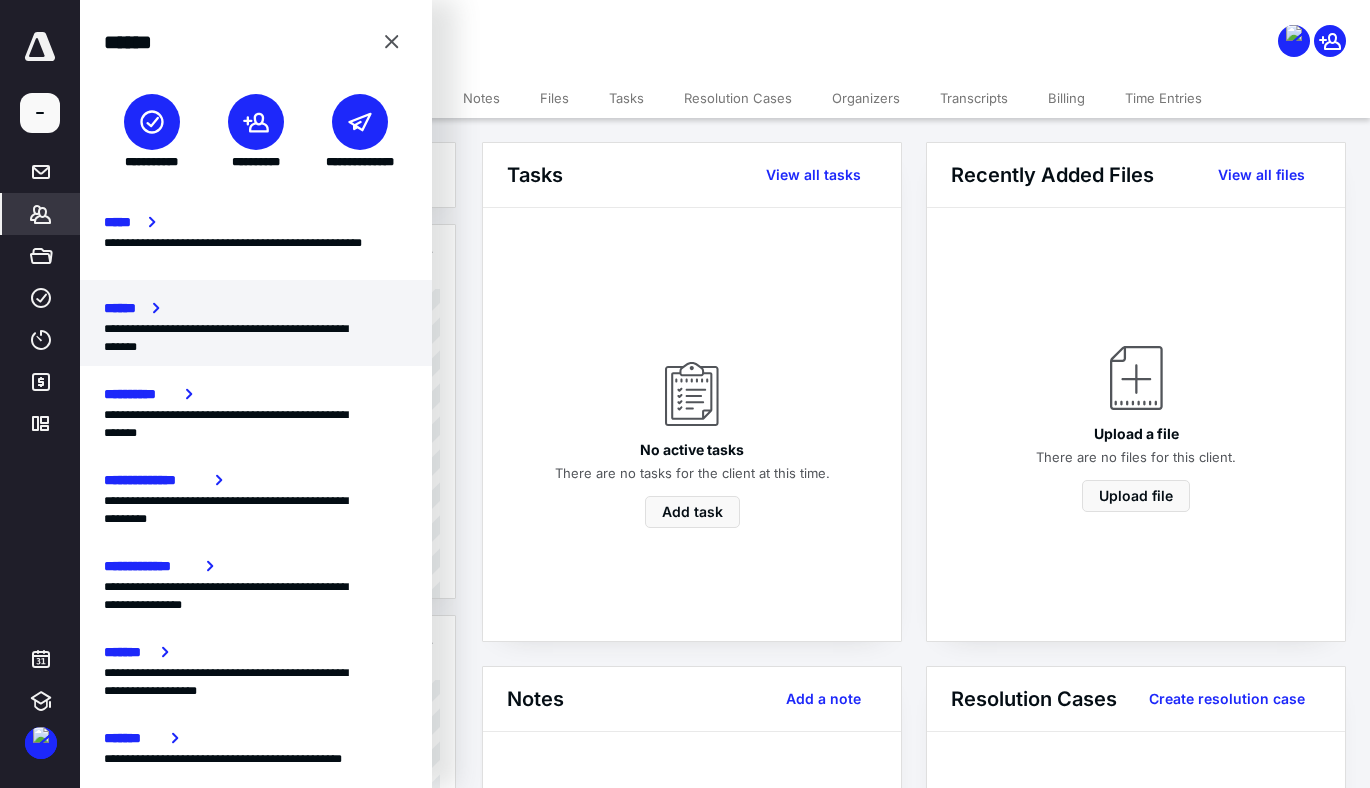 click on "******" at bounding box center [124, 308] 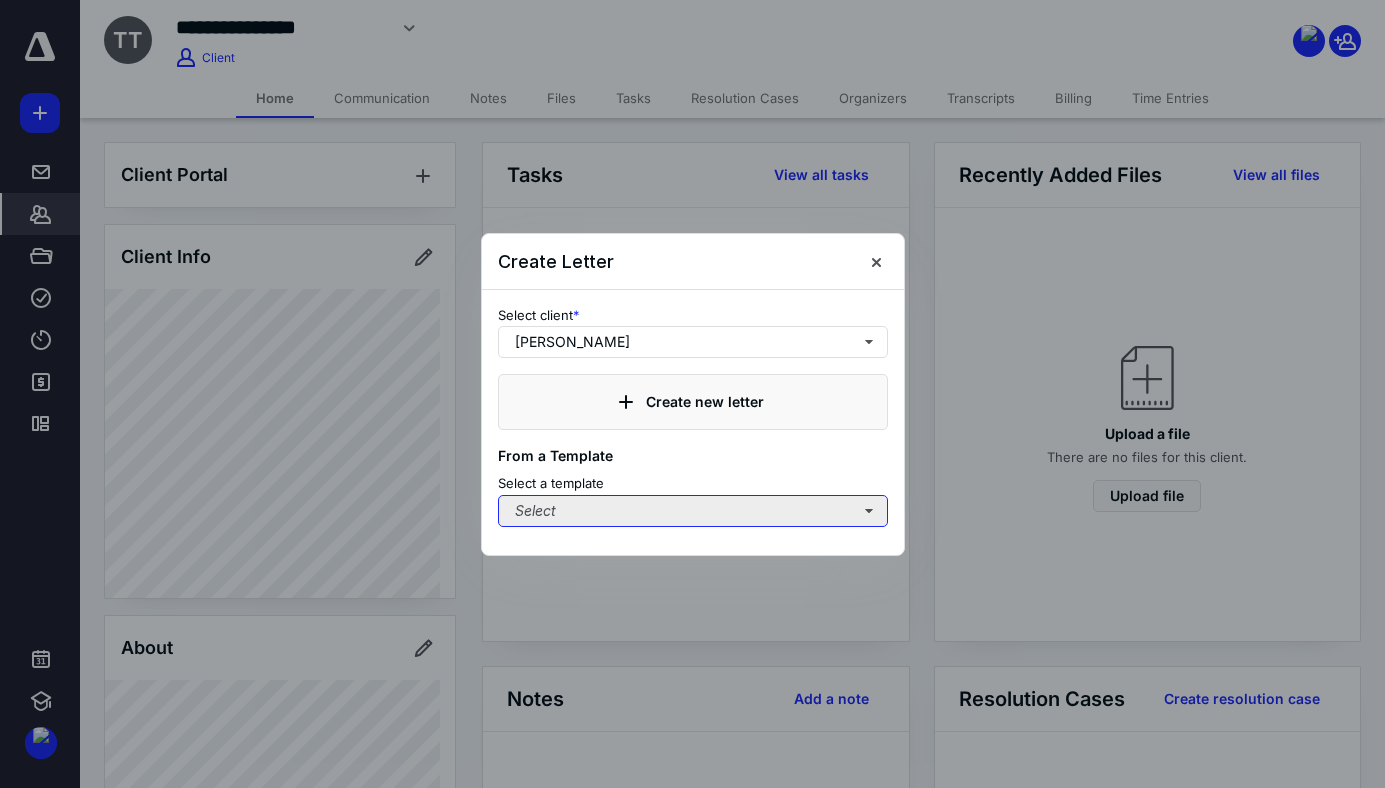 click on "Select" at bounding box center [693, 511] 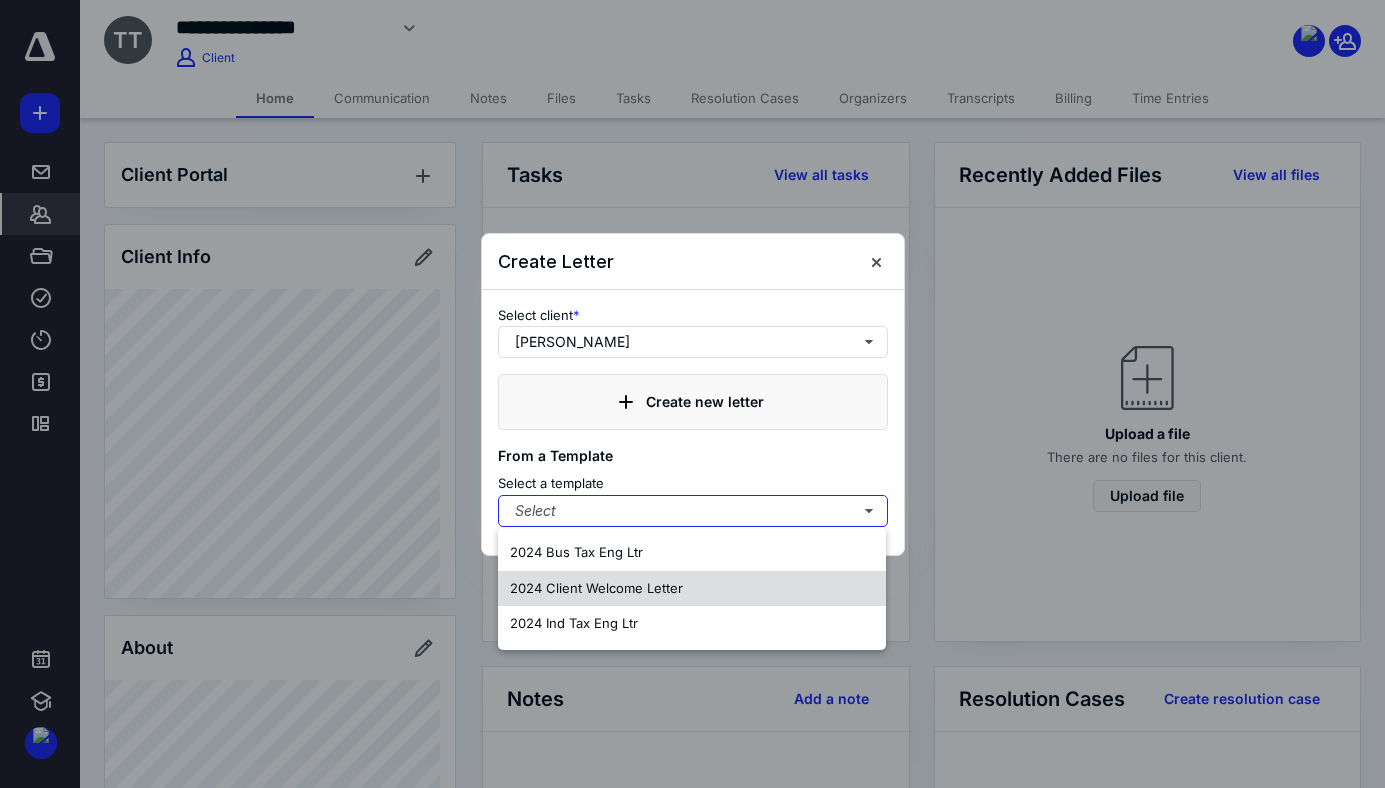 click on "2024 Client Welcome Letter" at bounding box center [596, 588] 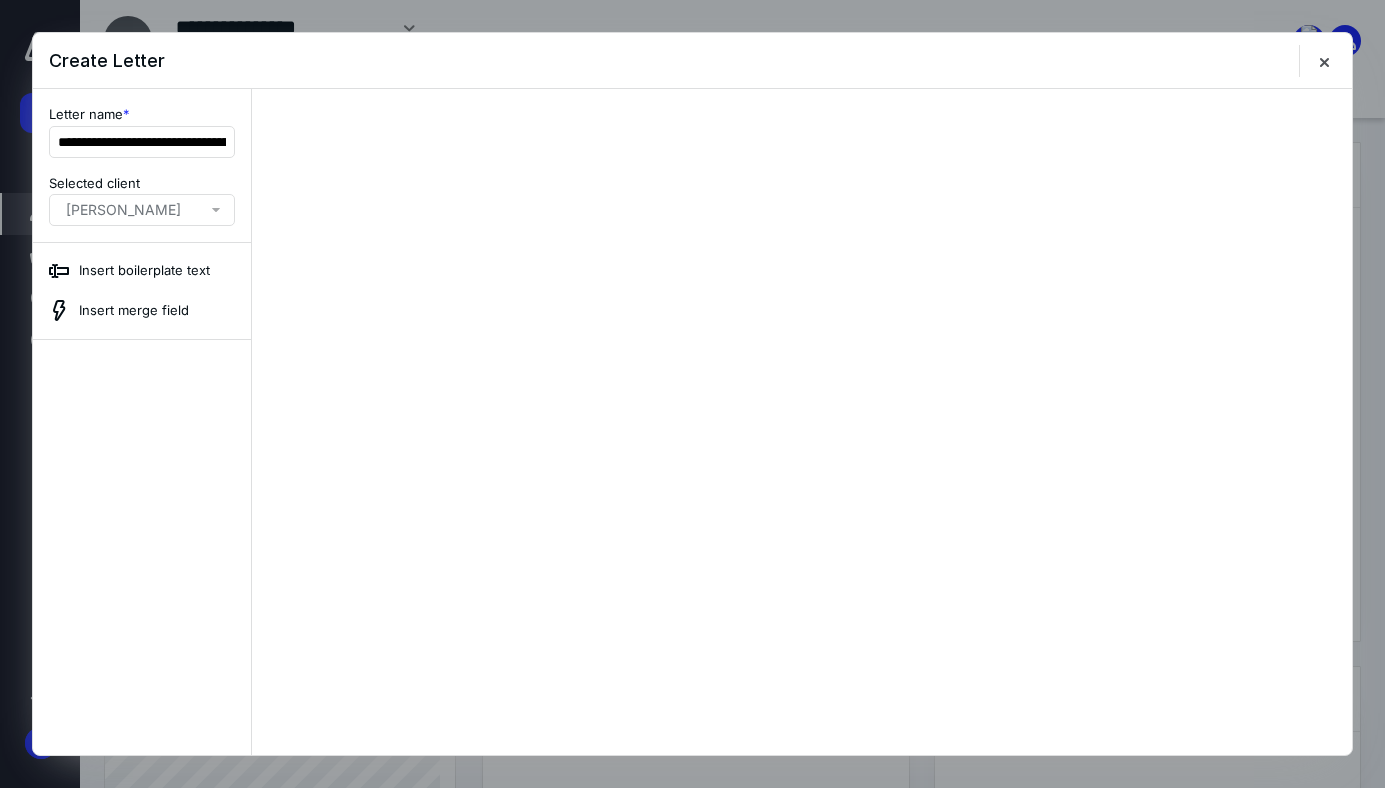scroll, scrollTop: 0, scrollLeft: 0, axis: both 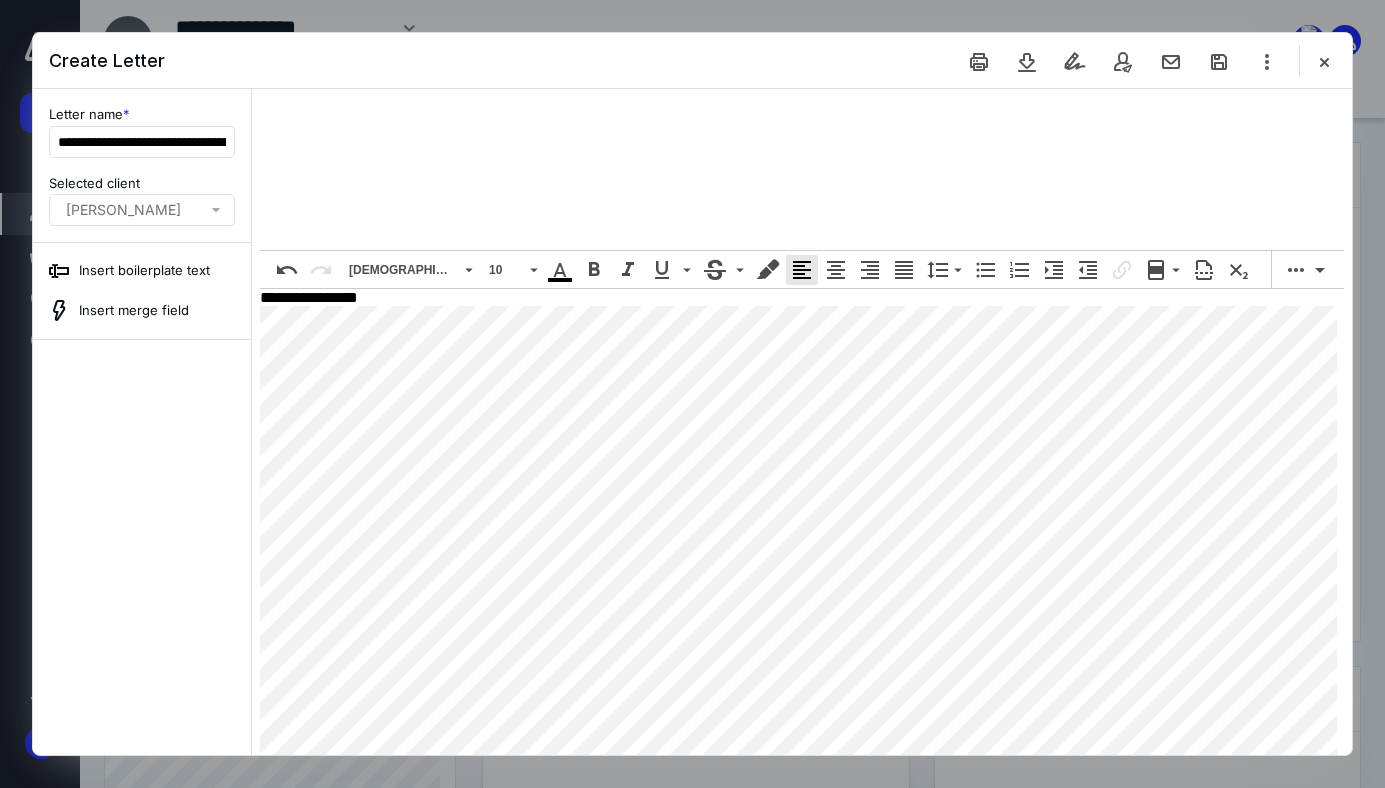 click on "Create Letter" at bounding box center [692, 61] 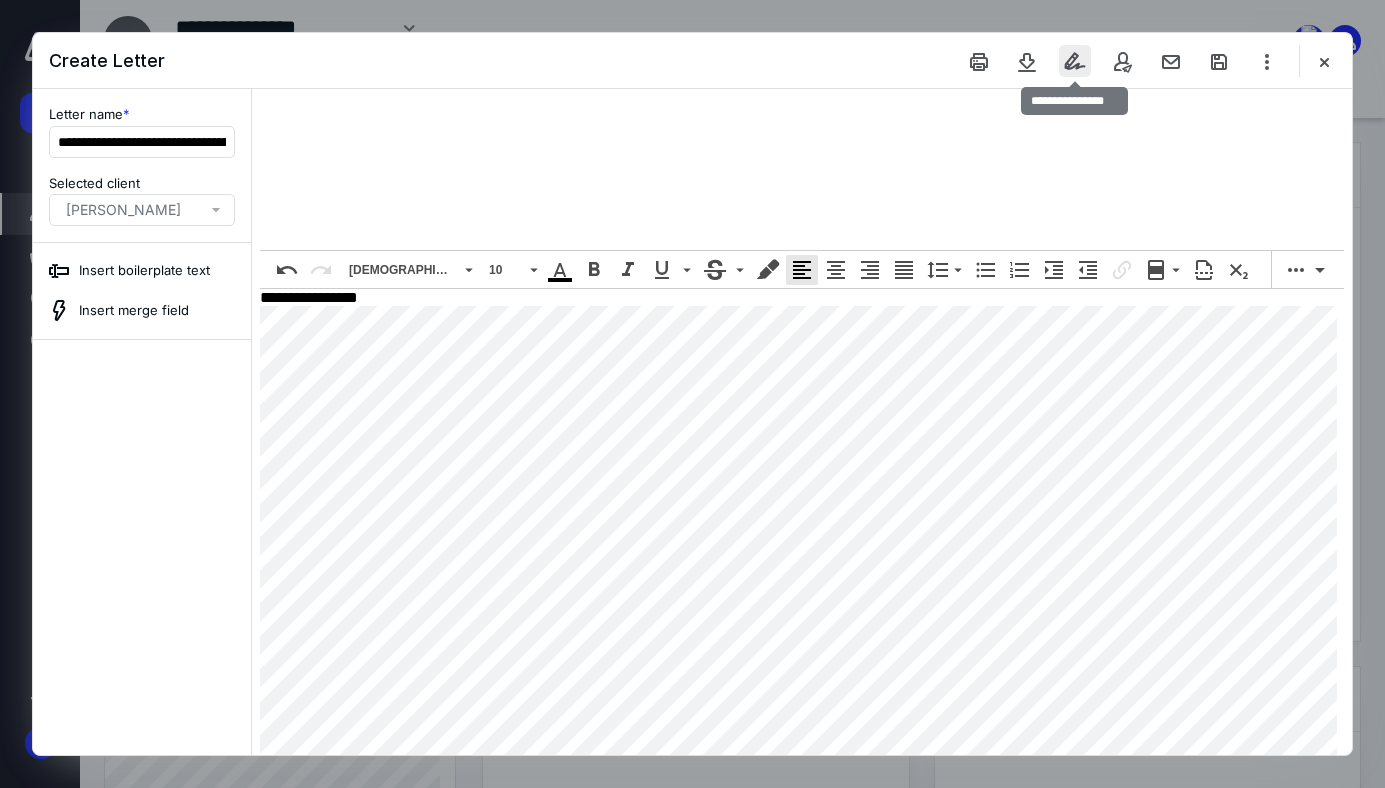 click at bounding box center (1075, 61) 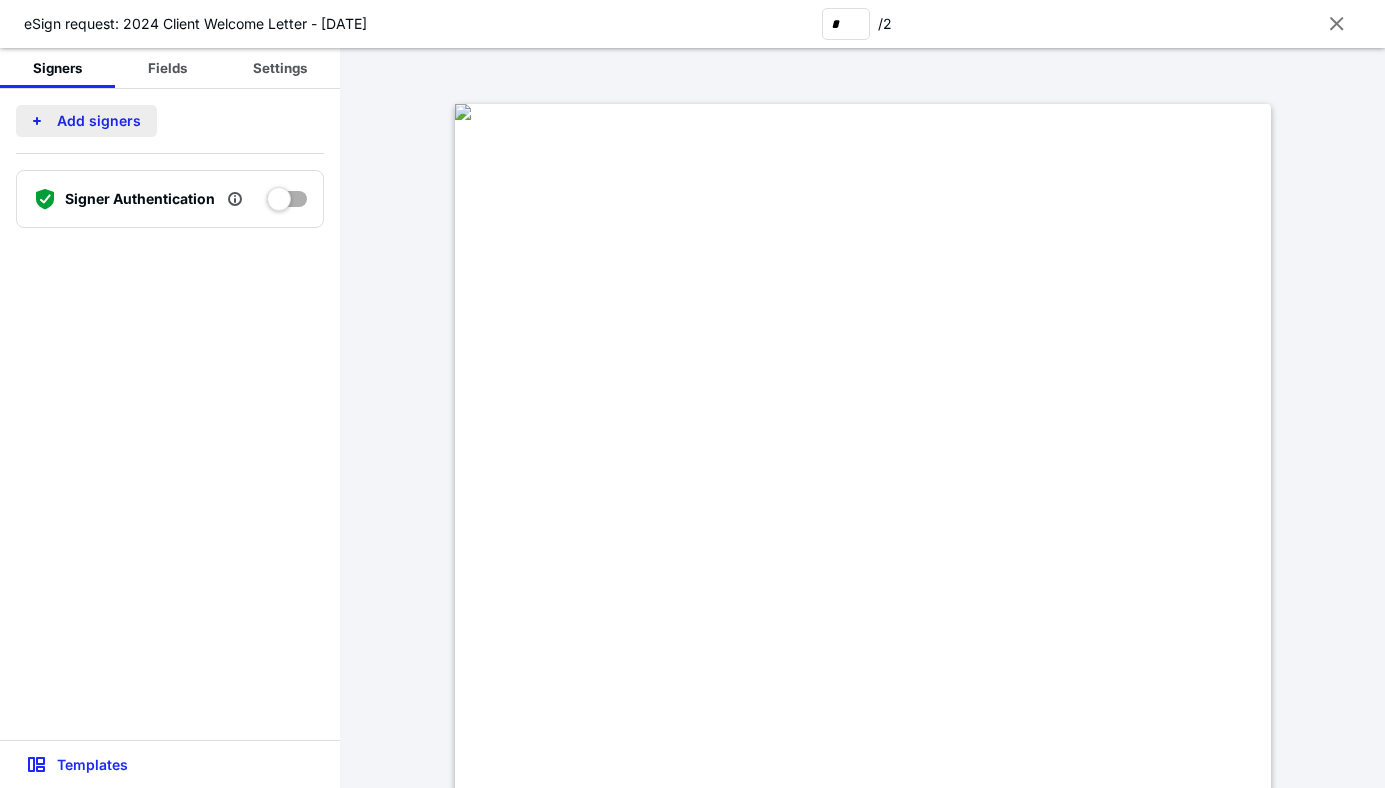 click on "Add signers" at bounding box center [86, 121] 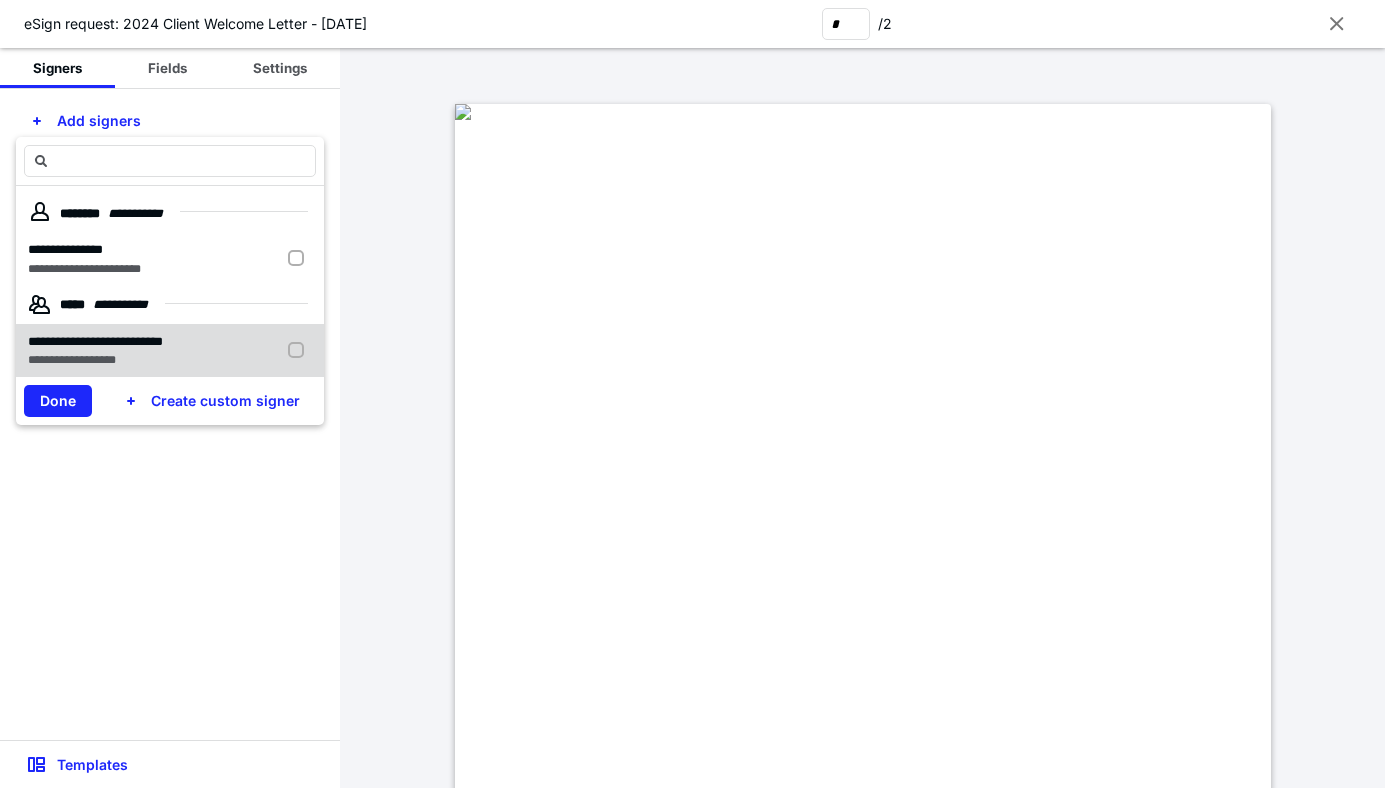 click at bounding box center [300, 351] 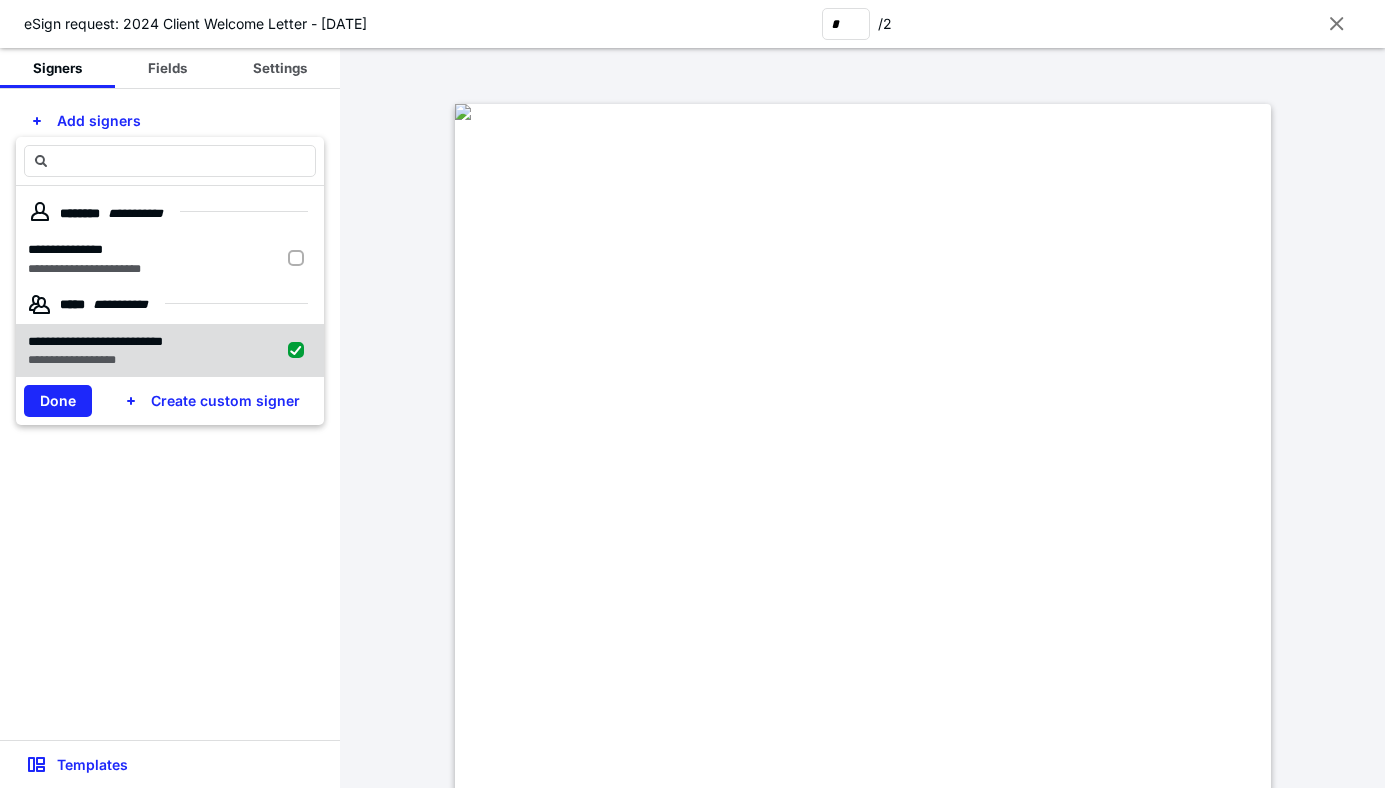 checkbox on "true" 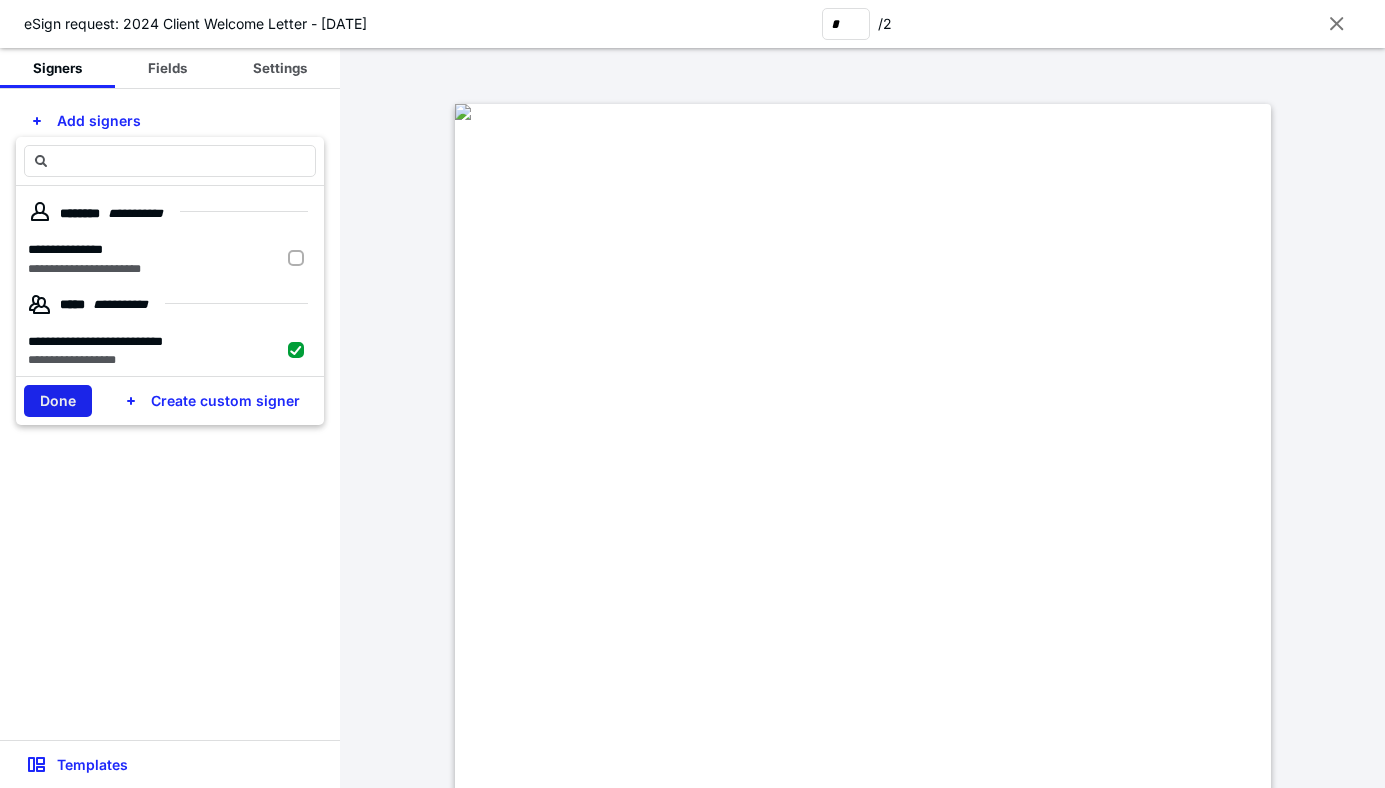 click on "Done" at bounding box center (58, 401) 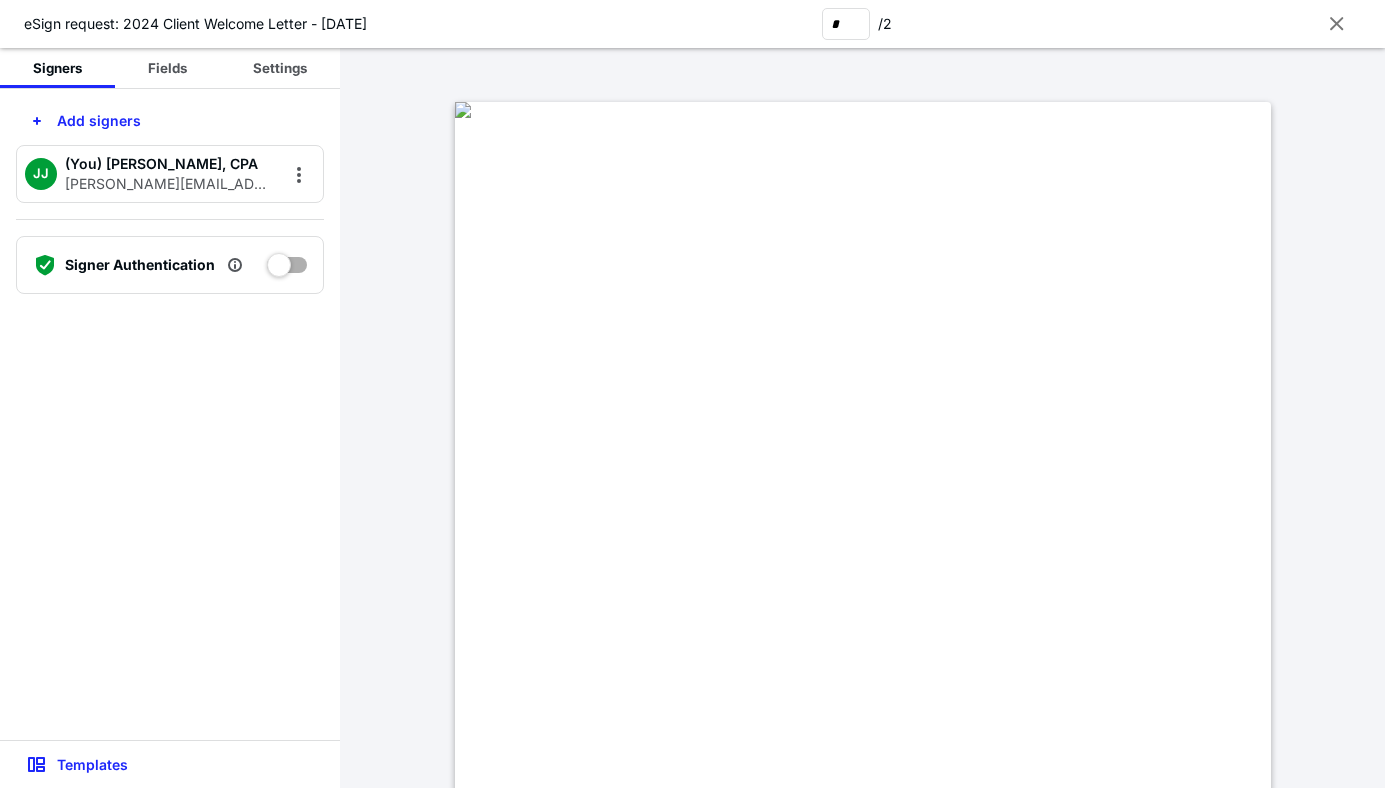 scroll, scrollTop: 0, scrollLeft: 0, axis: both 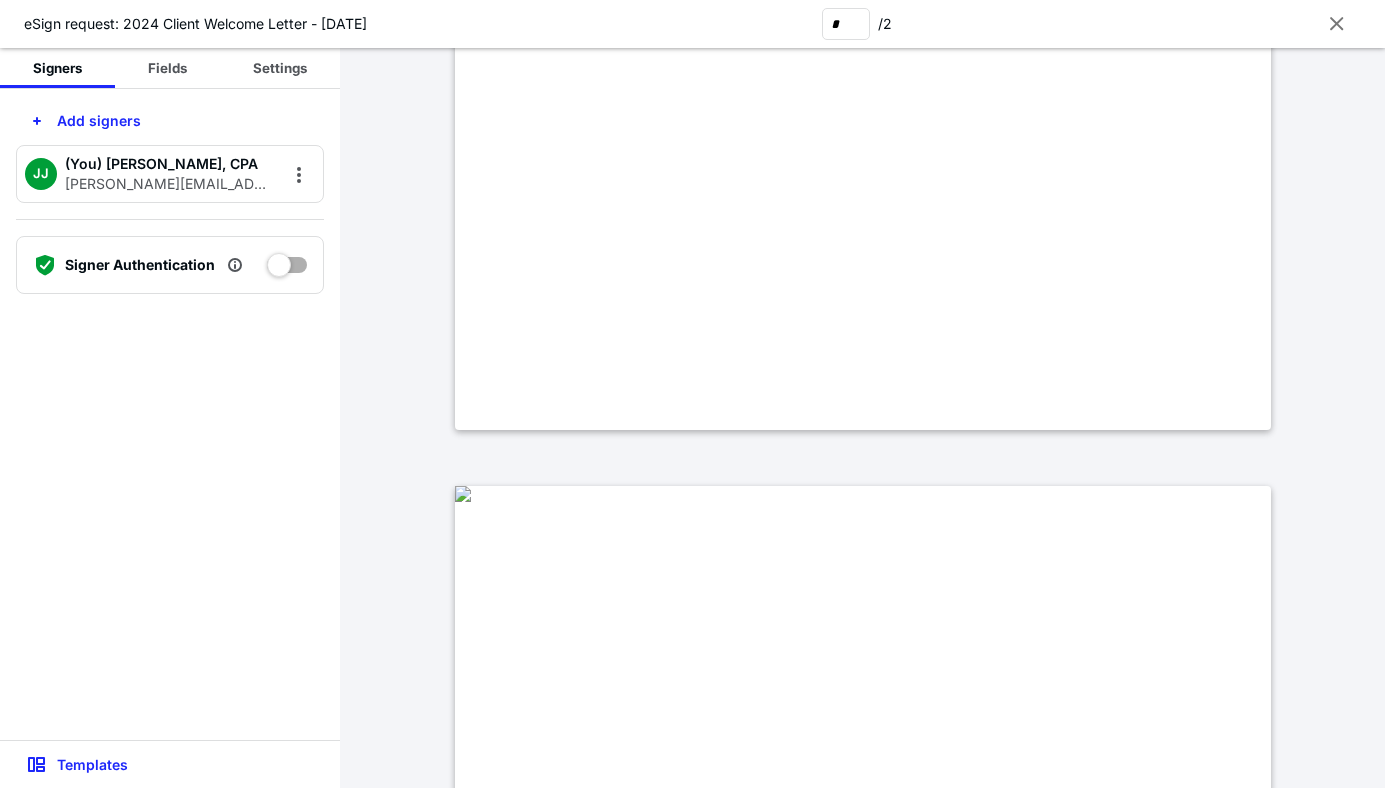 type on "*" 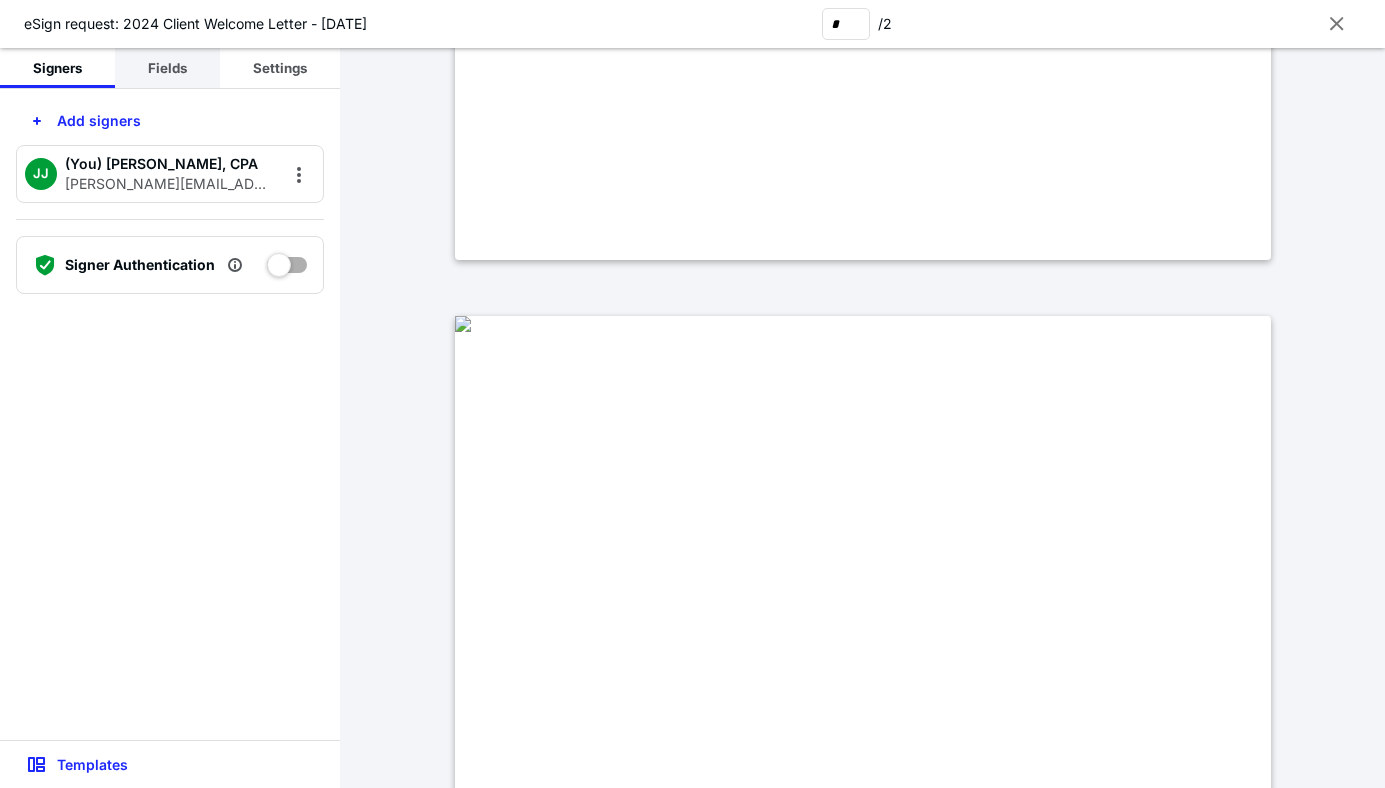 click on "Fields" at bounding box center (167, 68) 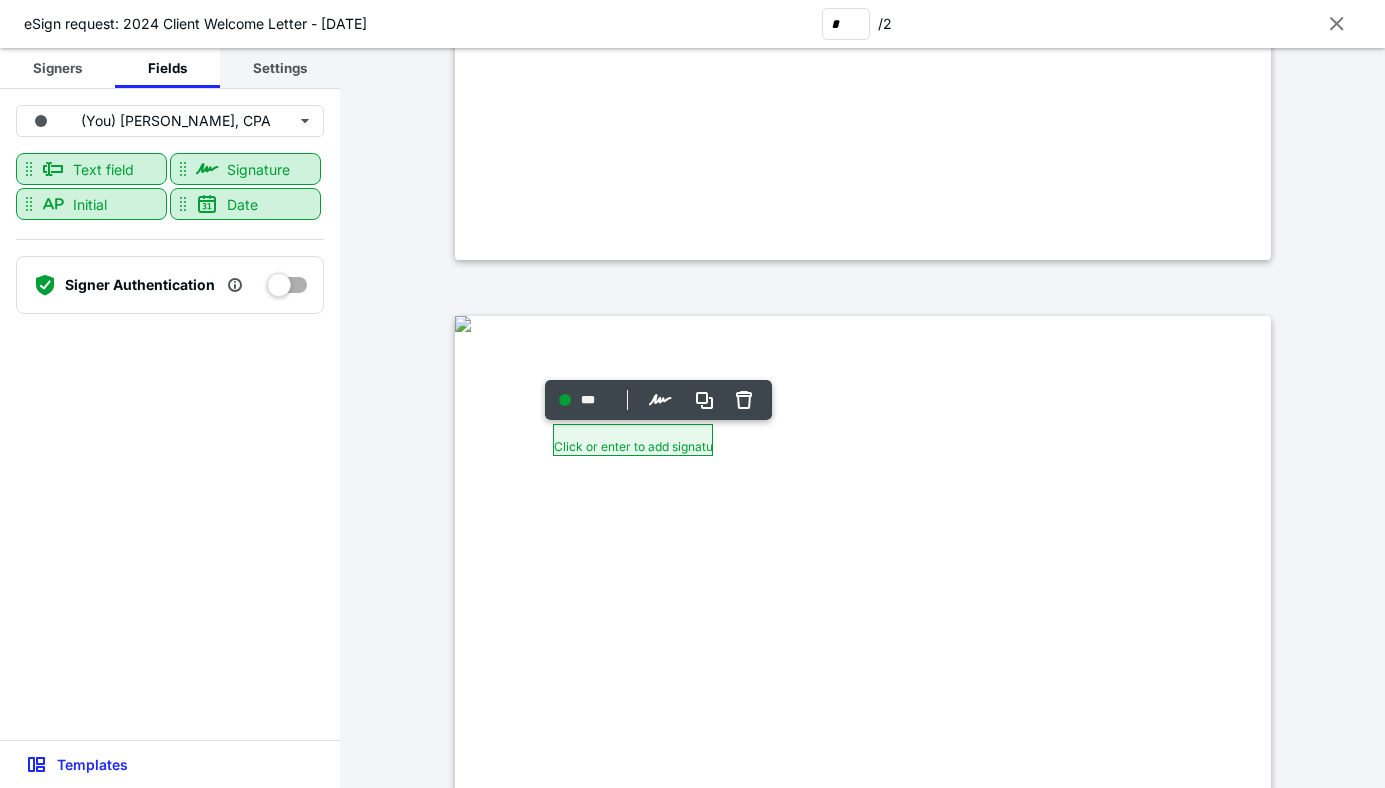 click on "Settings" at bounding box center (280, 68) 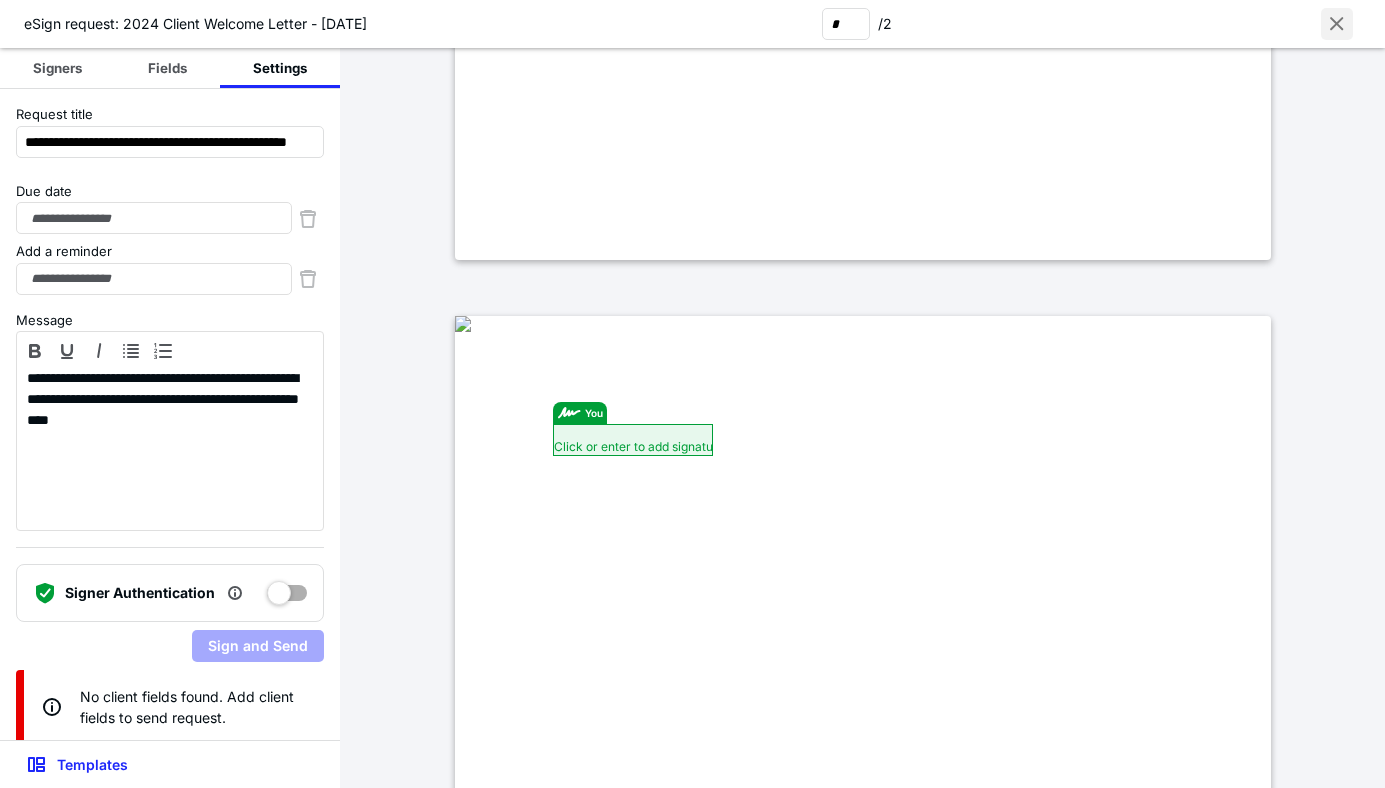 click at bounding box center (1337, 24) 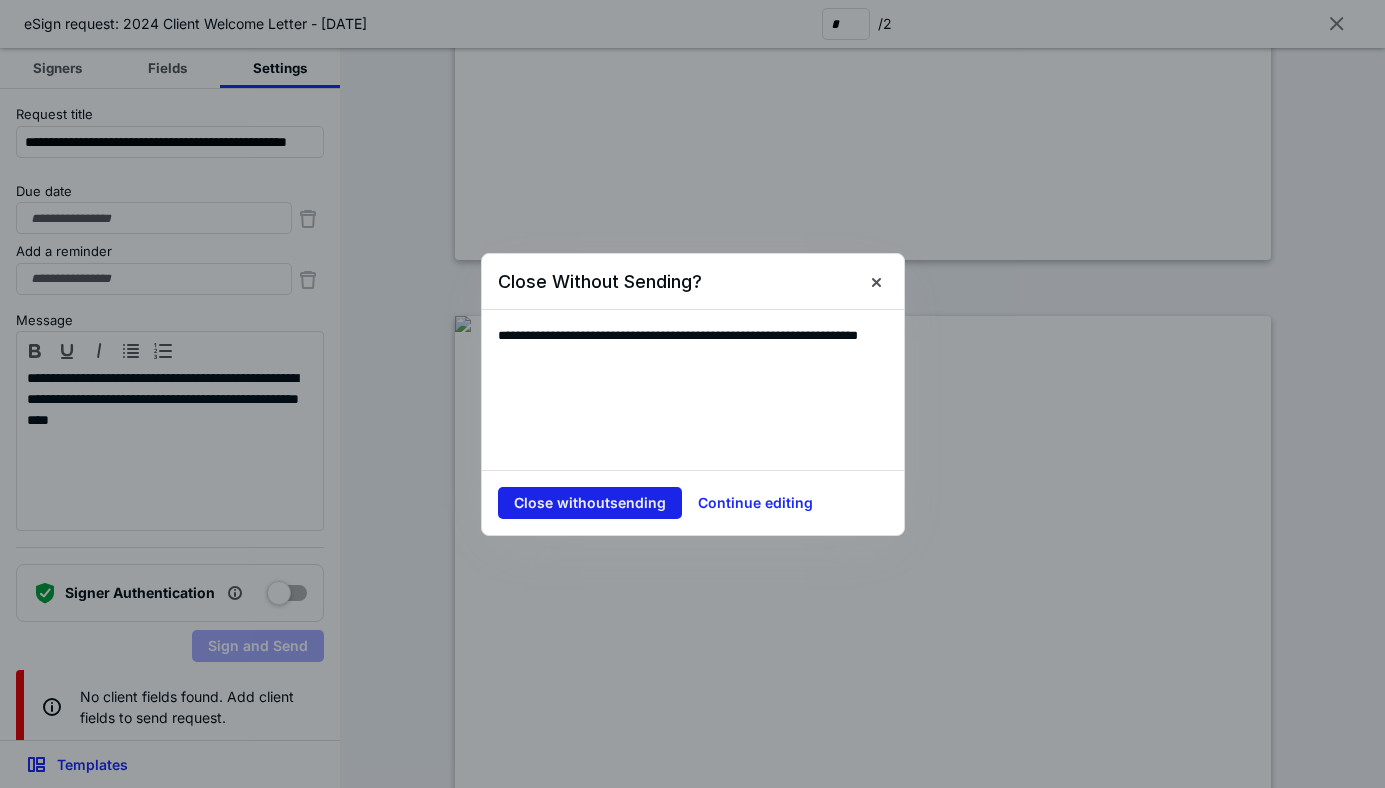 click on "Close without  sending" at bounding box center (590, 503) 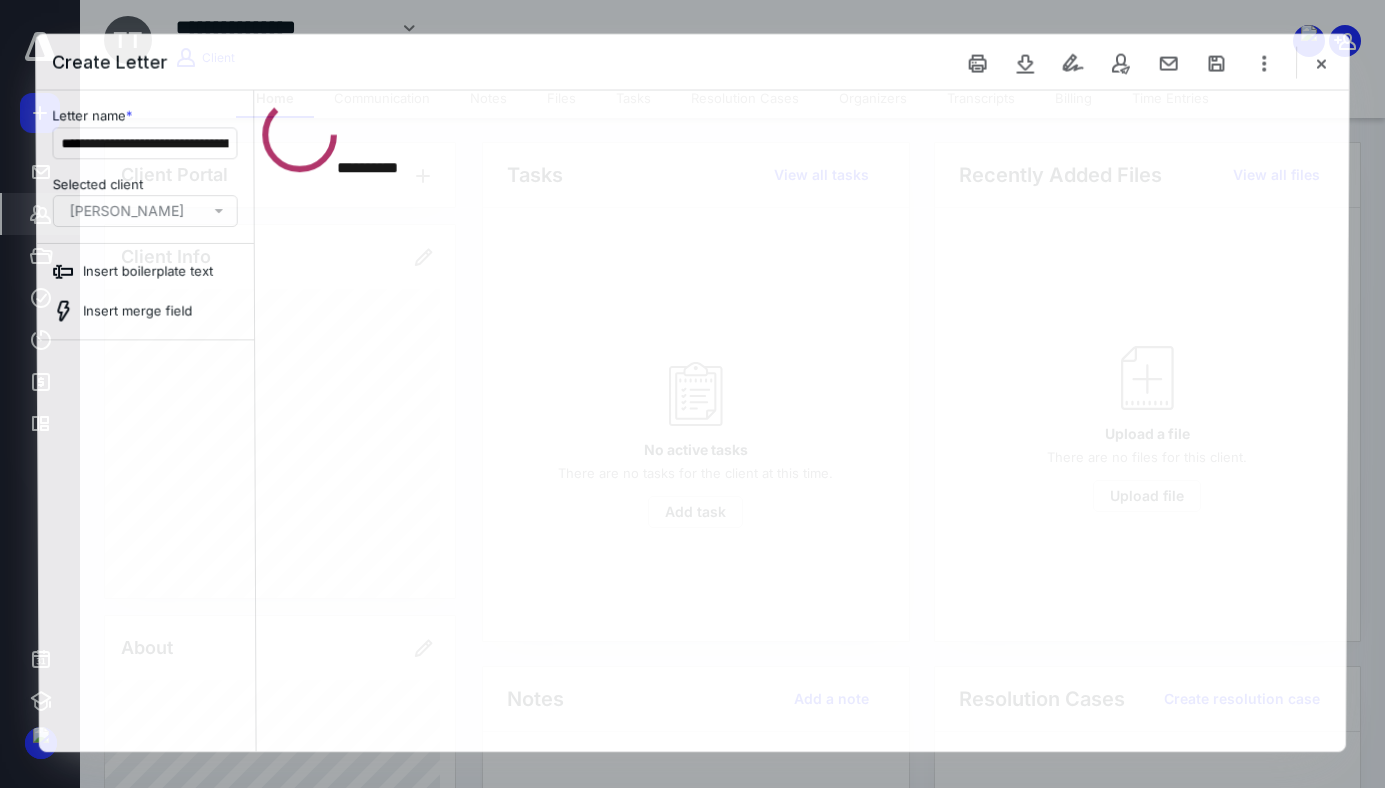 scroll, scrollTop: 0, scrollLeft: 0, axis: both 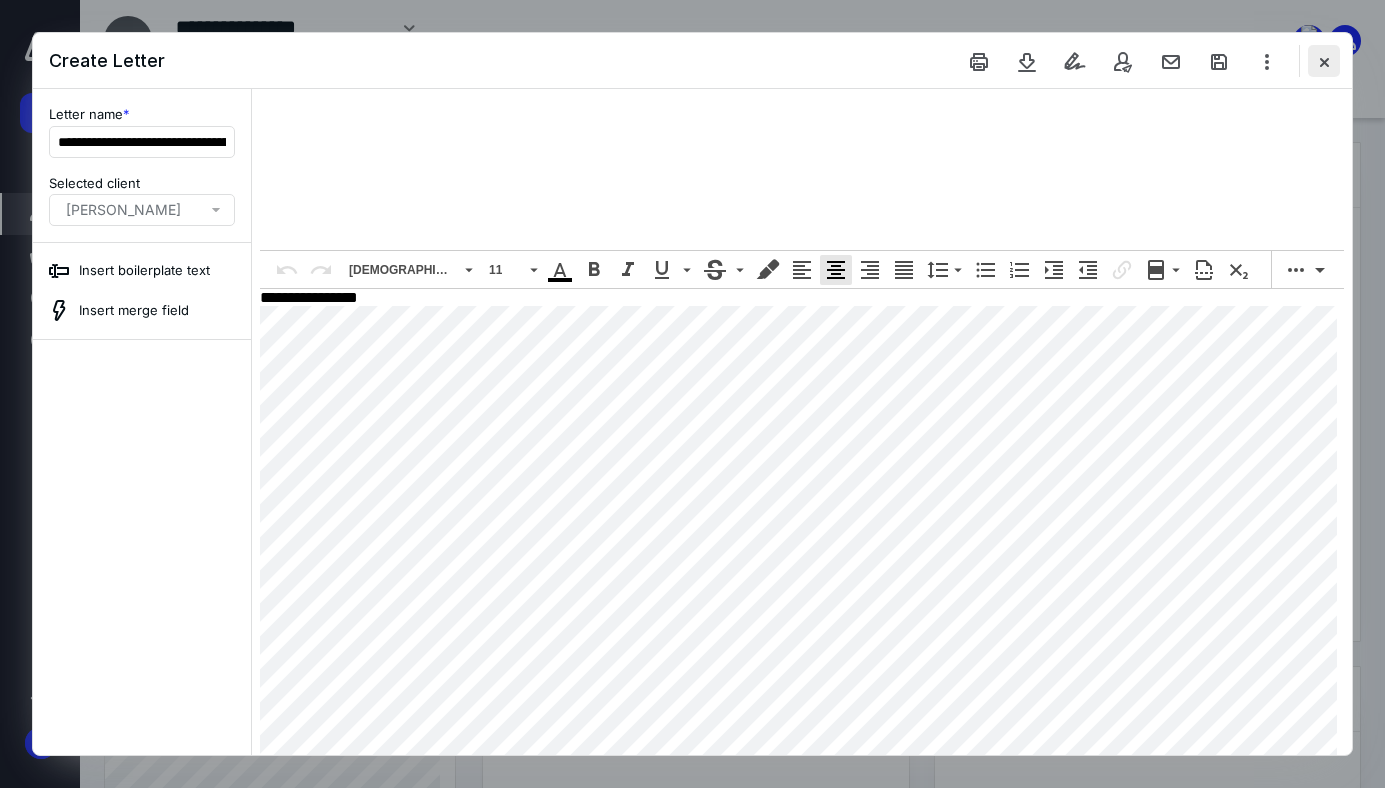 click at bounding box center [1324, 61] 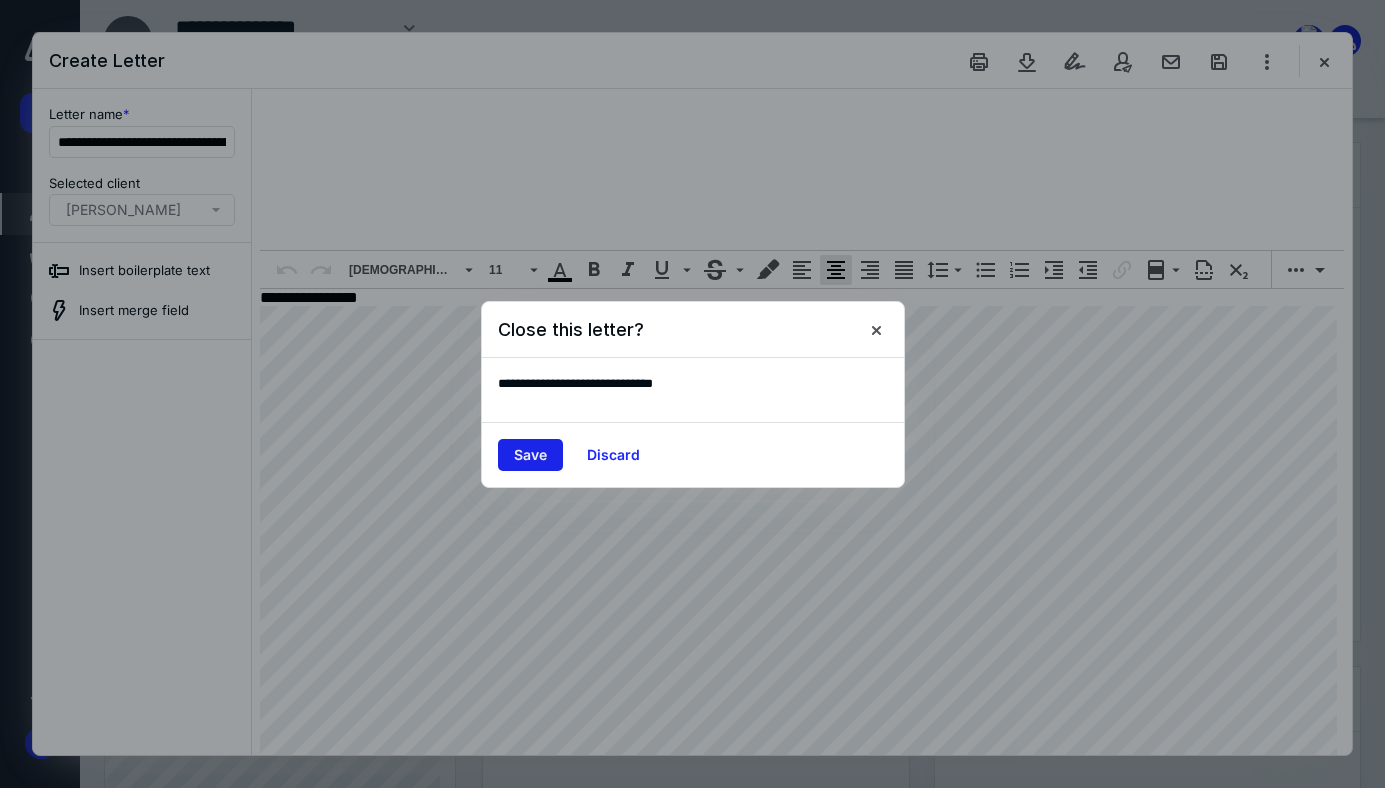 click on "Save" at bounding box center (530, 455) 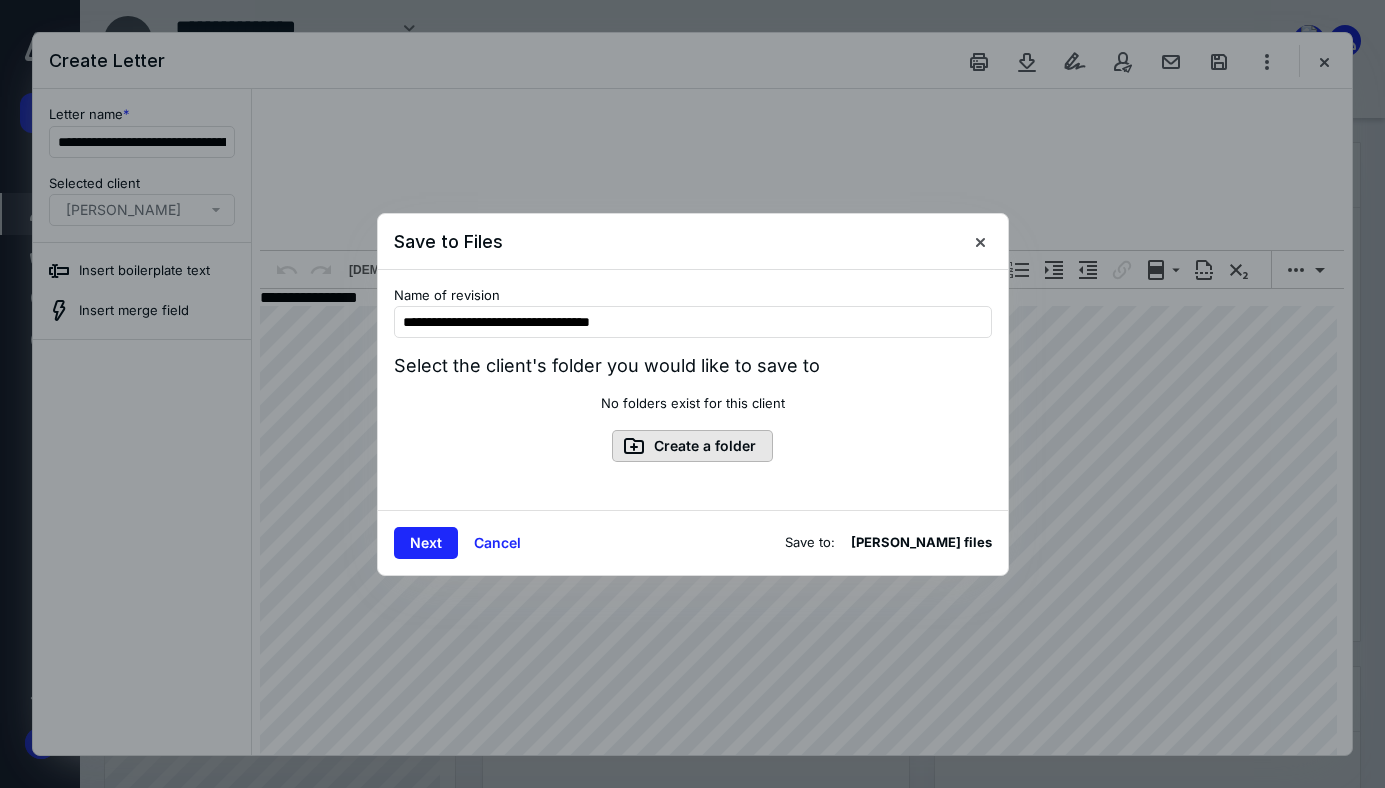 click on "Create a folder" at bounding box center [692, 446] 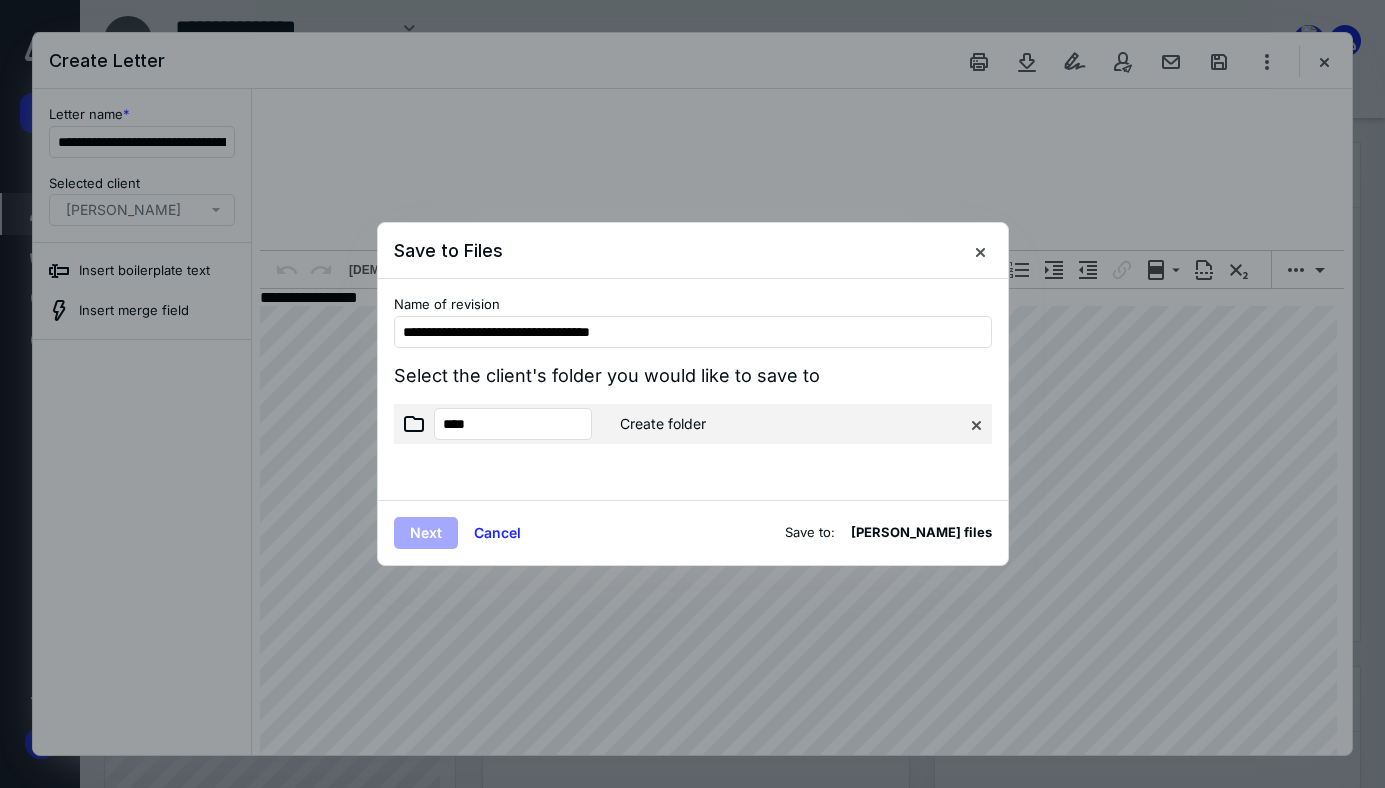 type on "****" 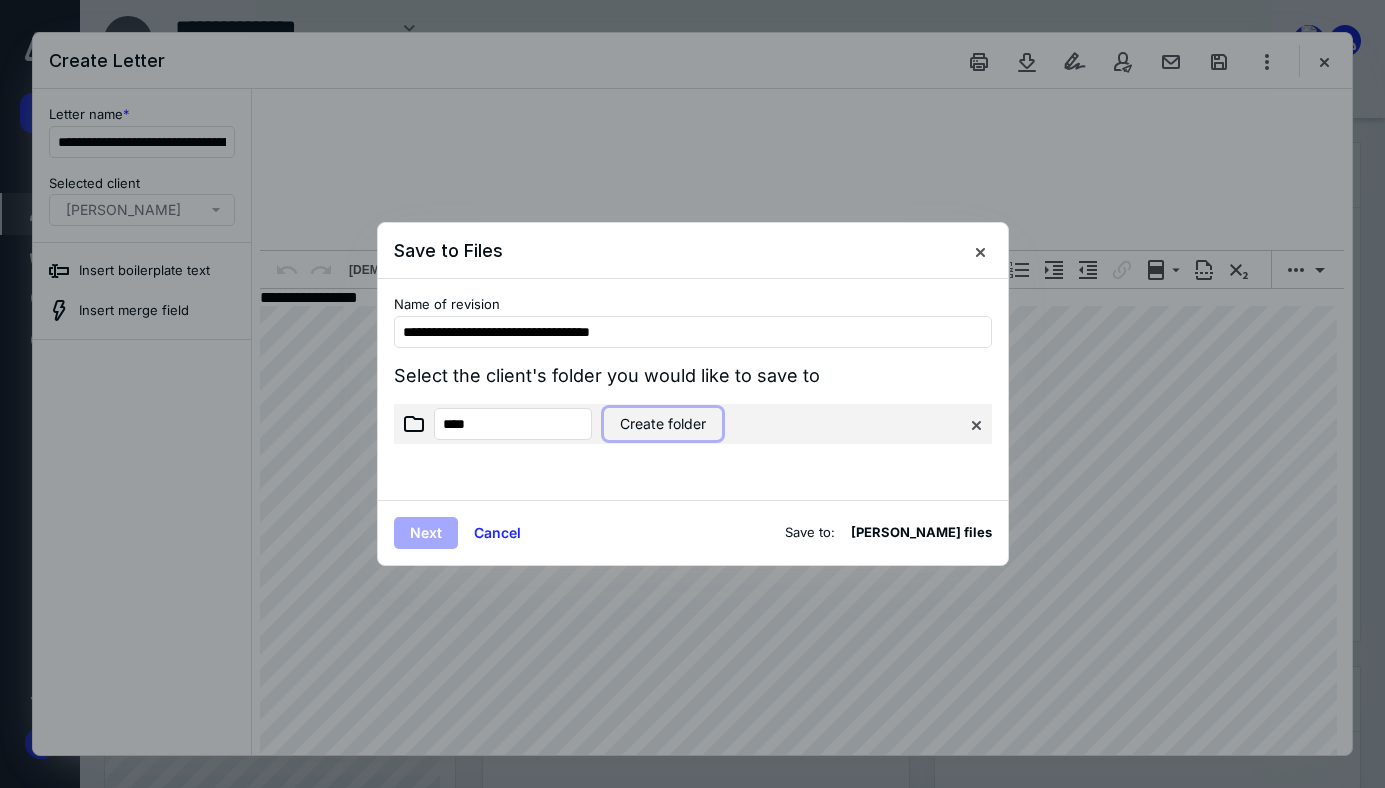 type 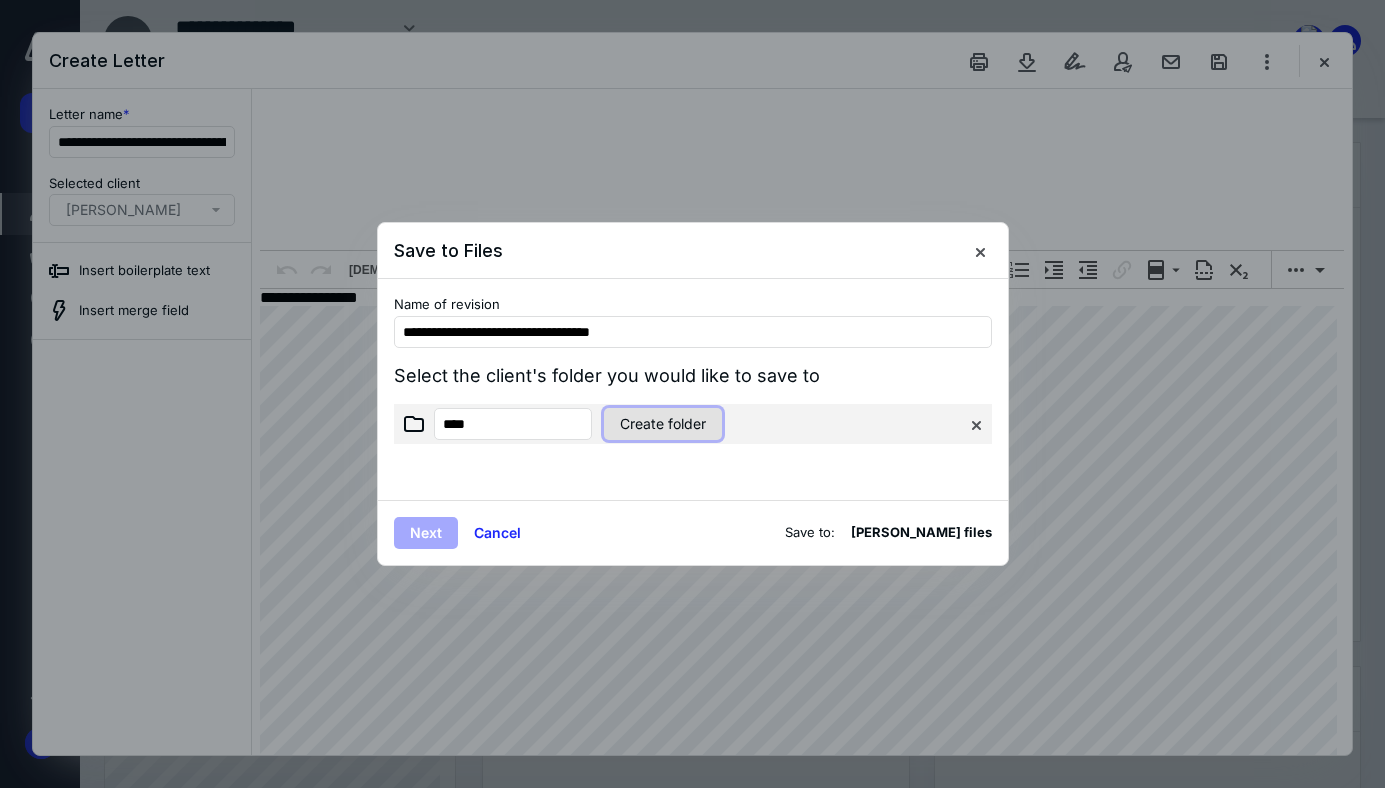 click on "Create folder" at bounding box center (663, 424) 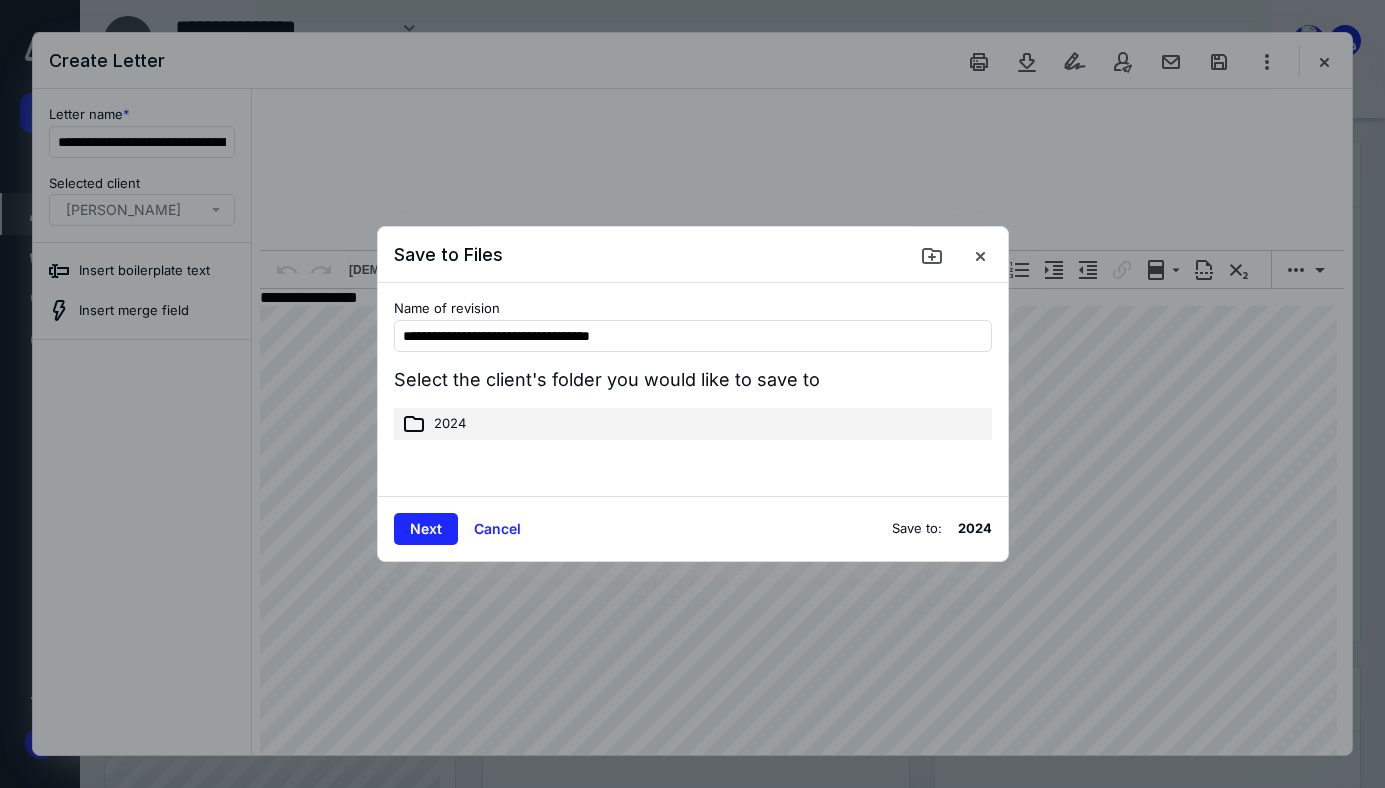 click 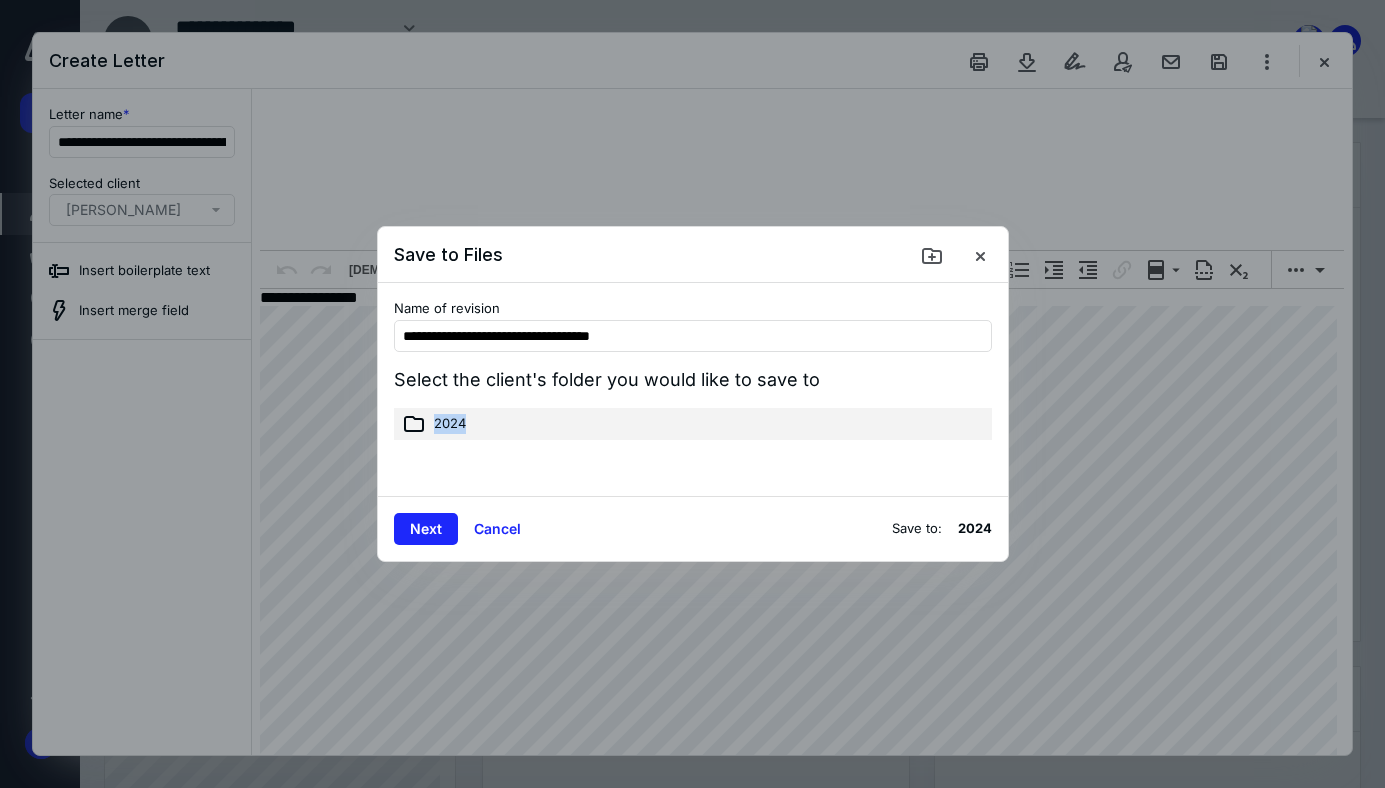 click 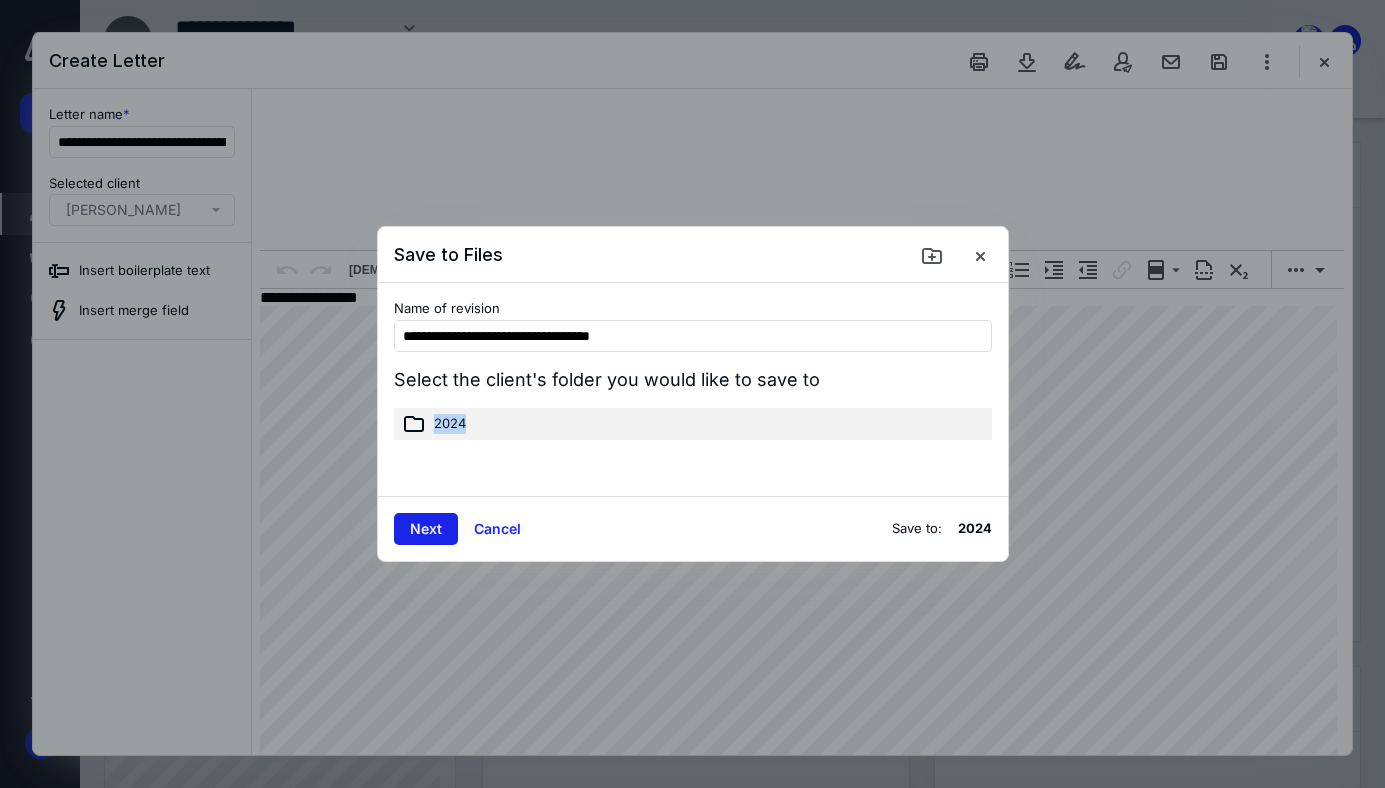 drag, startPoint x: 410, startPoint y: 424, endPoint x: 414, endPoint y: 529, distance: 105.076164 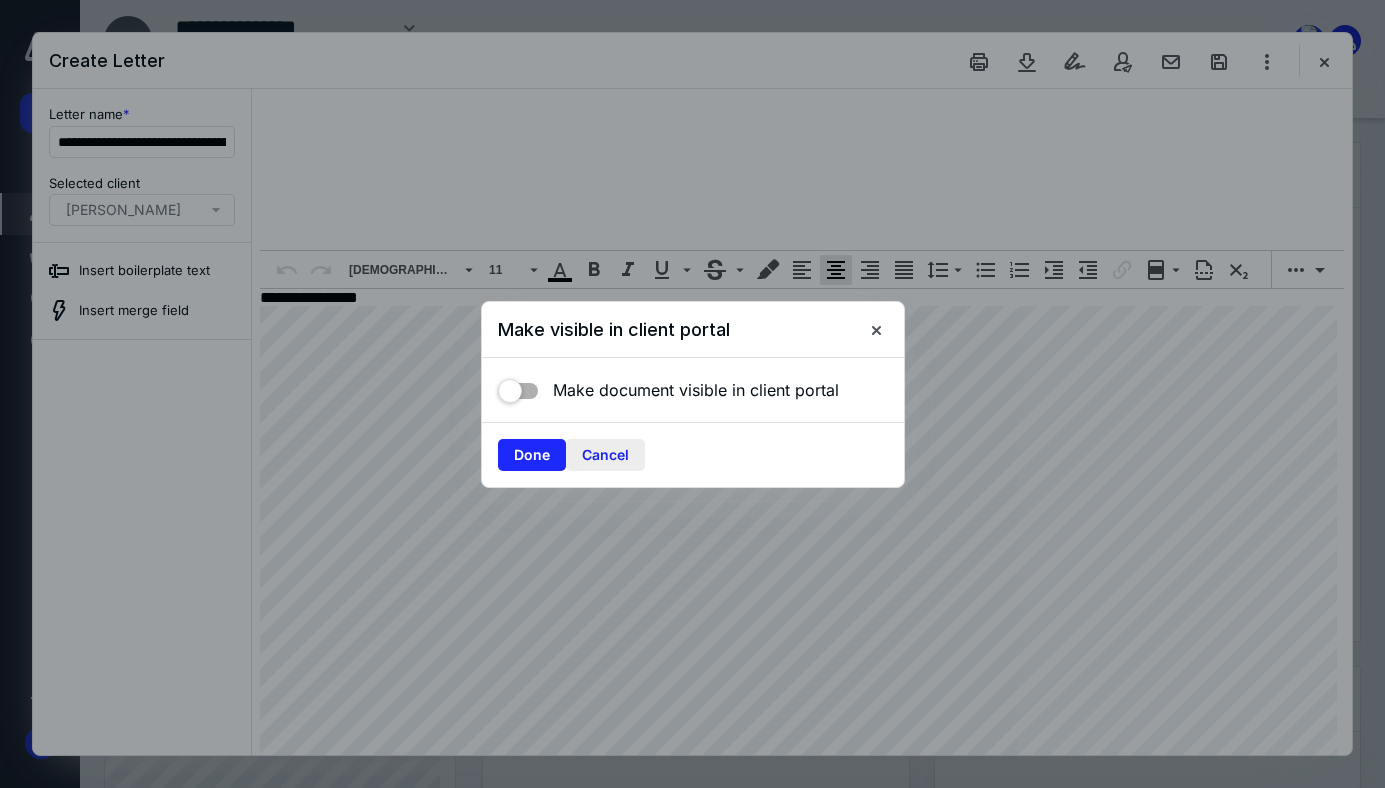 click on "Cancel" at bounding box center (605, 455) 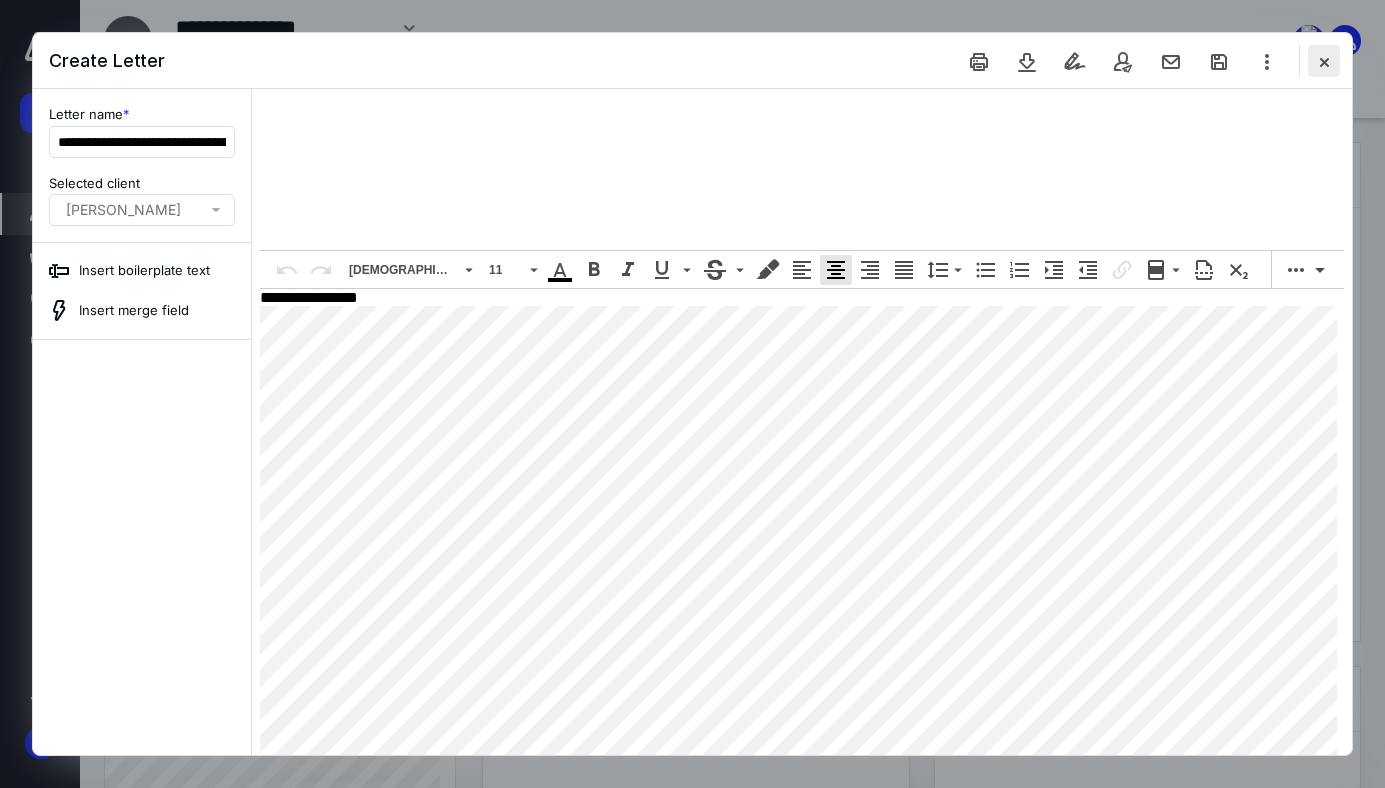 click at bounding box center [1324, 61] 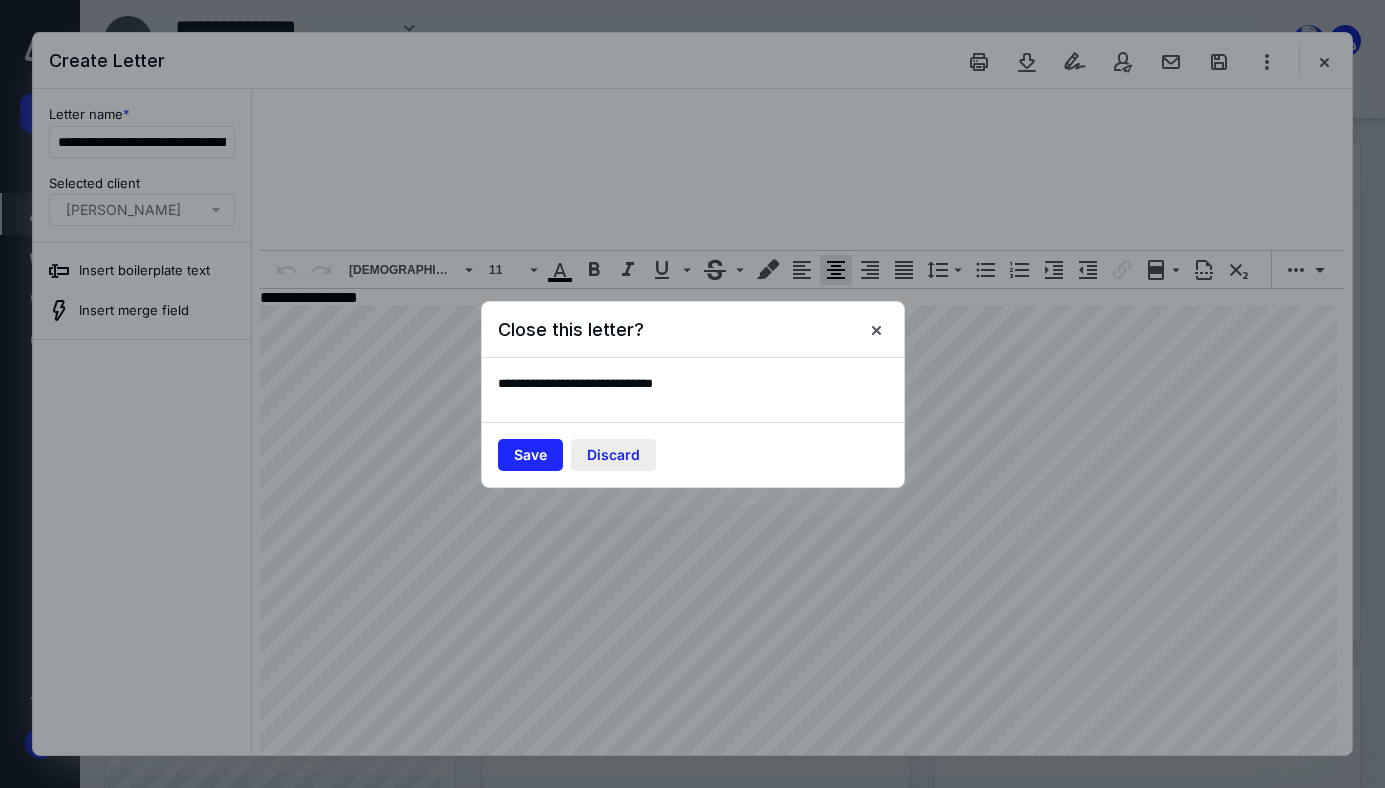 click on "Discard" at bounding box center (613, 455) 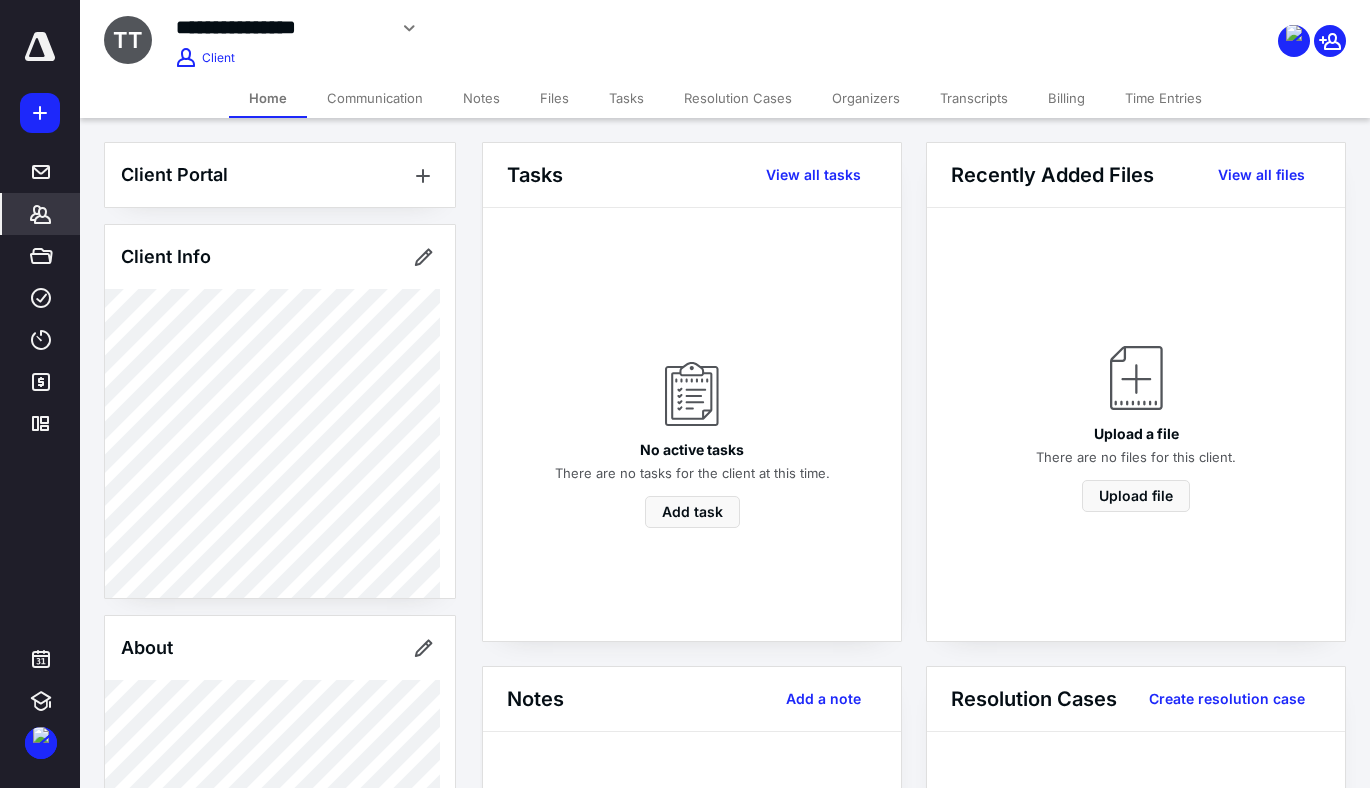 click 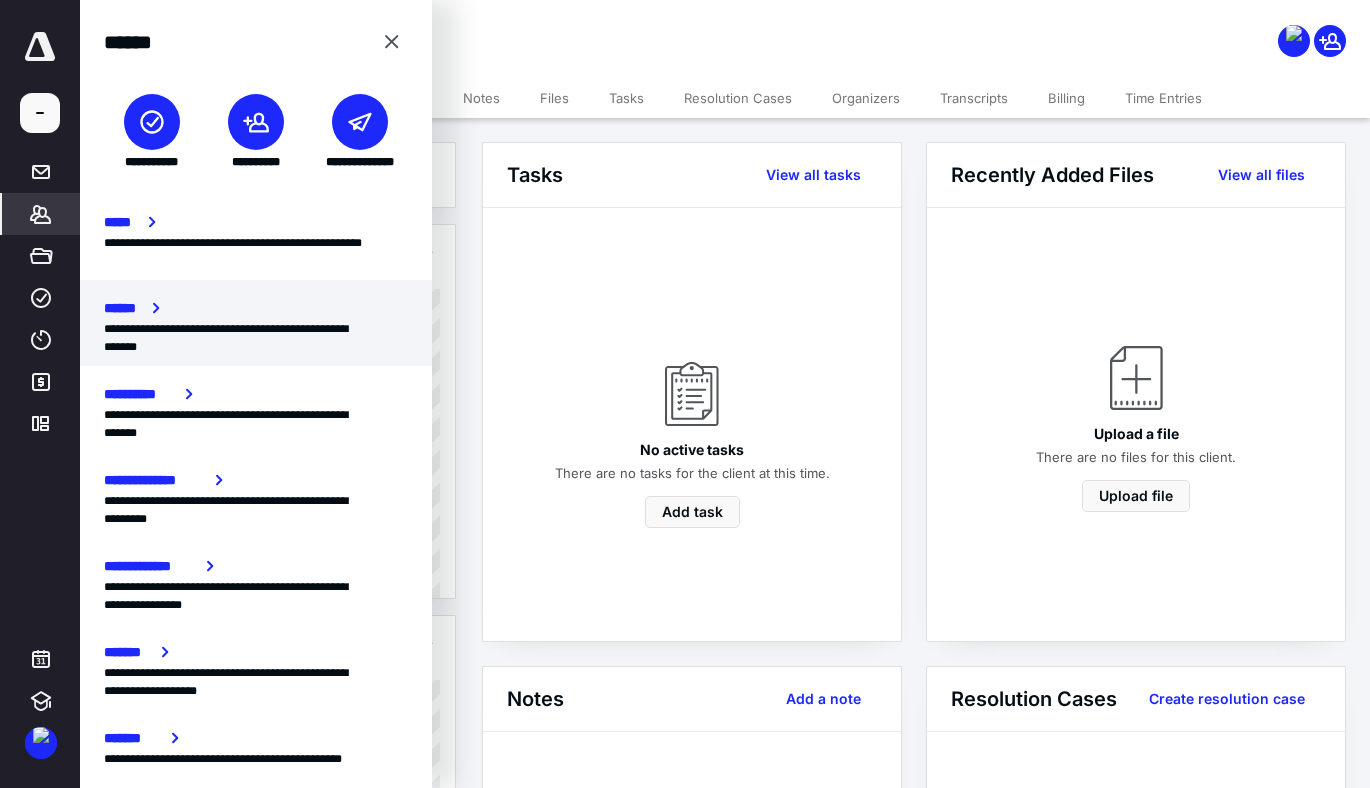 click on "******" at bounding box center [124, 308] 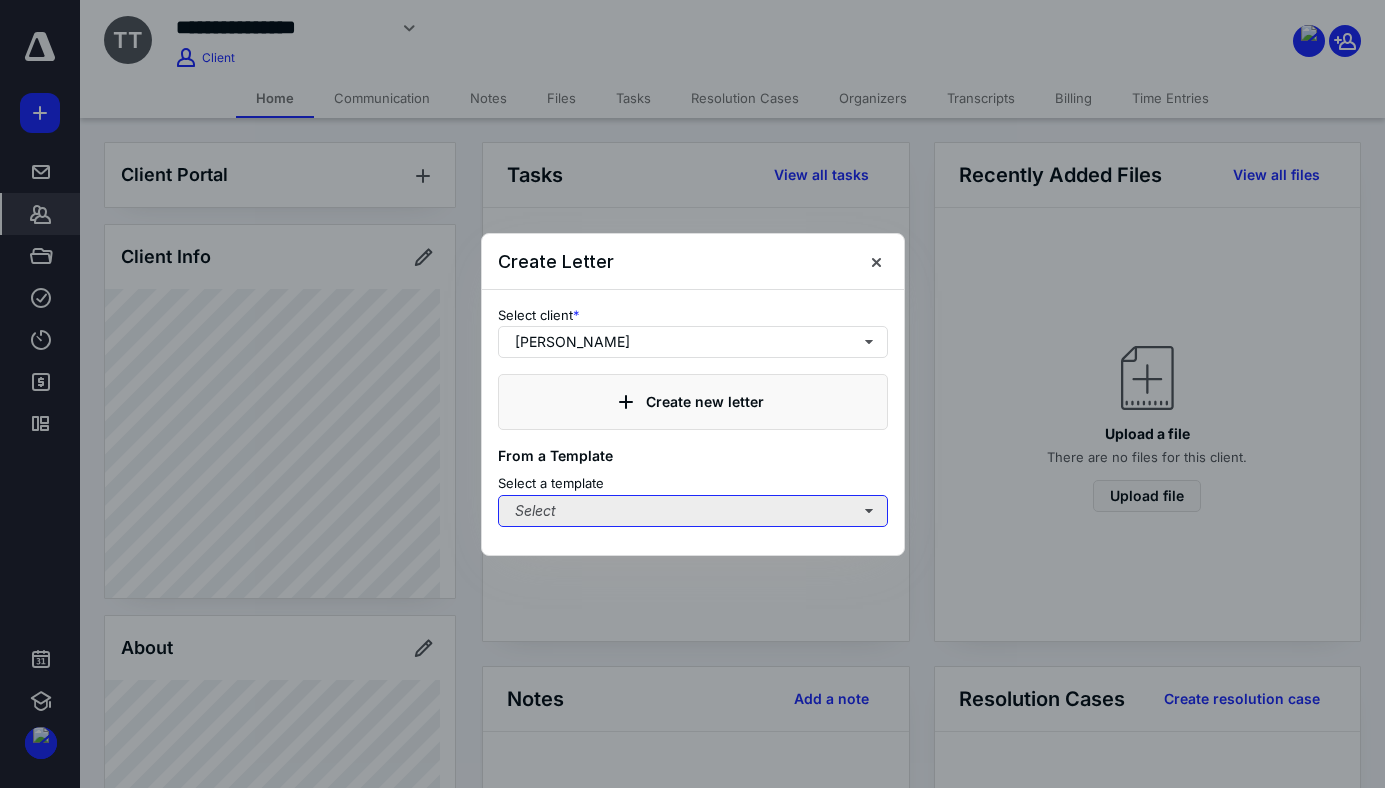 click on "Select" at bounding box center [693, 511] 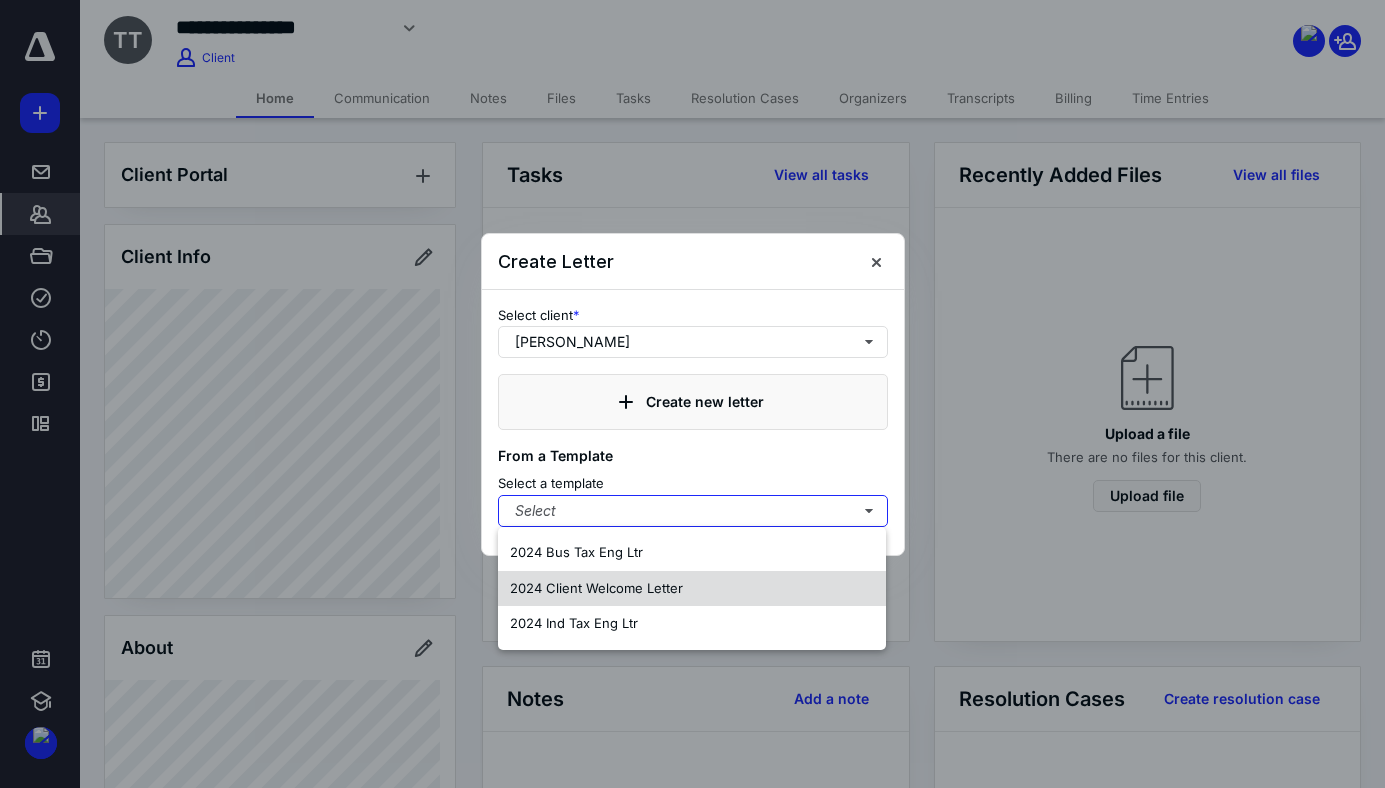 click on "2024 Client Welcome Letter" at bounding box center [596, 588] 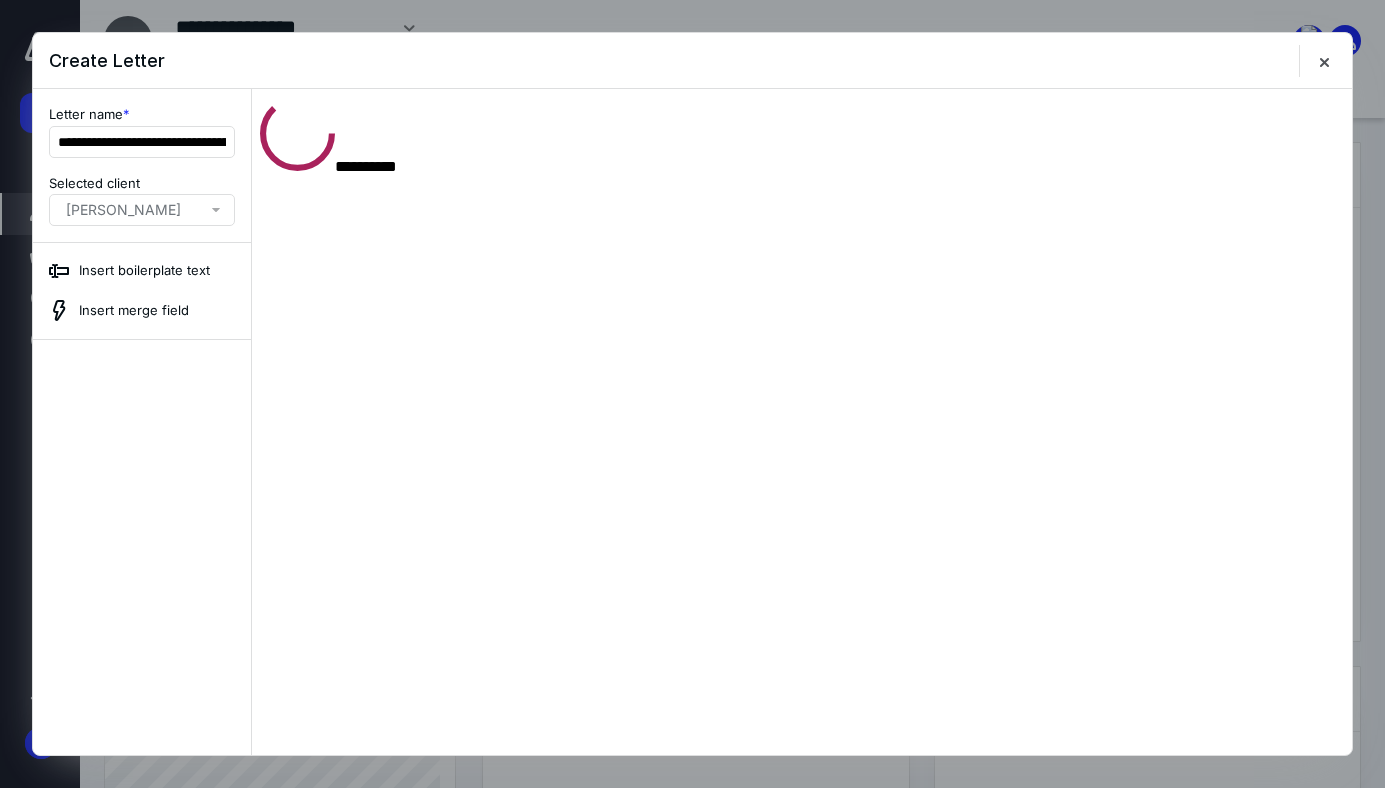 scroll, scrollTop: 0, scrollLeft: 0, axis: both 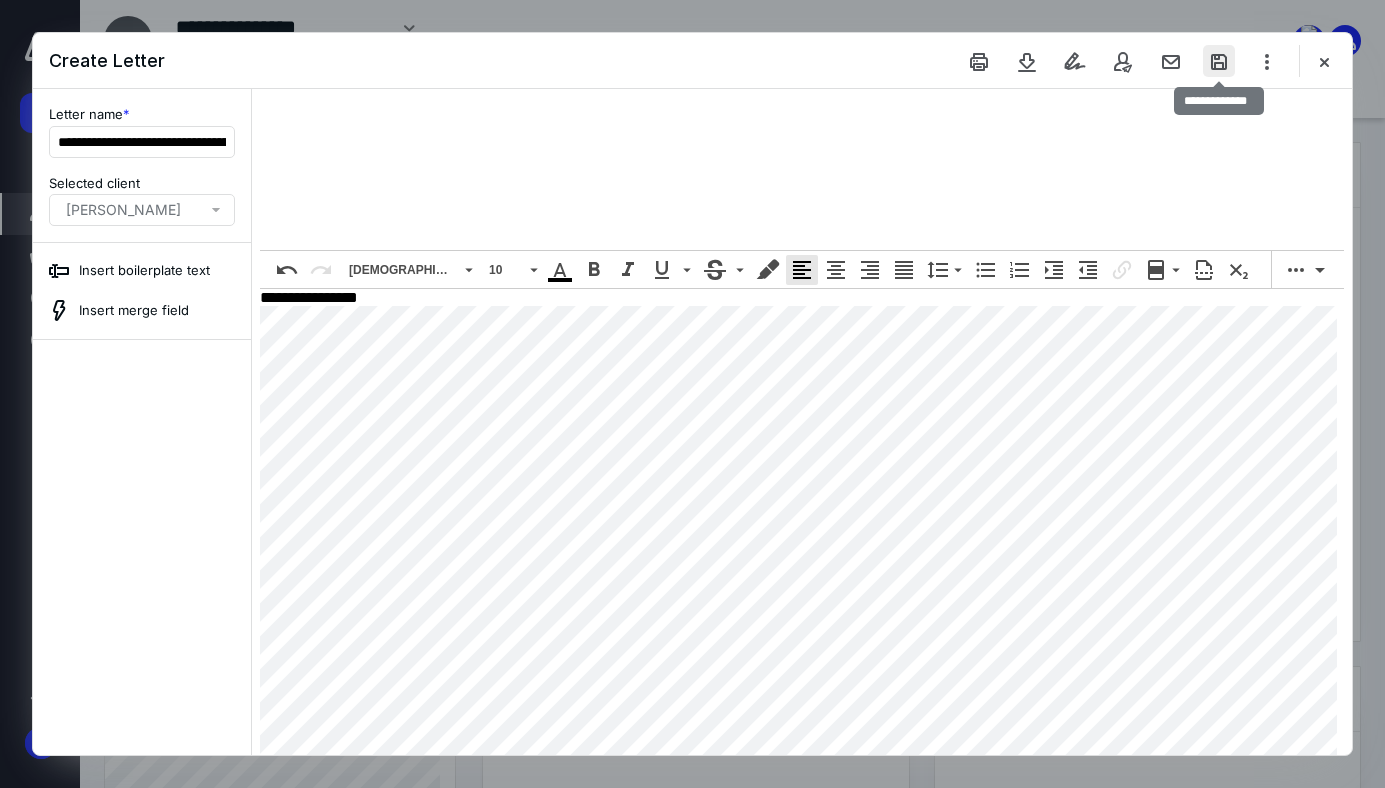 click at bounding box center (1219, 61) 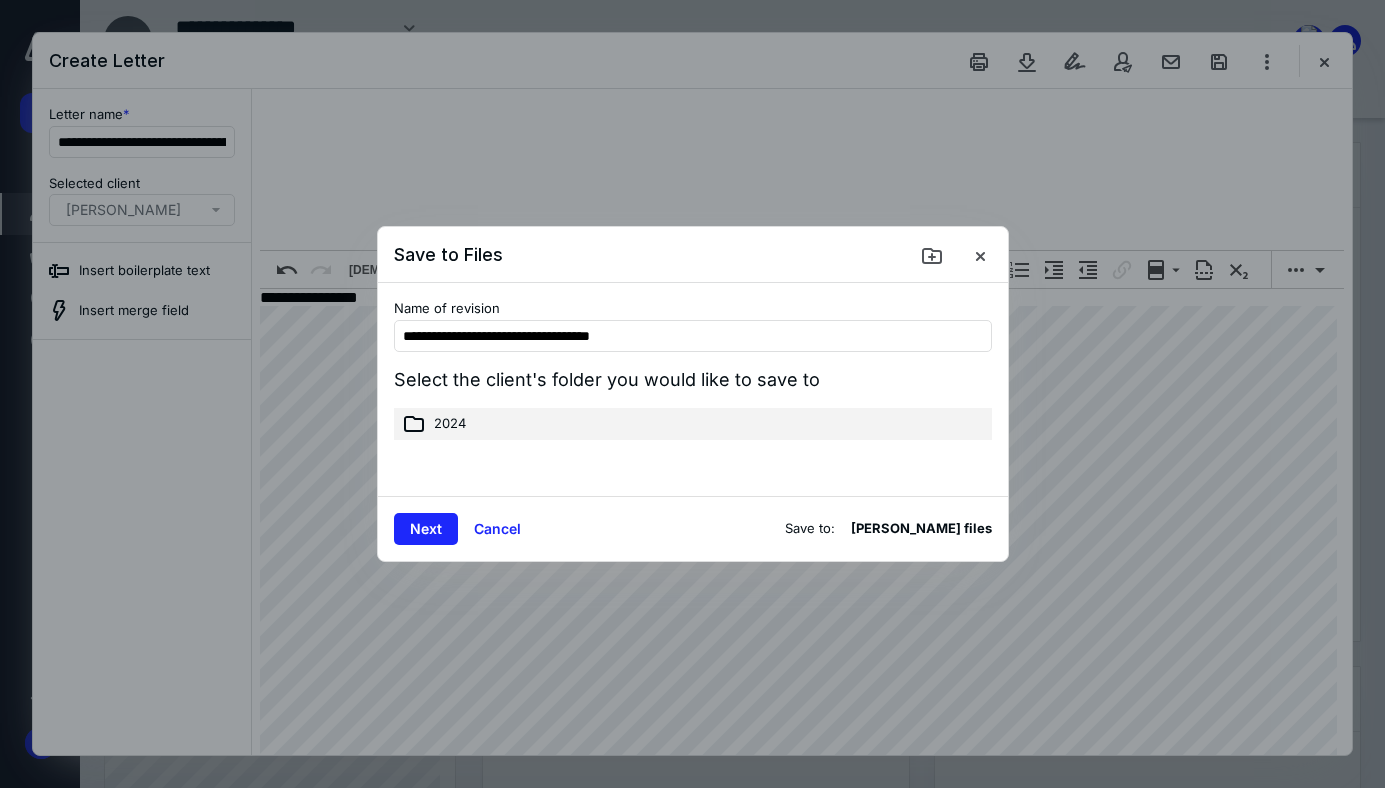 click 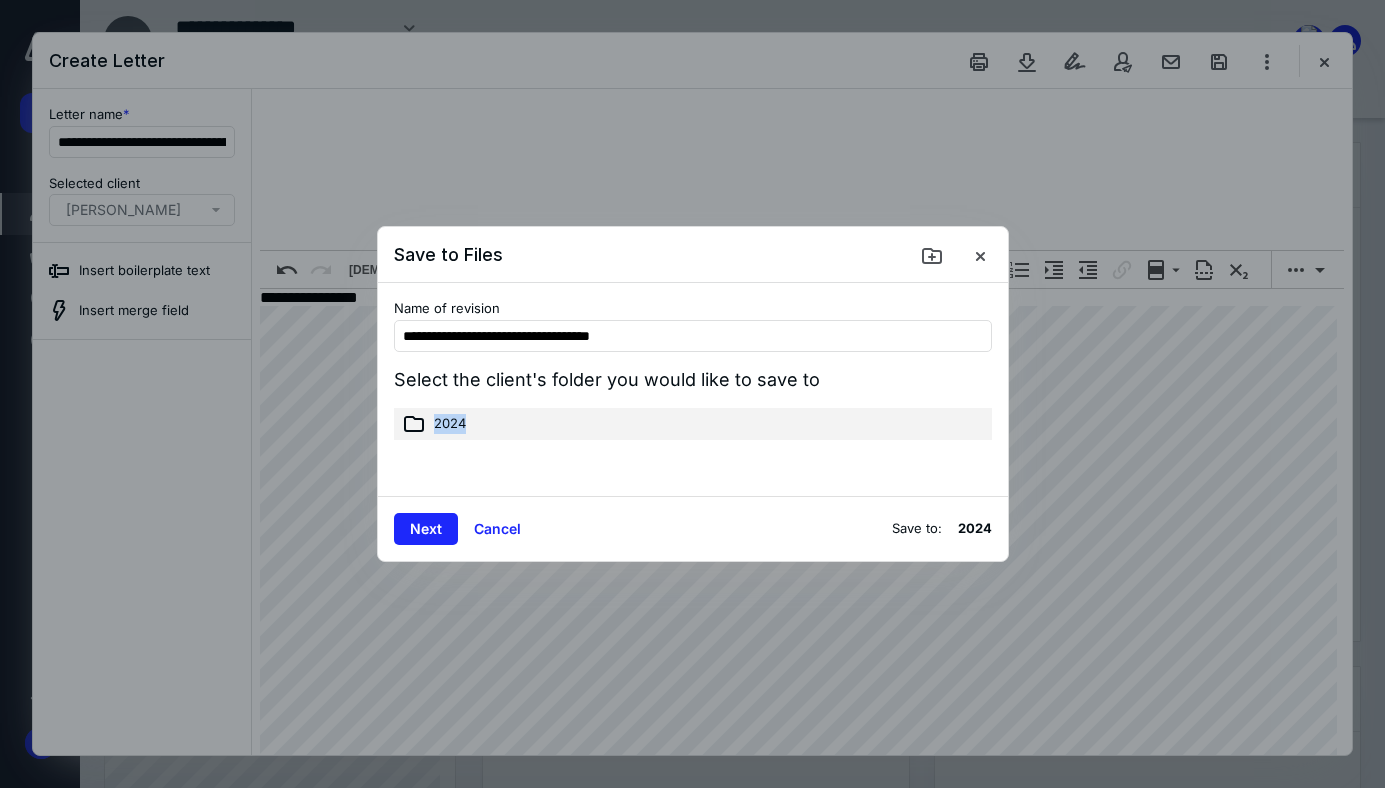 click 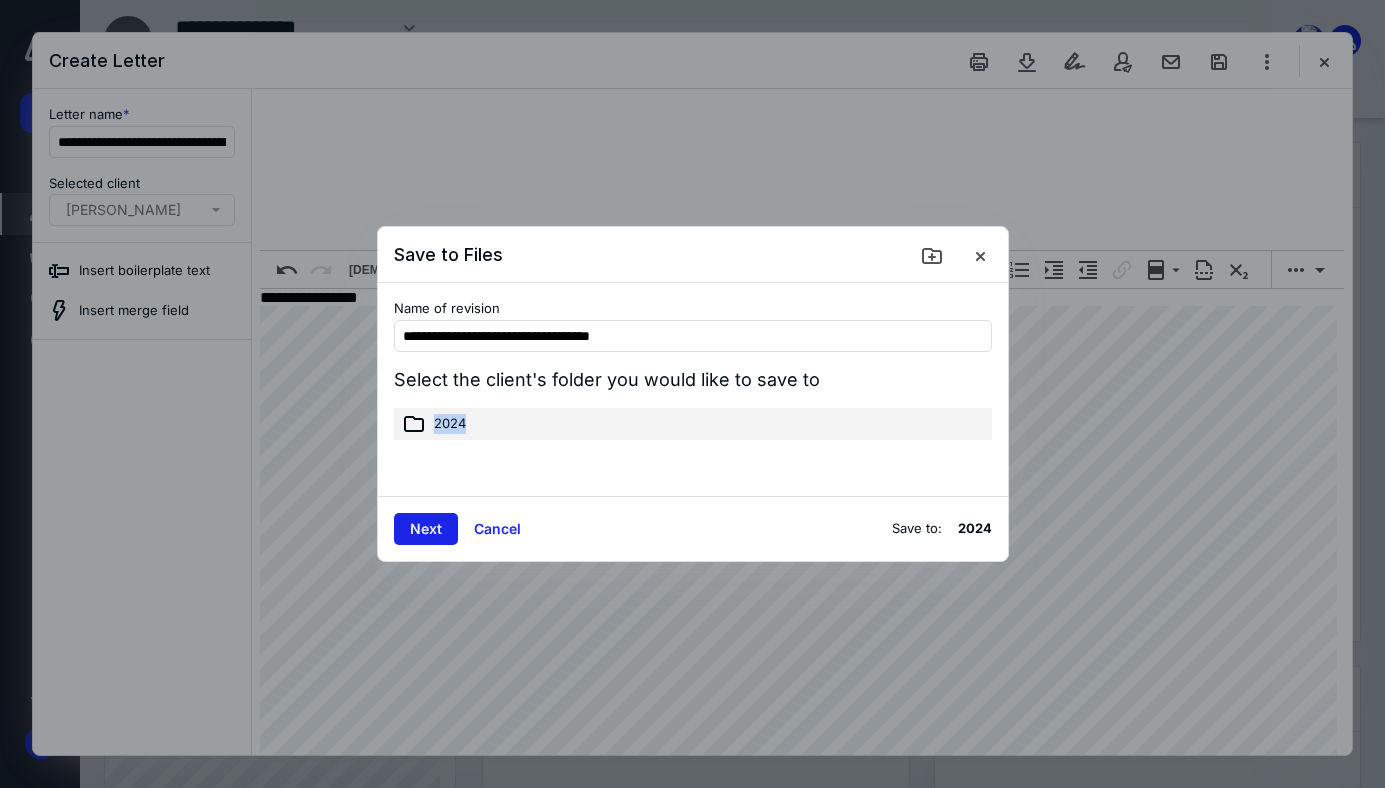 drag, startPoint x: 411, startPoint y: 427, endPoint x: 427, endPoint y: 529, distance: 103.24728 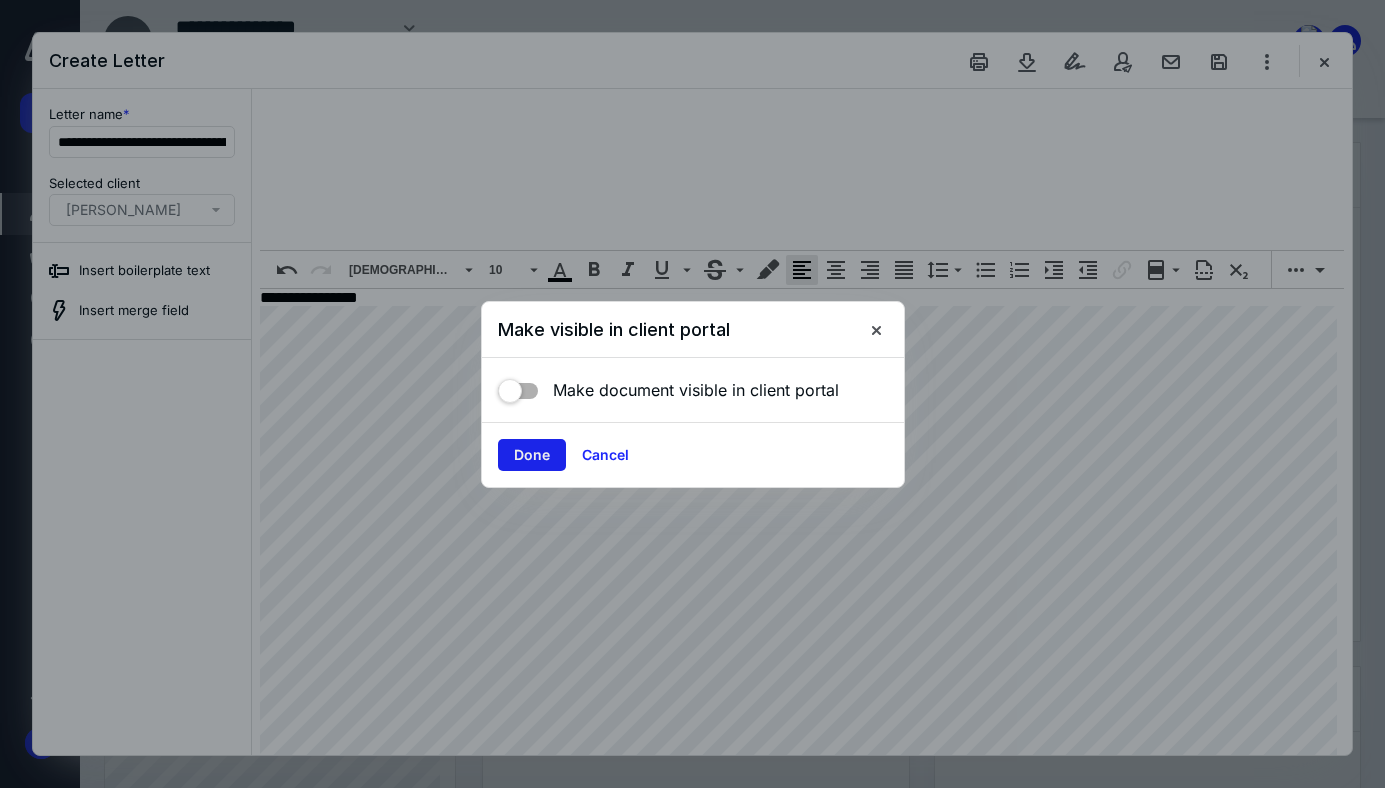 click on "Done" at bounding box center [532, 455] 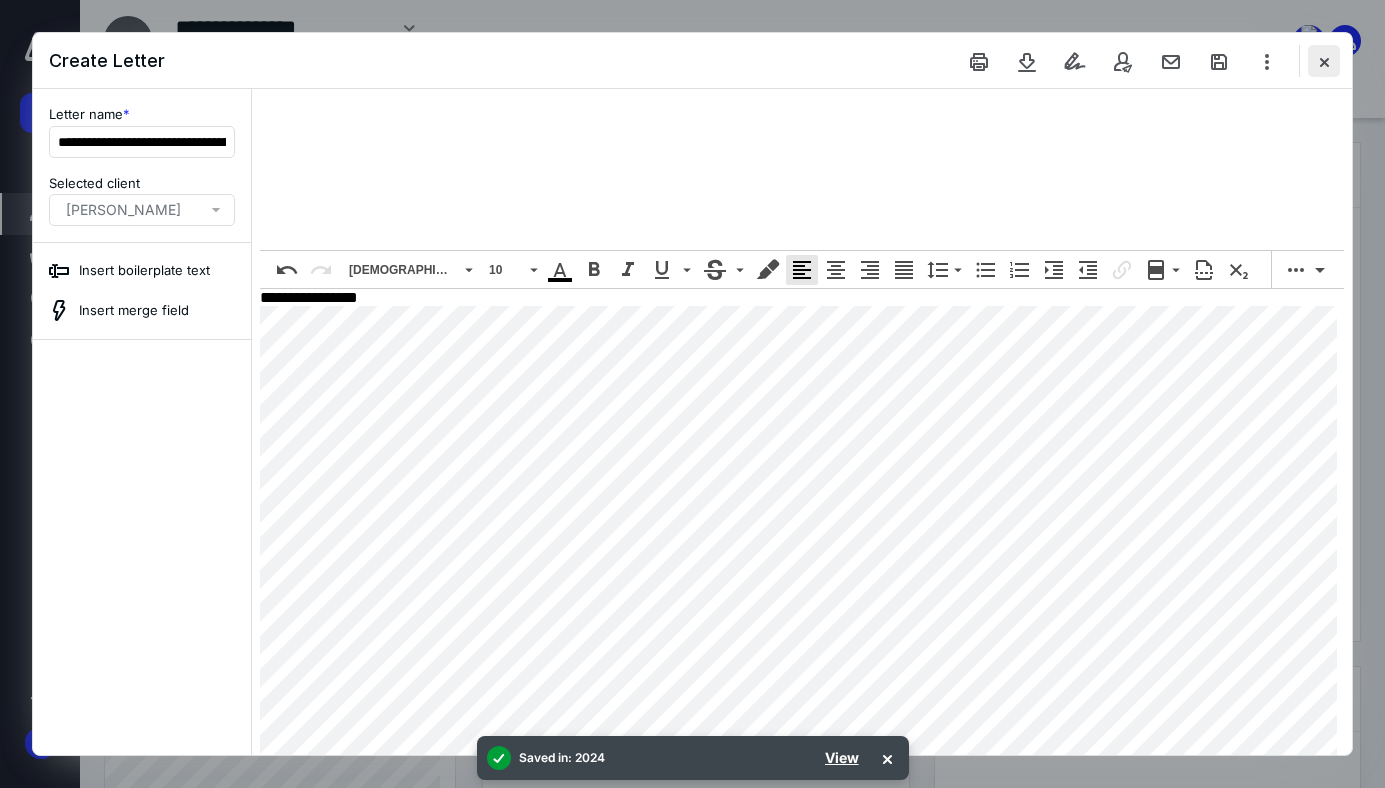 click at bounding box center [1324, 61] 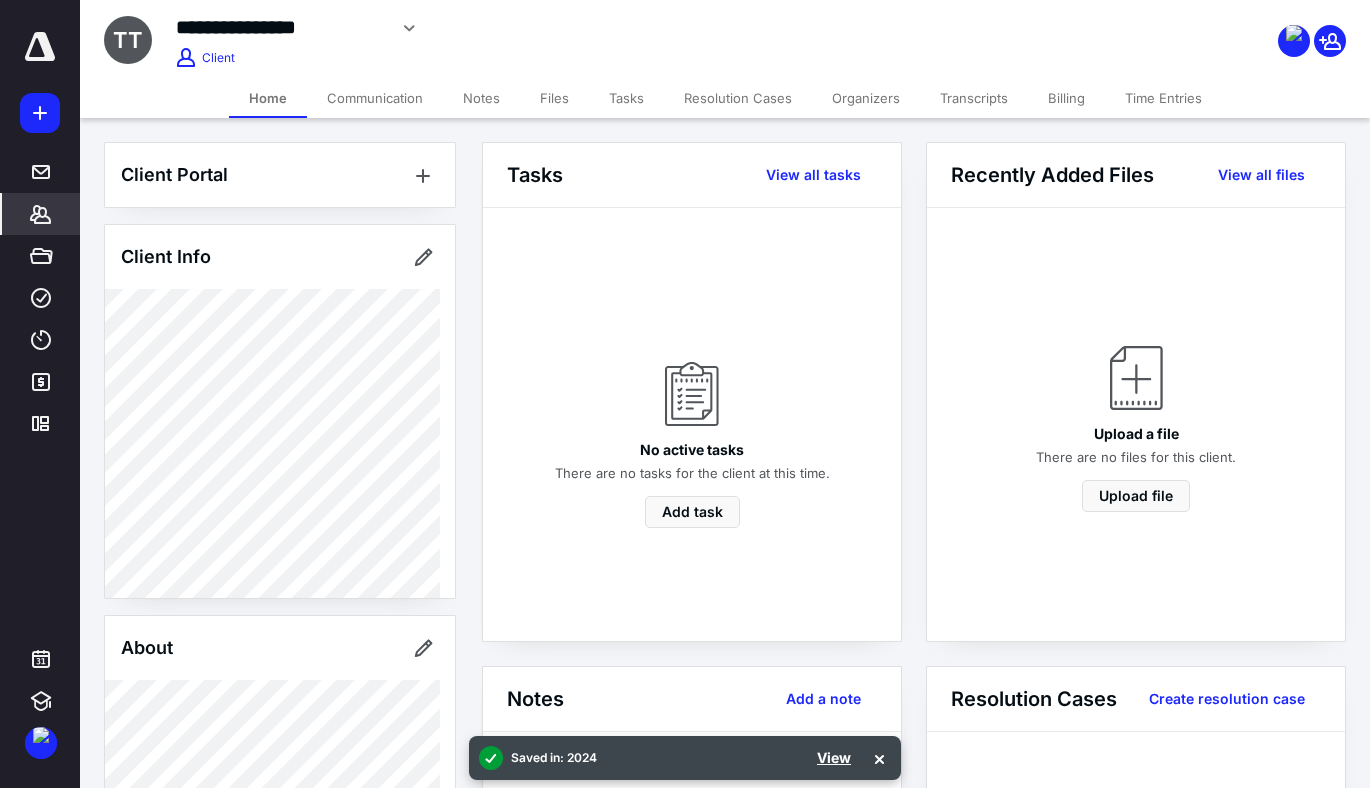 click on "Files" at bounding box center (554, 98) 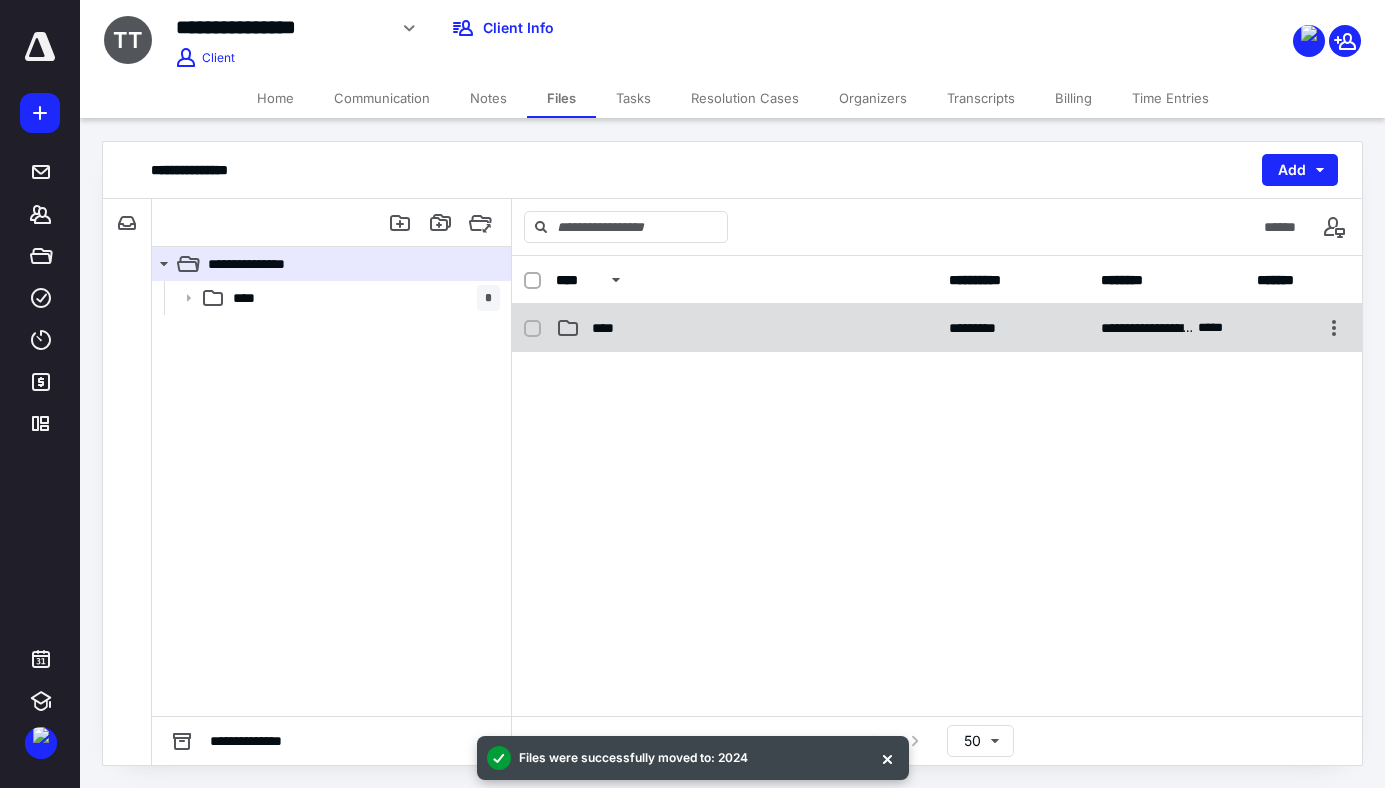 click 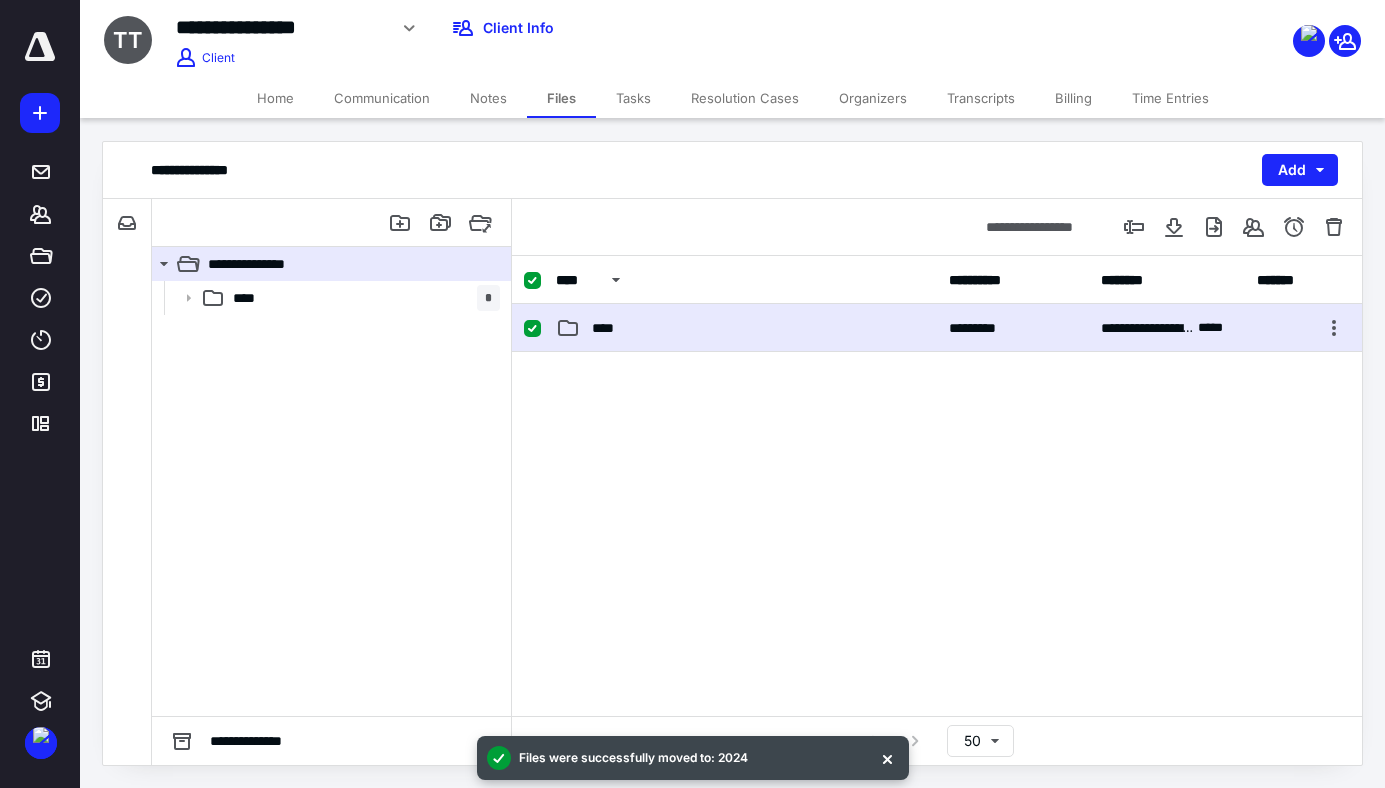 click 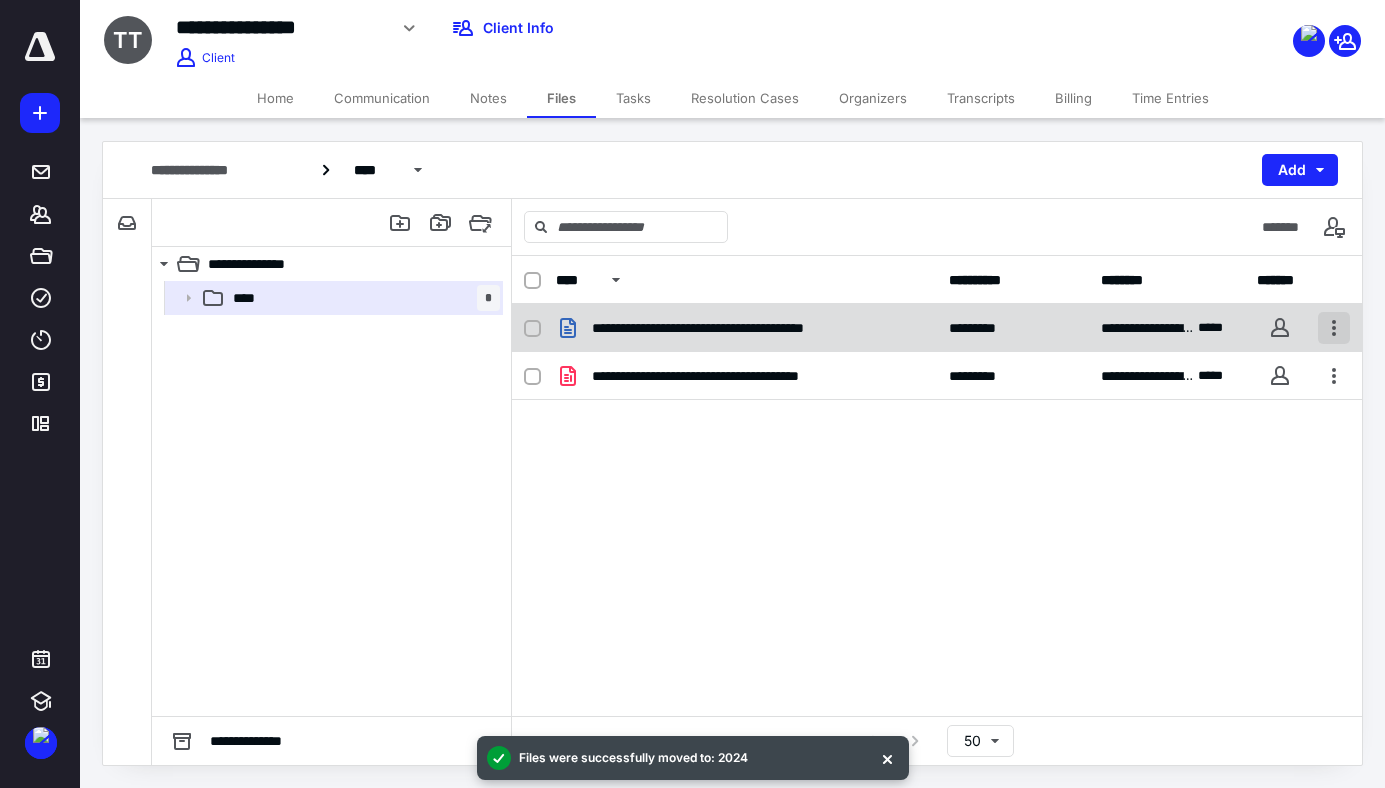 click at bounding box center (1334, 328) 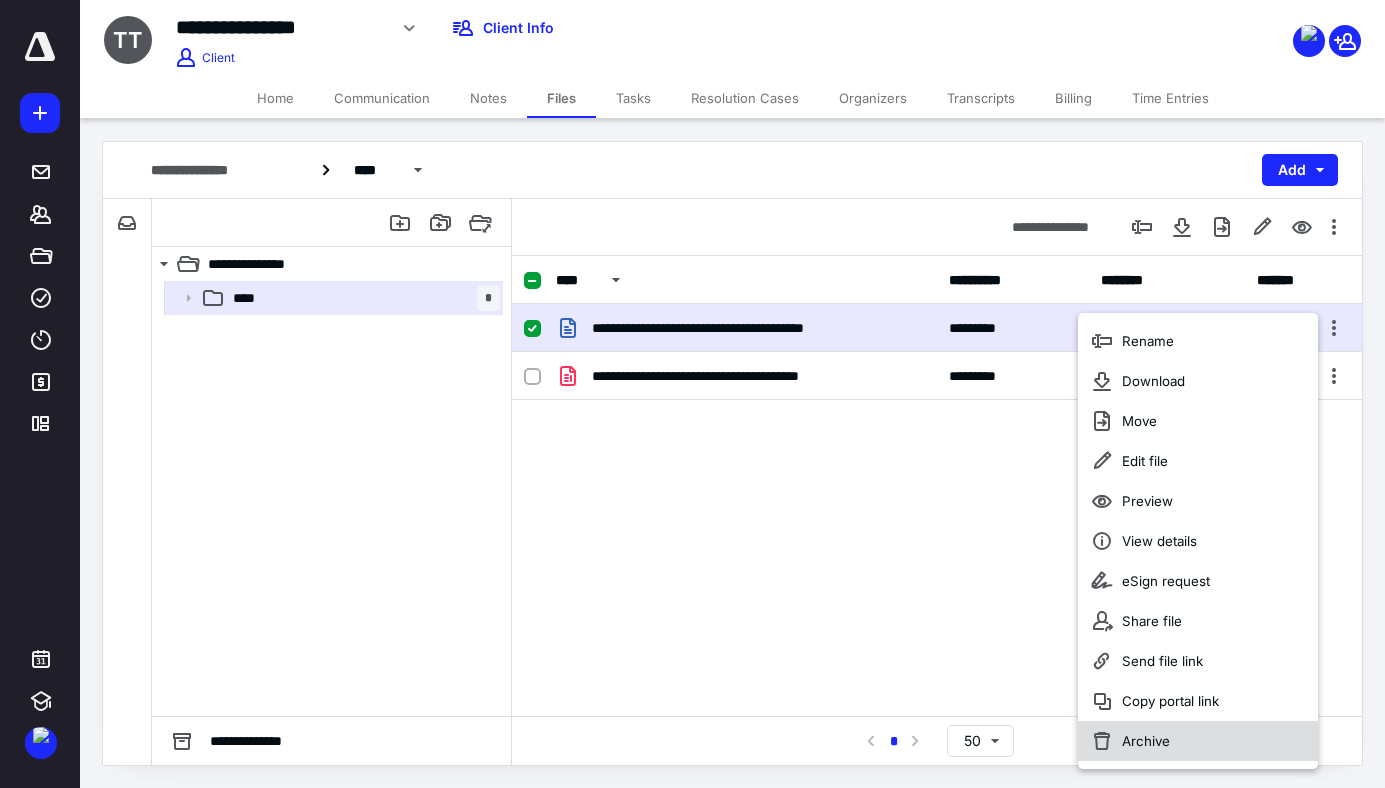 click on "Archive" at bounding box center [1198, 741] 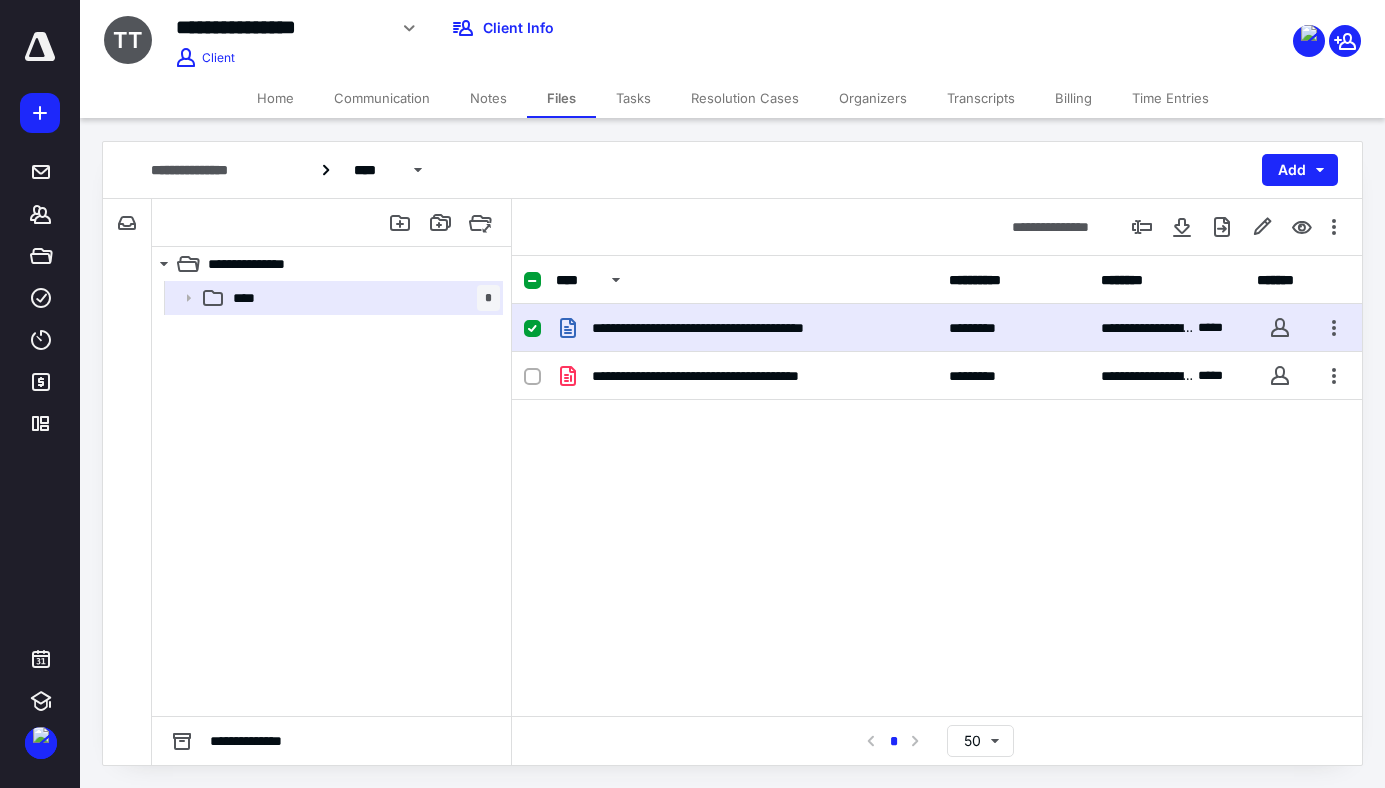 checkbox on "false" 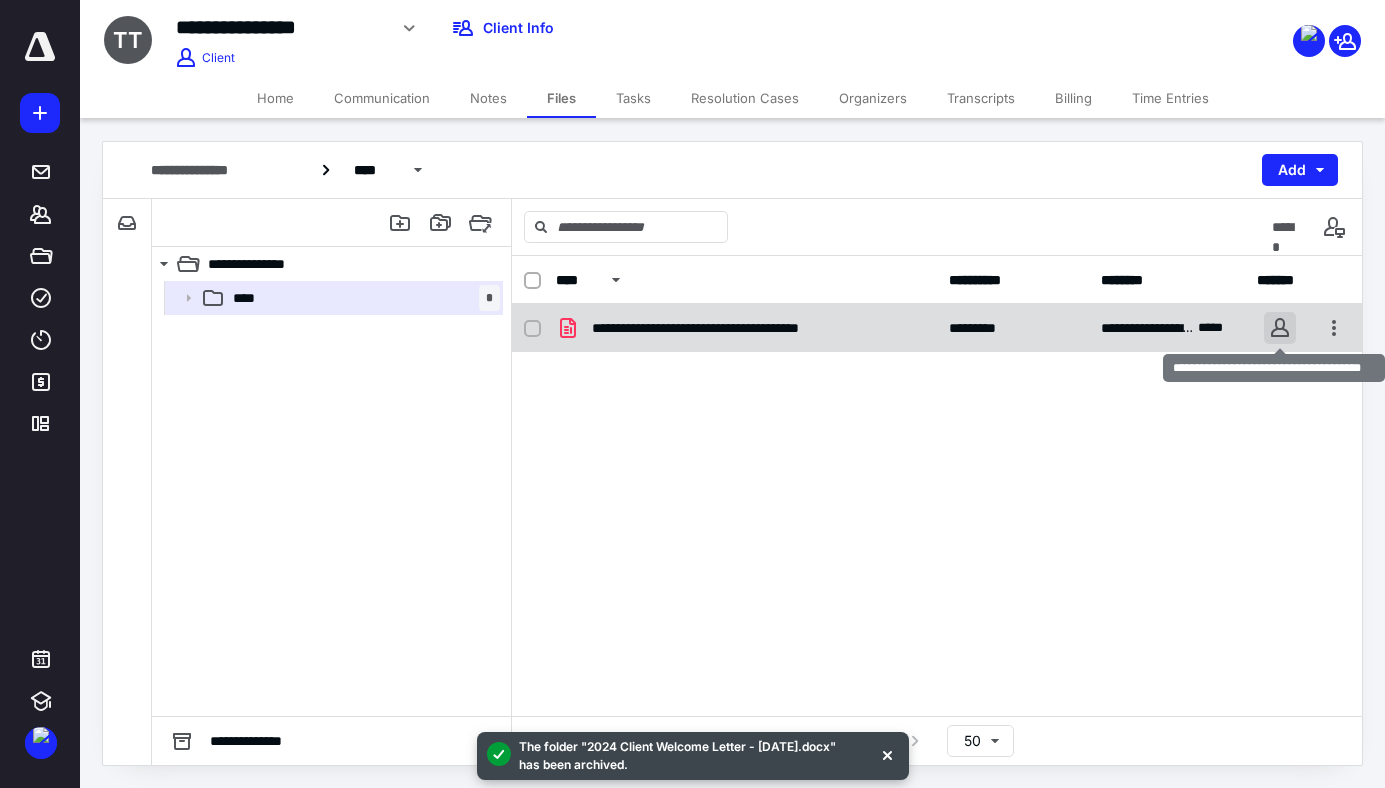 click at bounding box center [1280, 328] 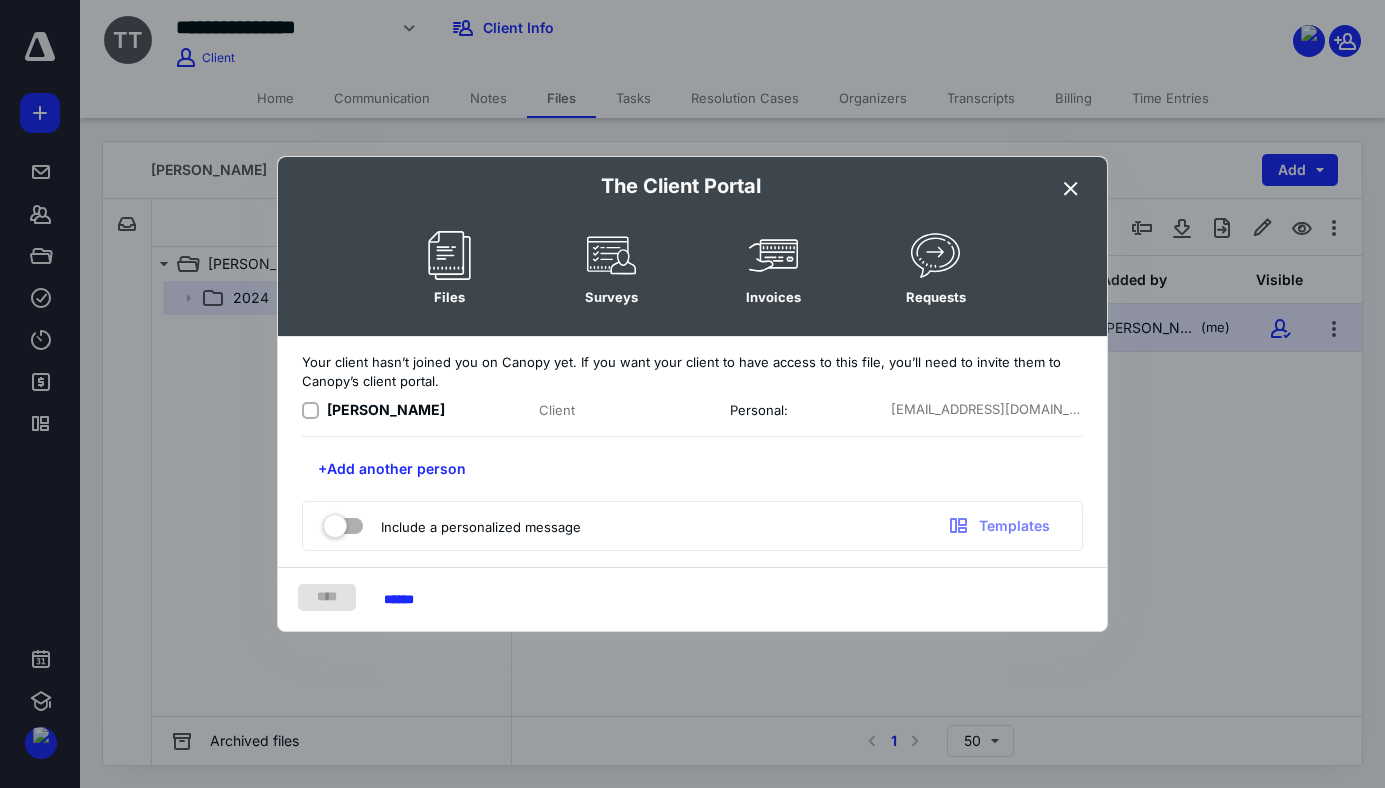 click 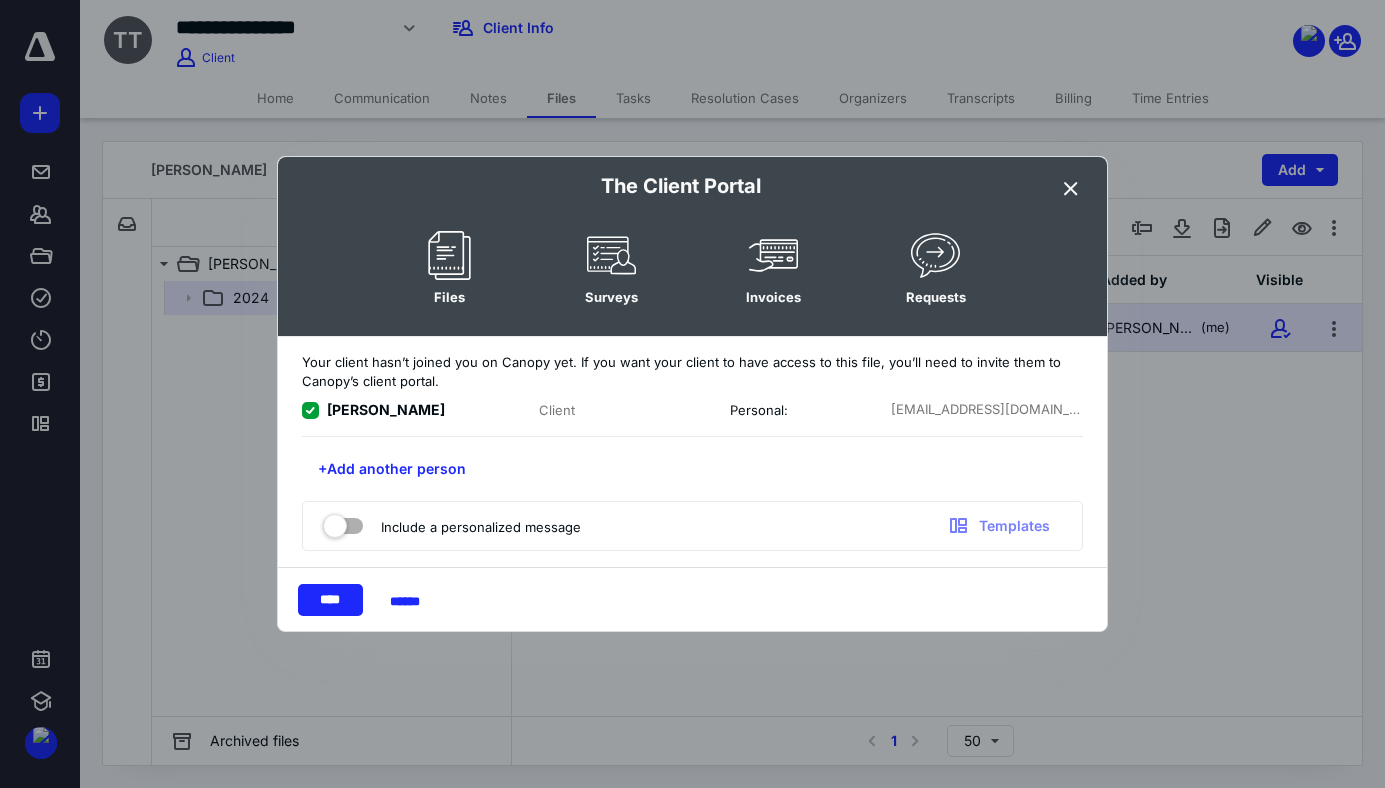 click at bounding box center [343, 522] 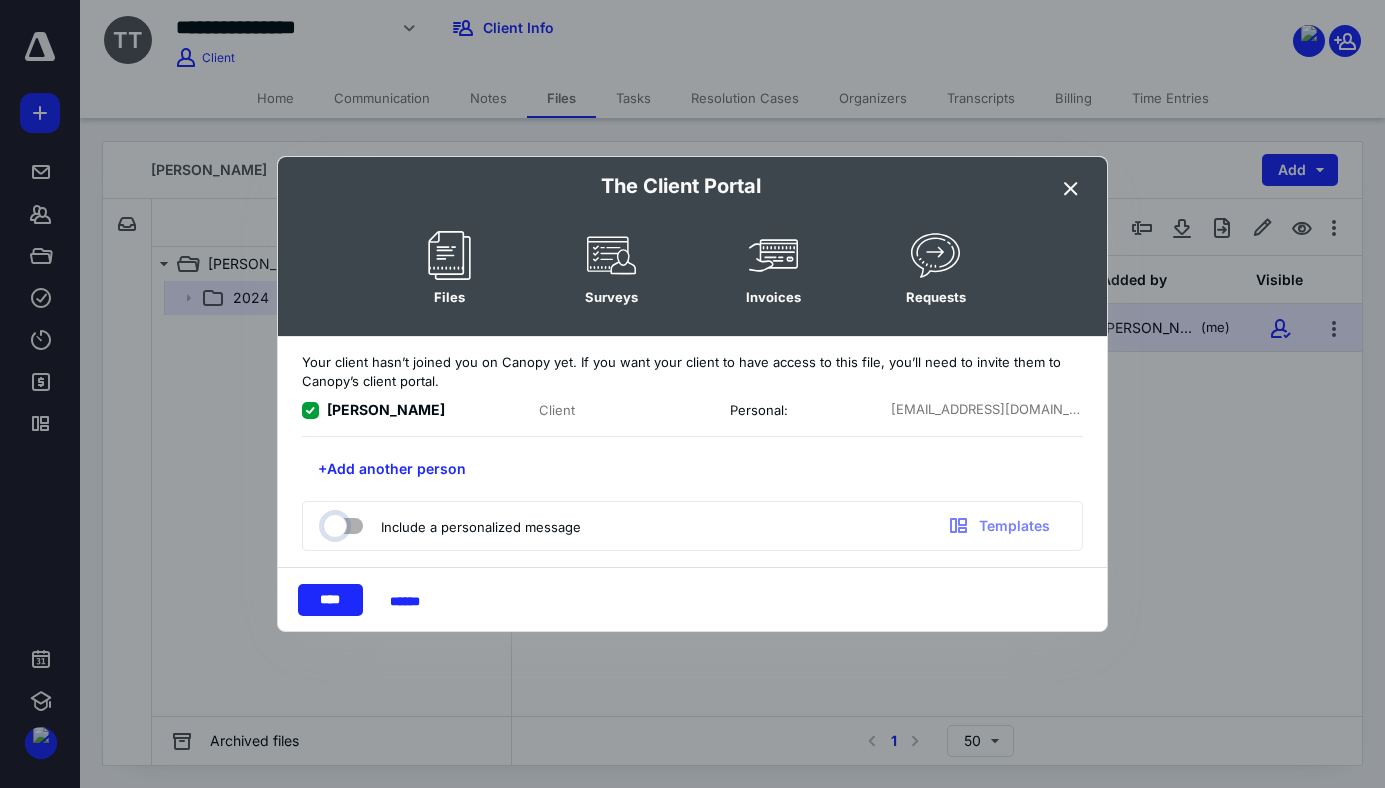 click at bounding box center [333, 523] 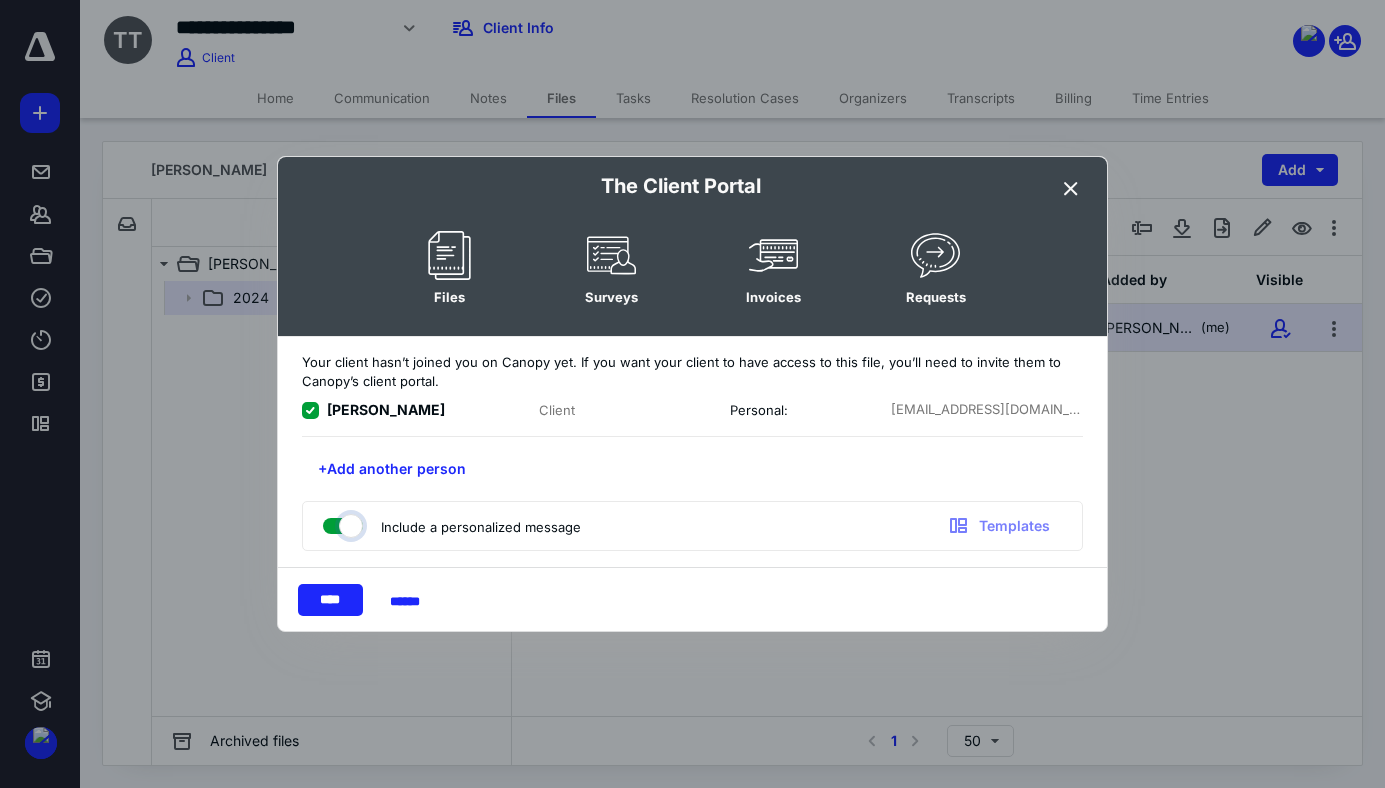checkbox on "true" 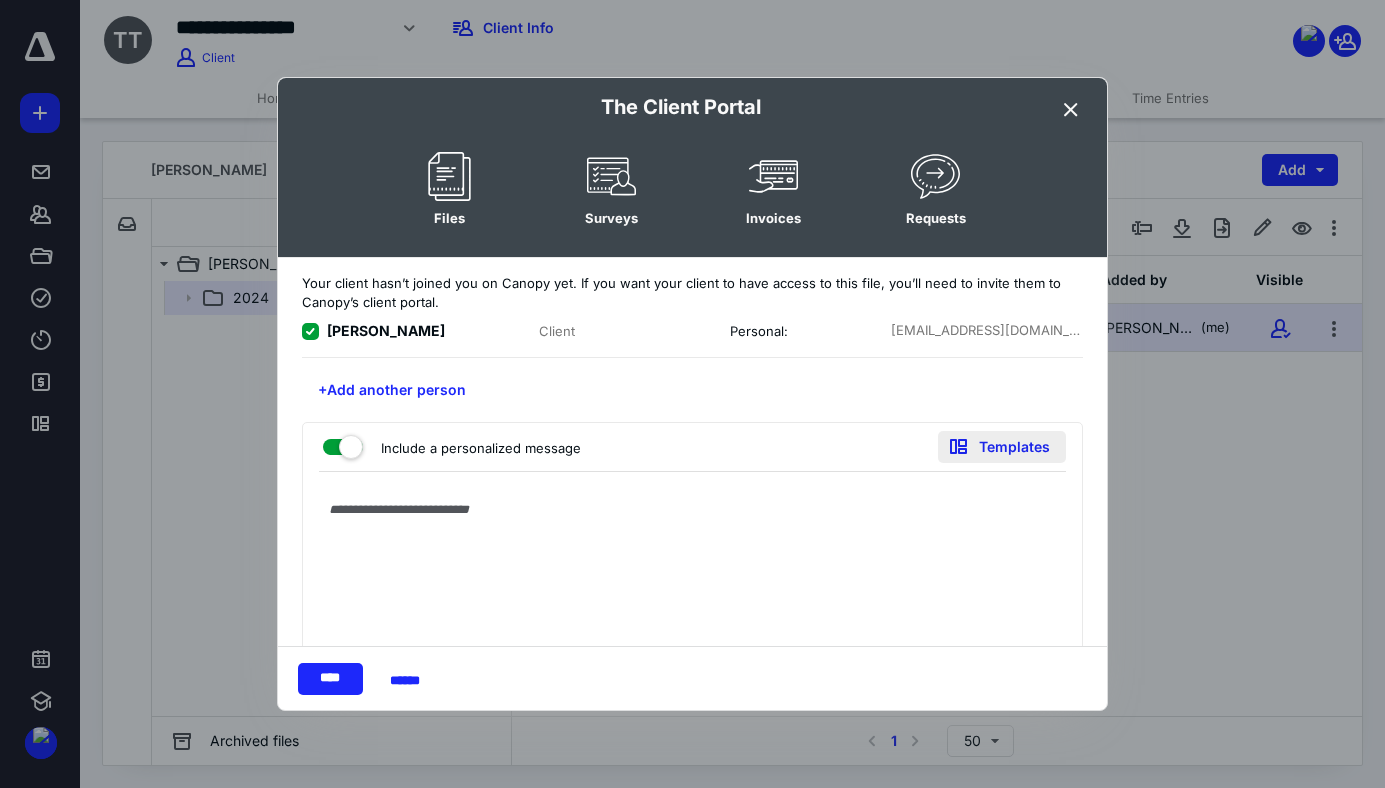 click on "Templates" at bounding box center (1002, 447) 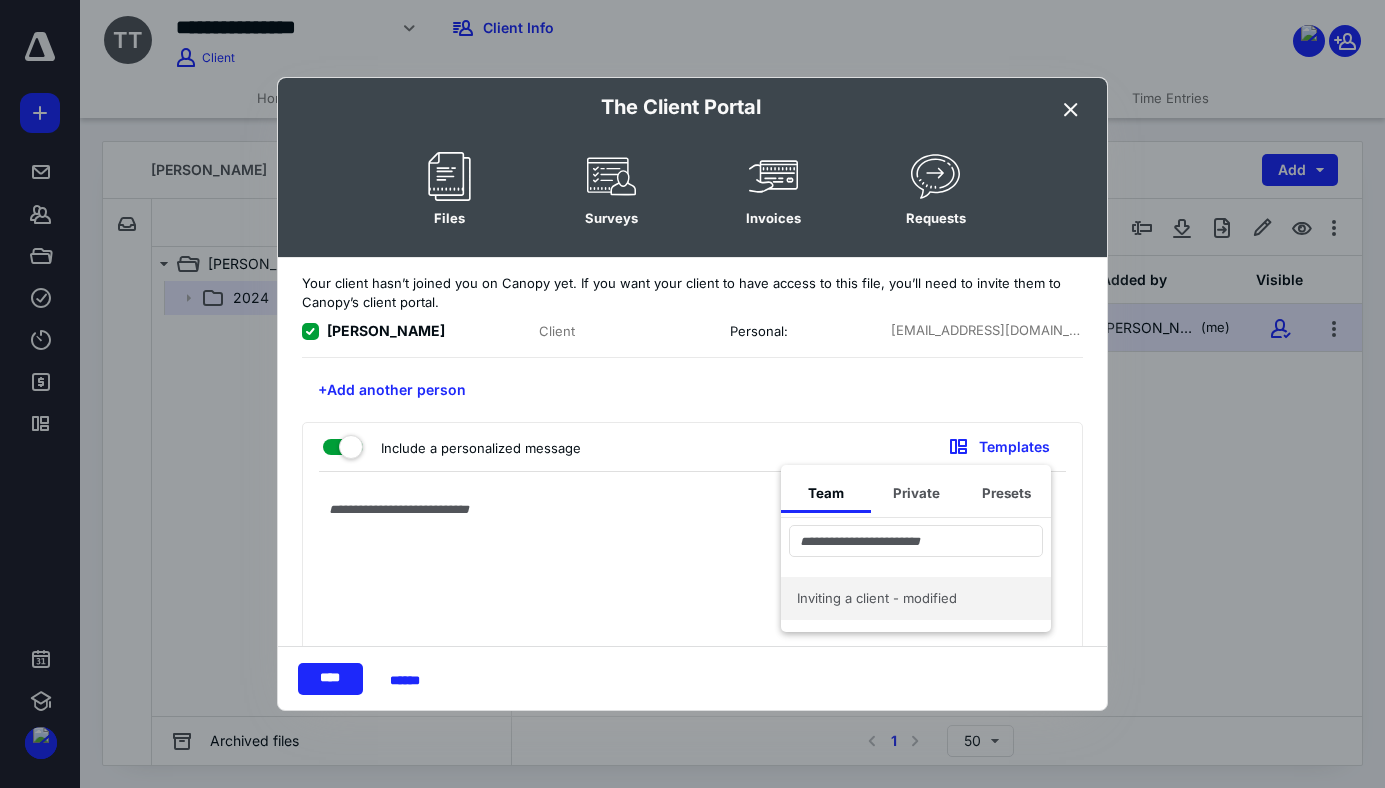click on "Inviting a client - modified" at bounding box center (904, 598) 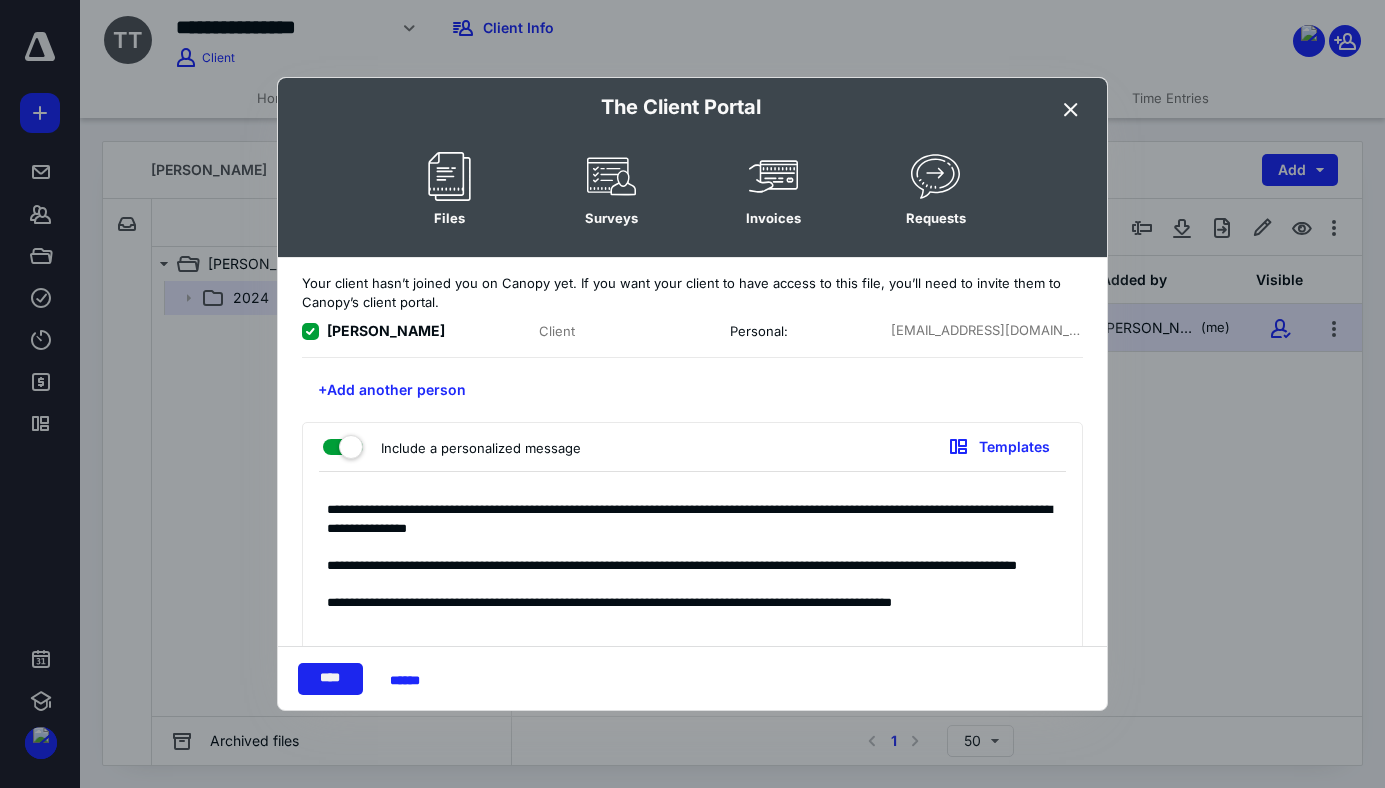 click on "****" at bounding box center [330, 679] 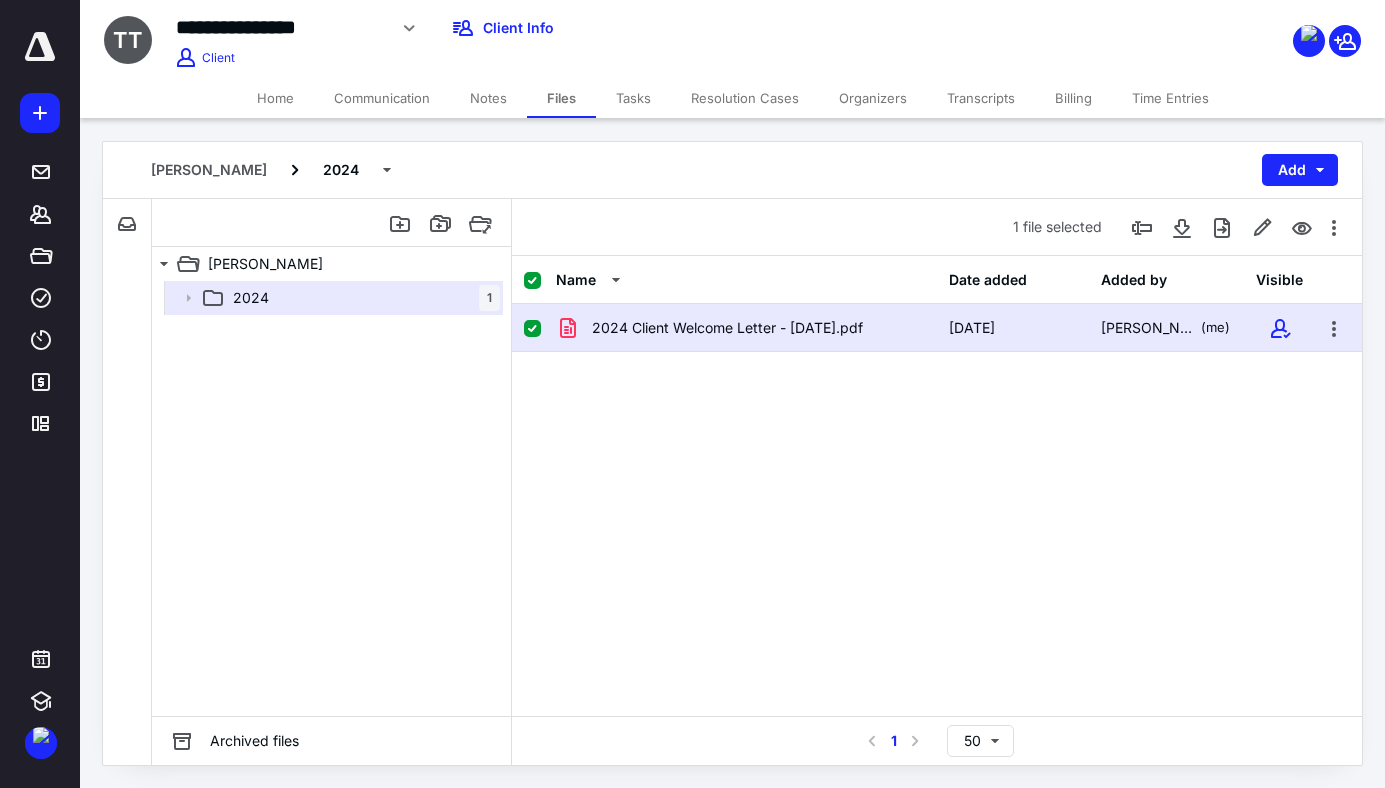 click 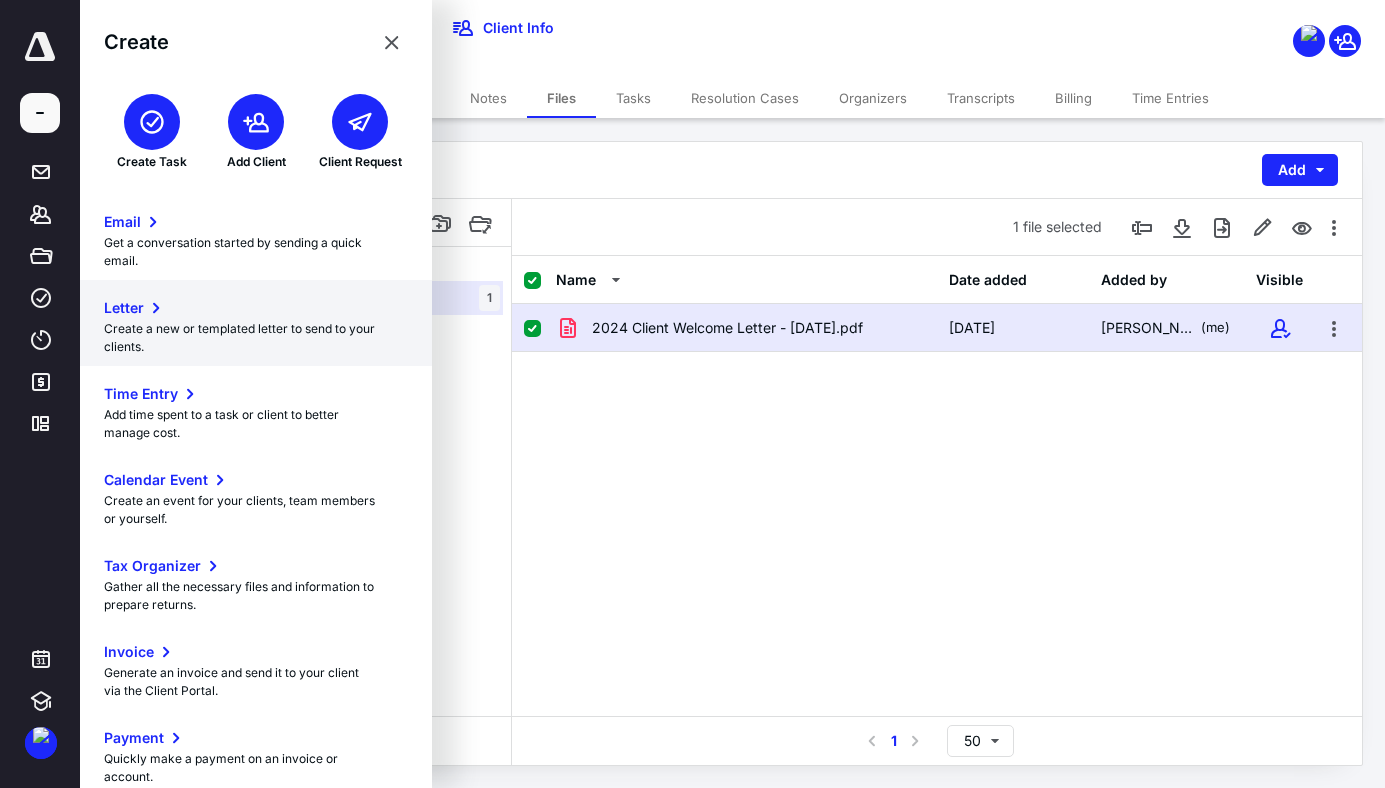 click on "Letter" at bounding box center [124, 308] 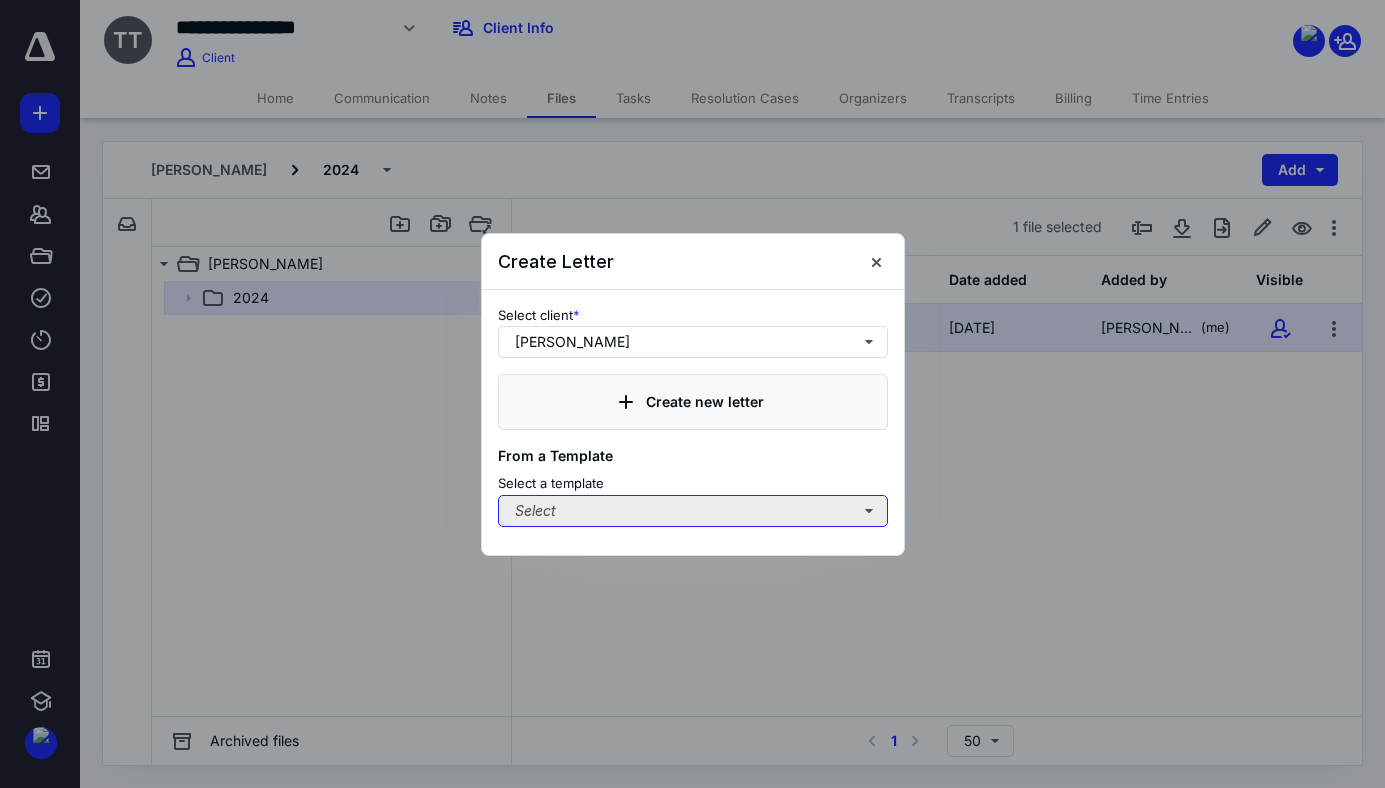 click on "Select" at bounding box center [693, 511] 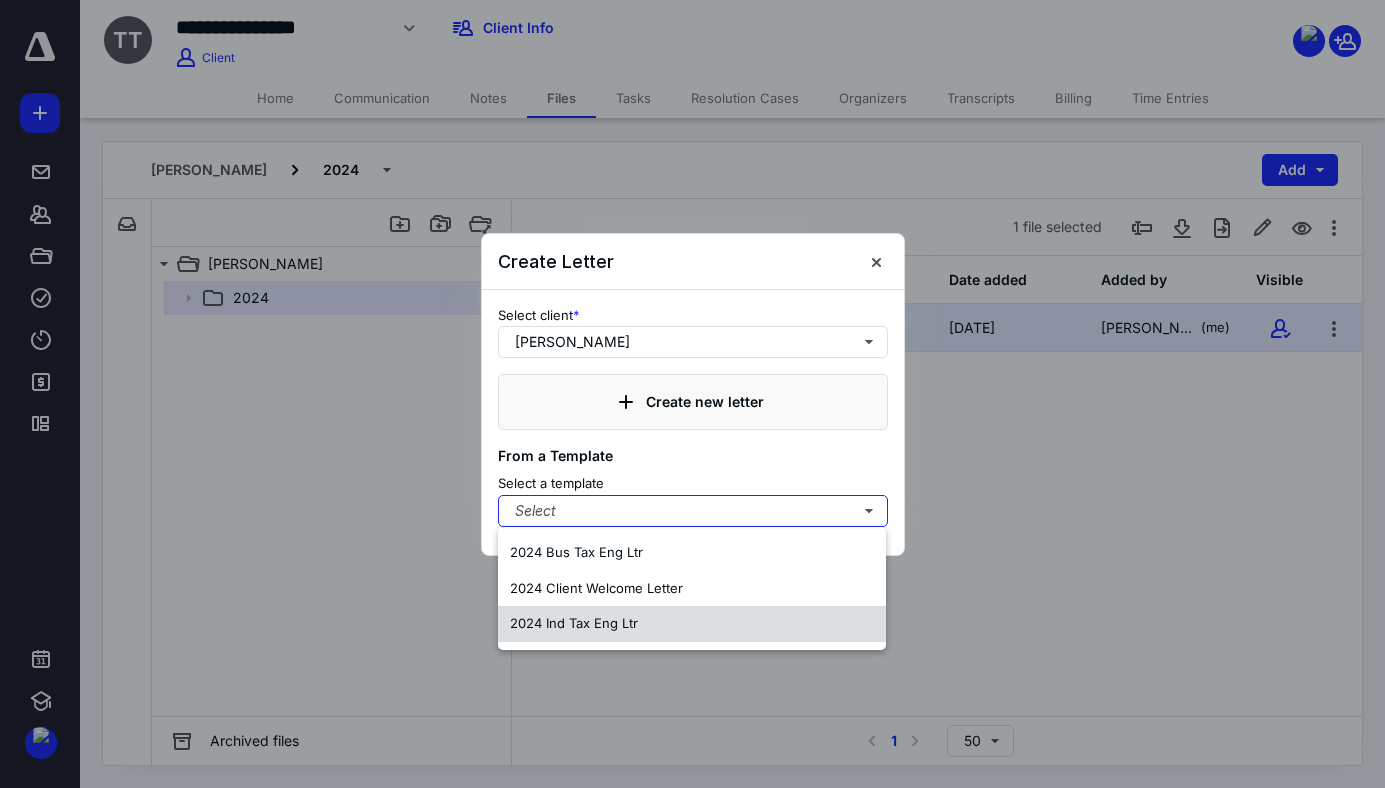 click on "2024 Ind Tax Eng Ltr" at bounding box center [574, 623] 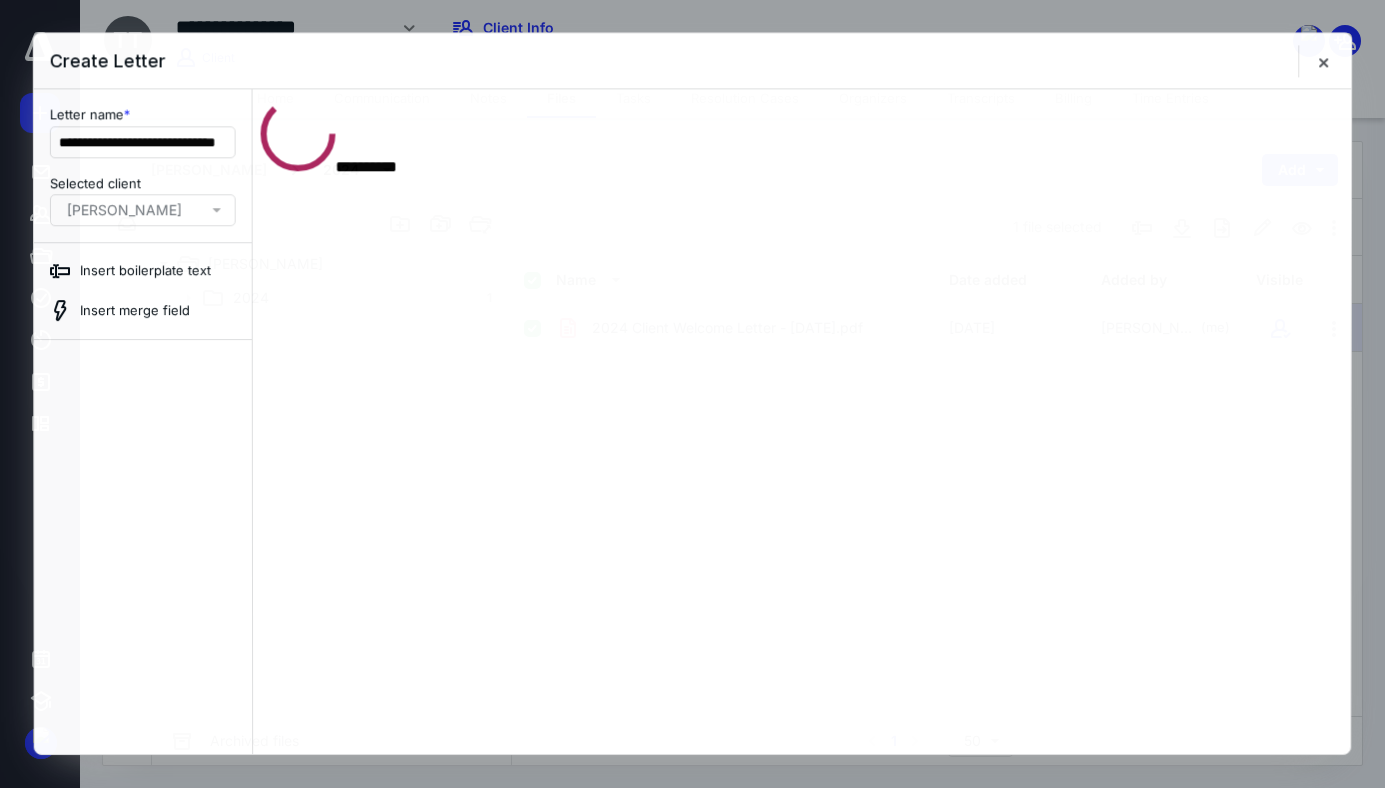 scroll, scrollTop: 0, scrollLeft: 0, axis: both 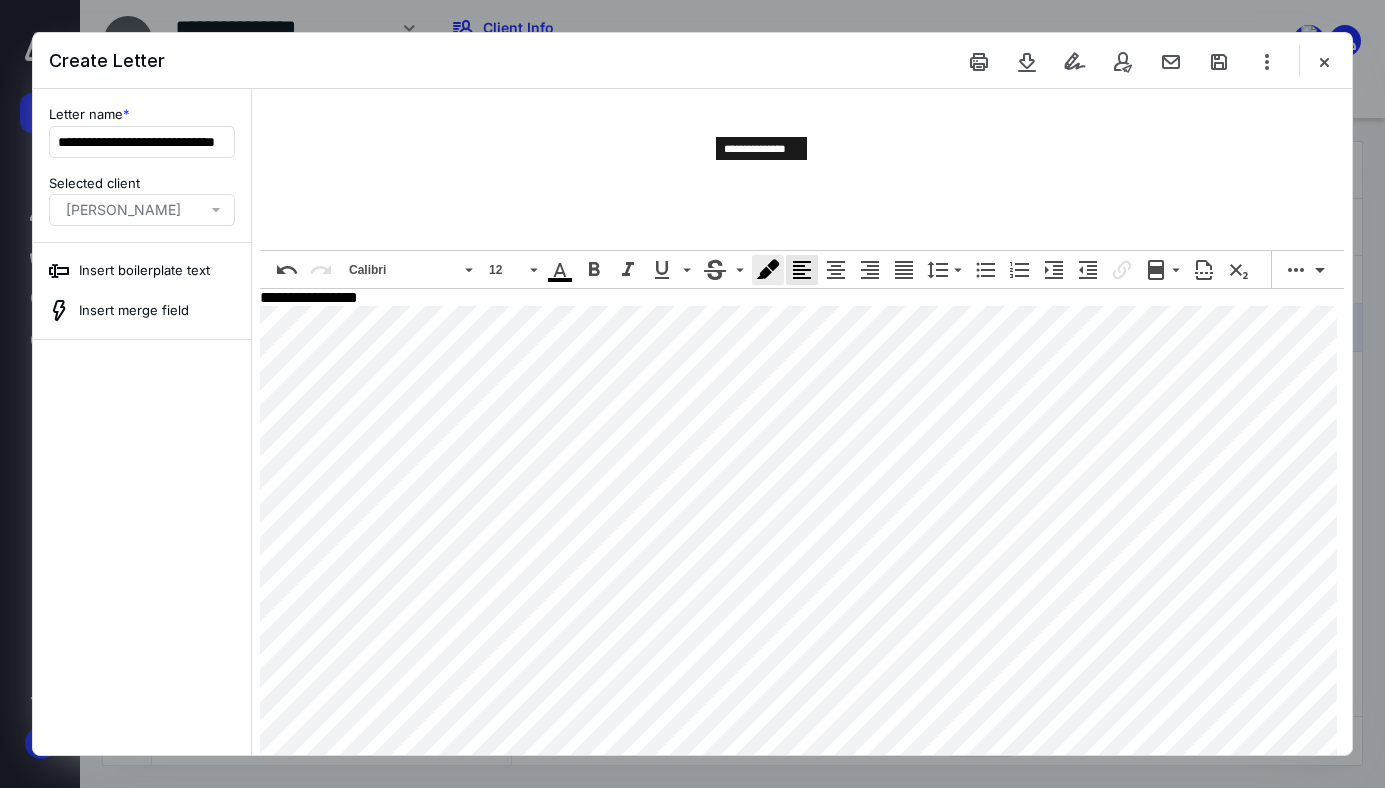 click 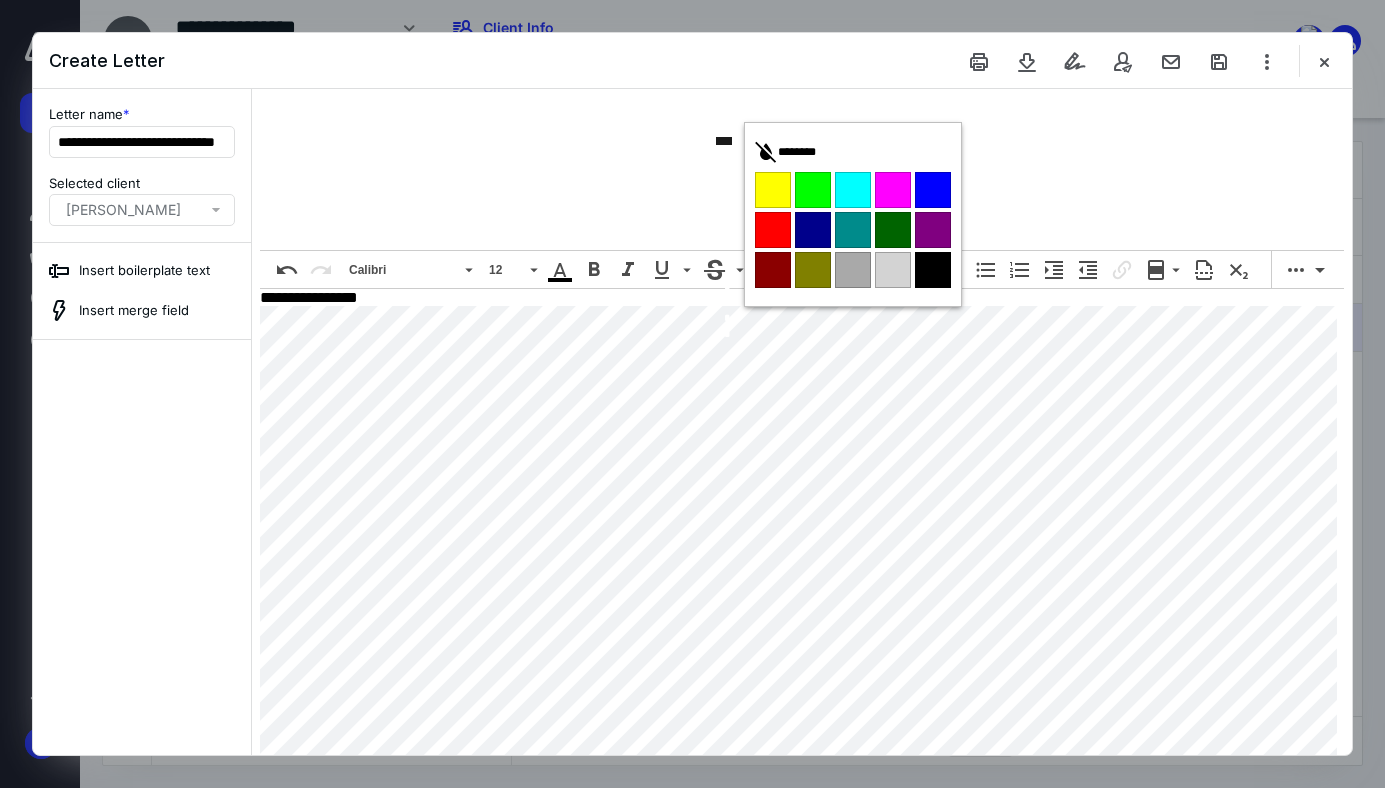click 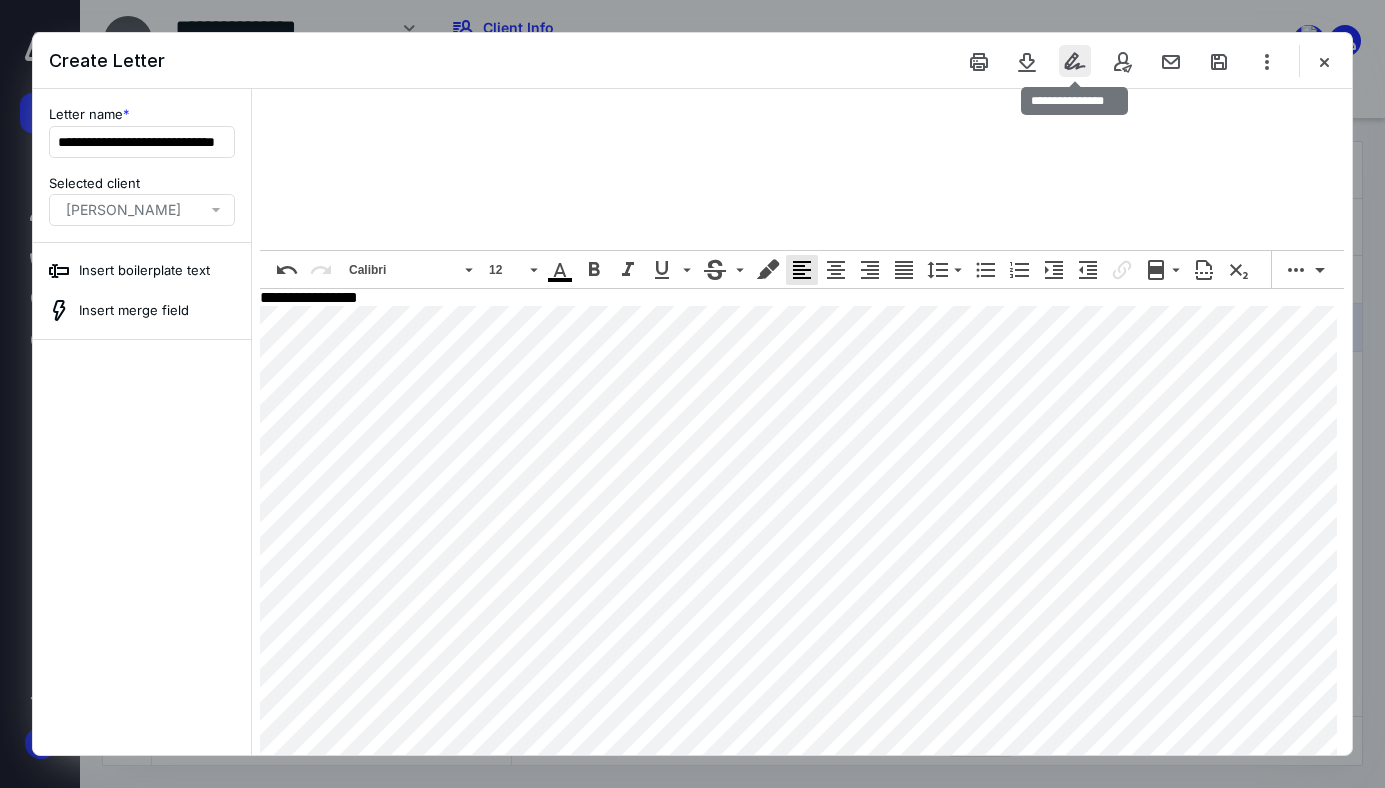 click at bounding box center [1075, 61] 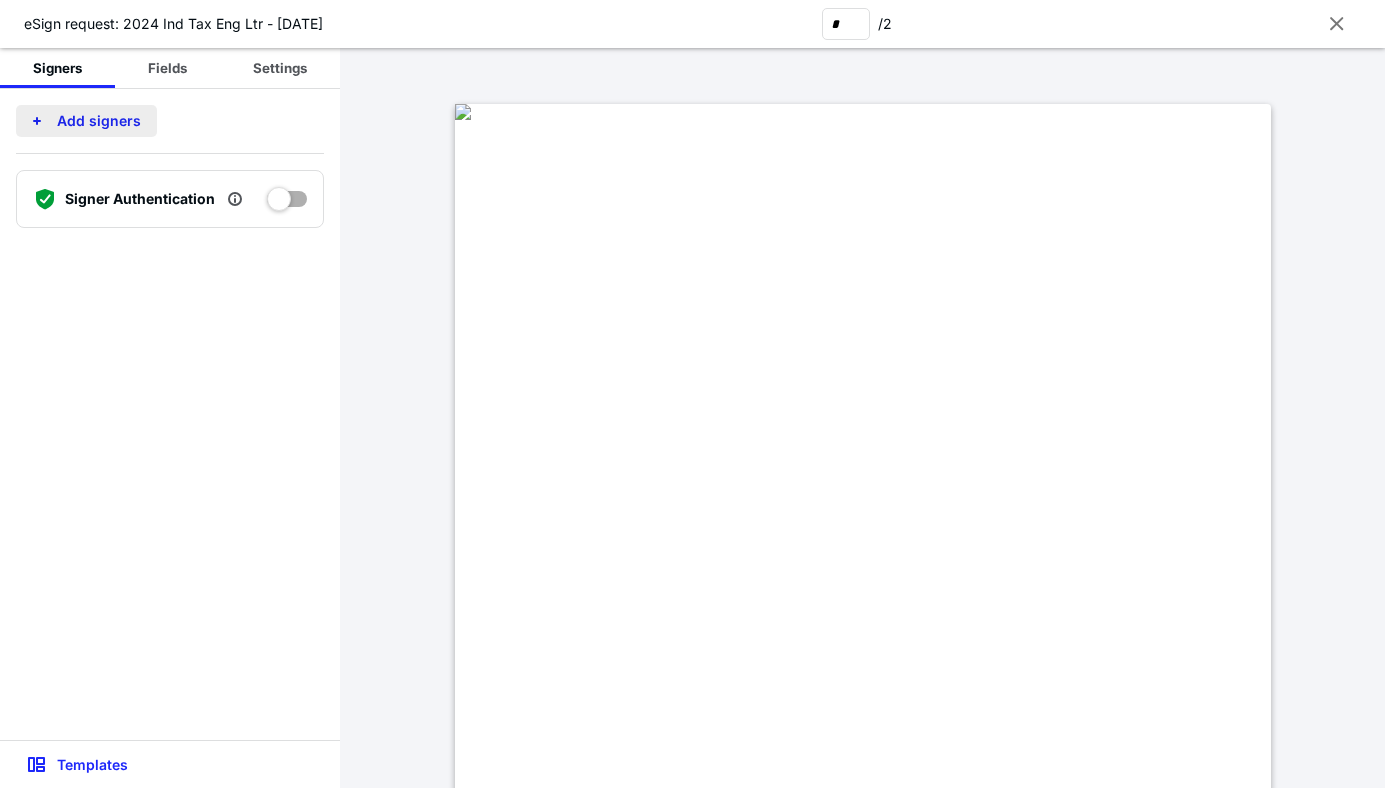 click on "Add signers" at bounding box center (86, 121) 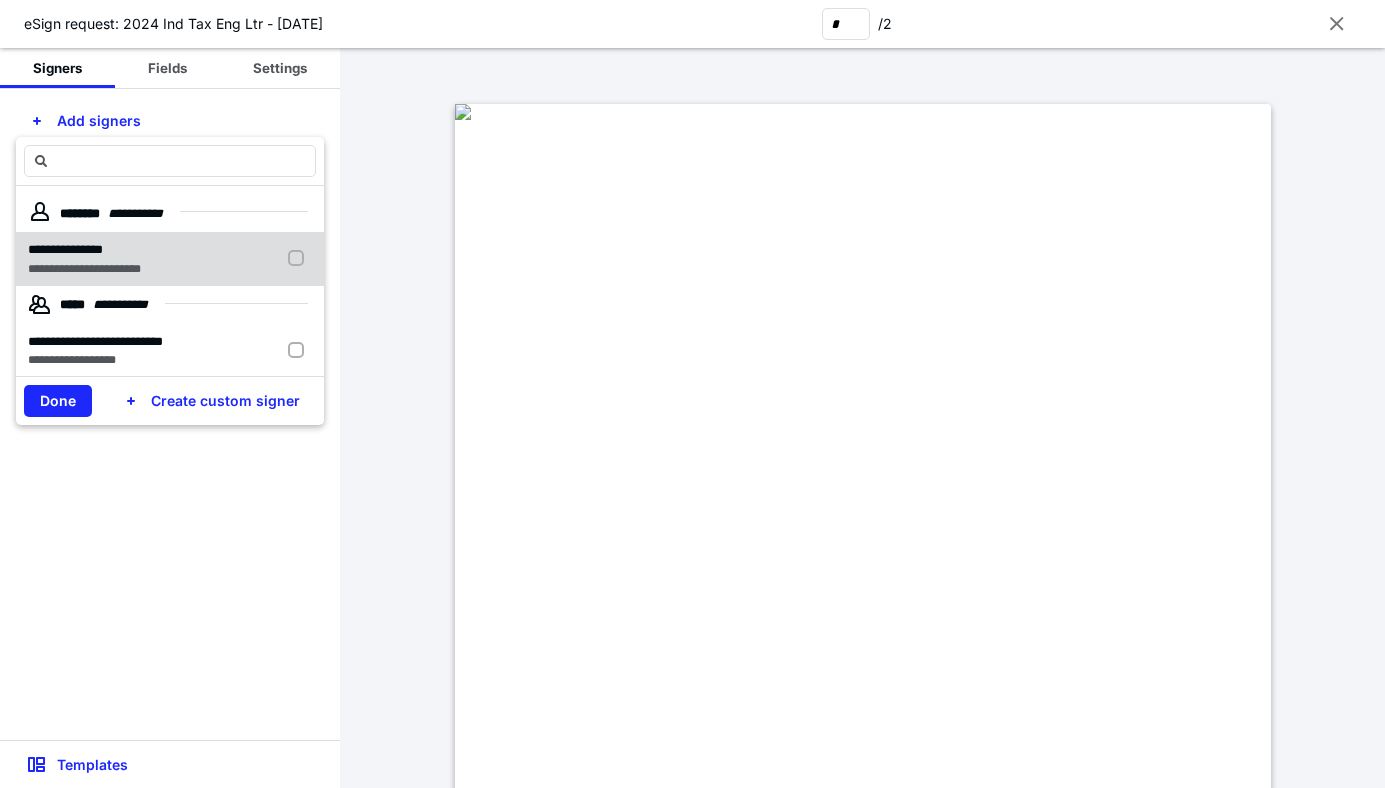 click at bounding box center (300, 259) 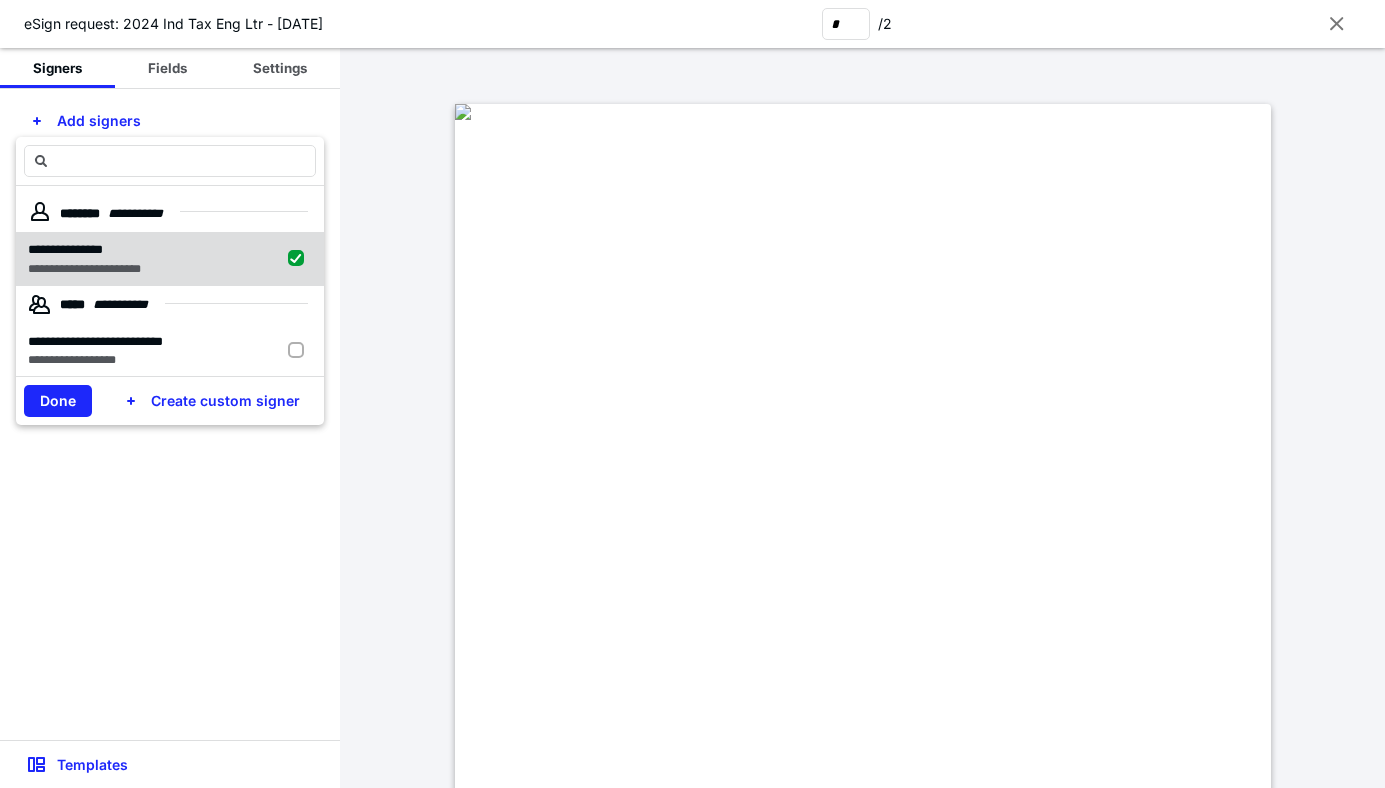checkbox on "true" 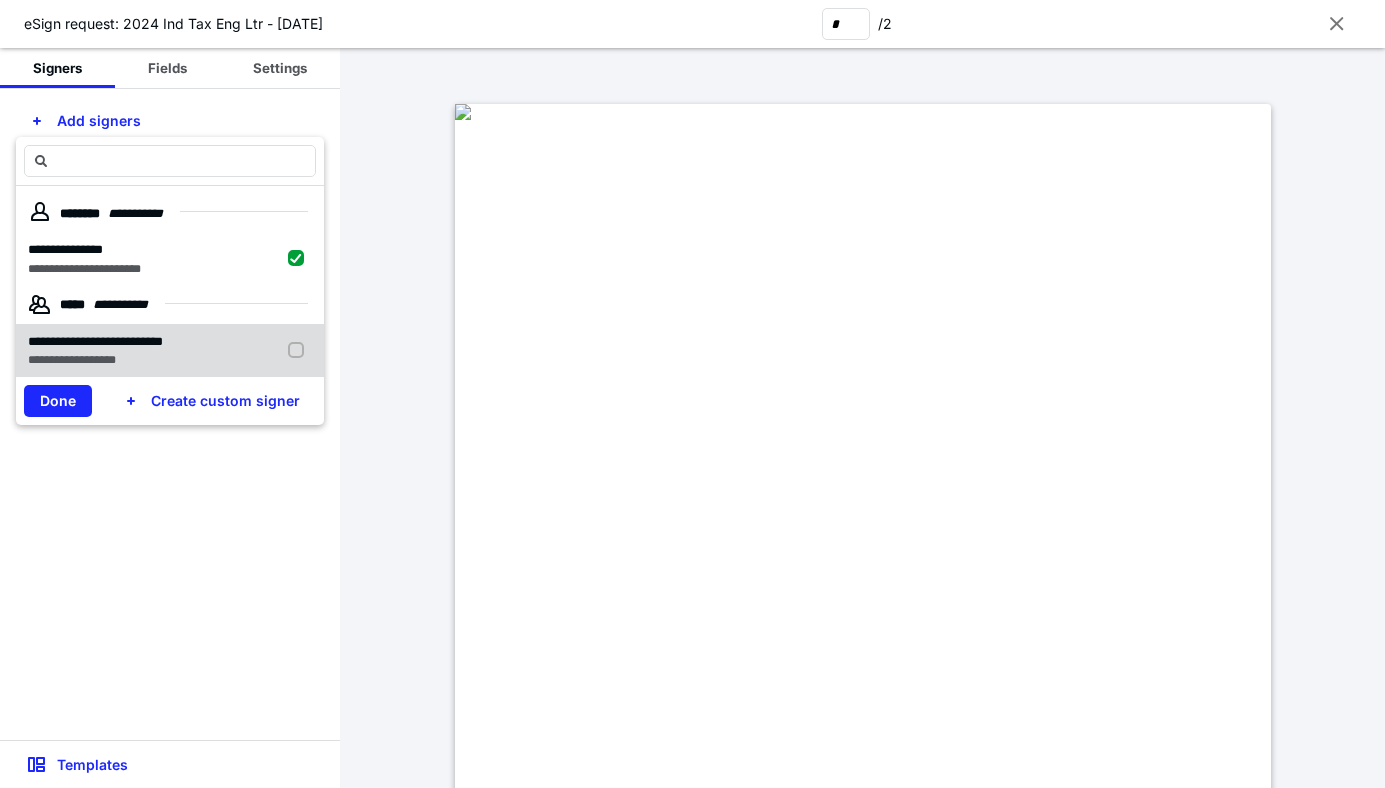click at bounding box center [300, 351] 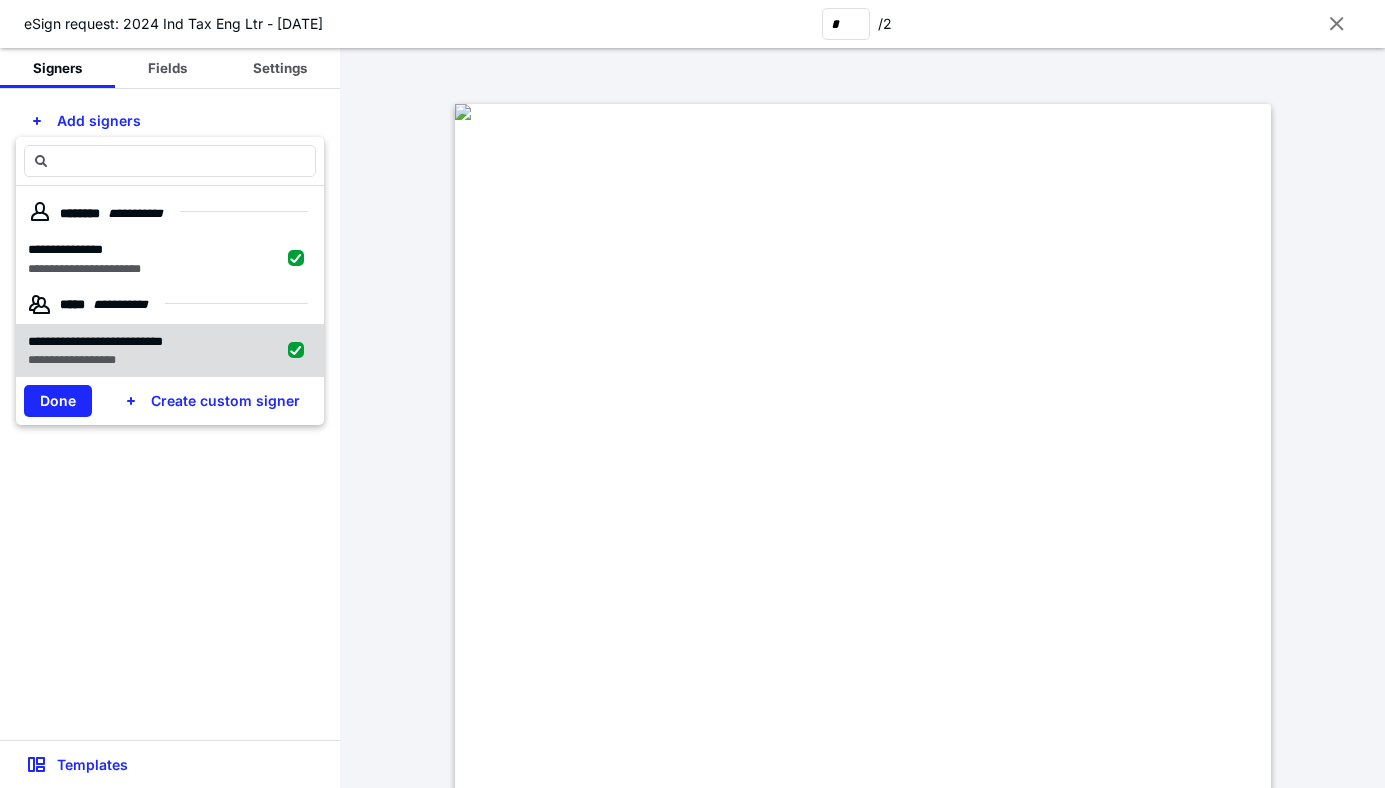 checkbox on "true" 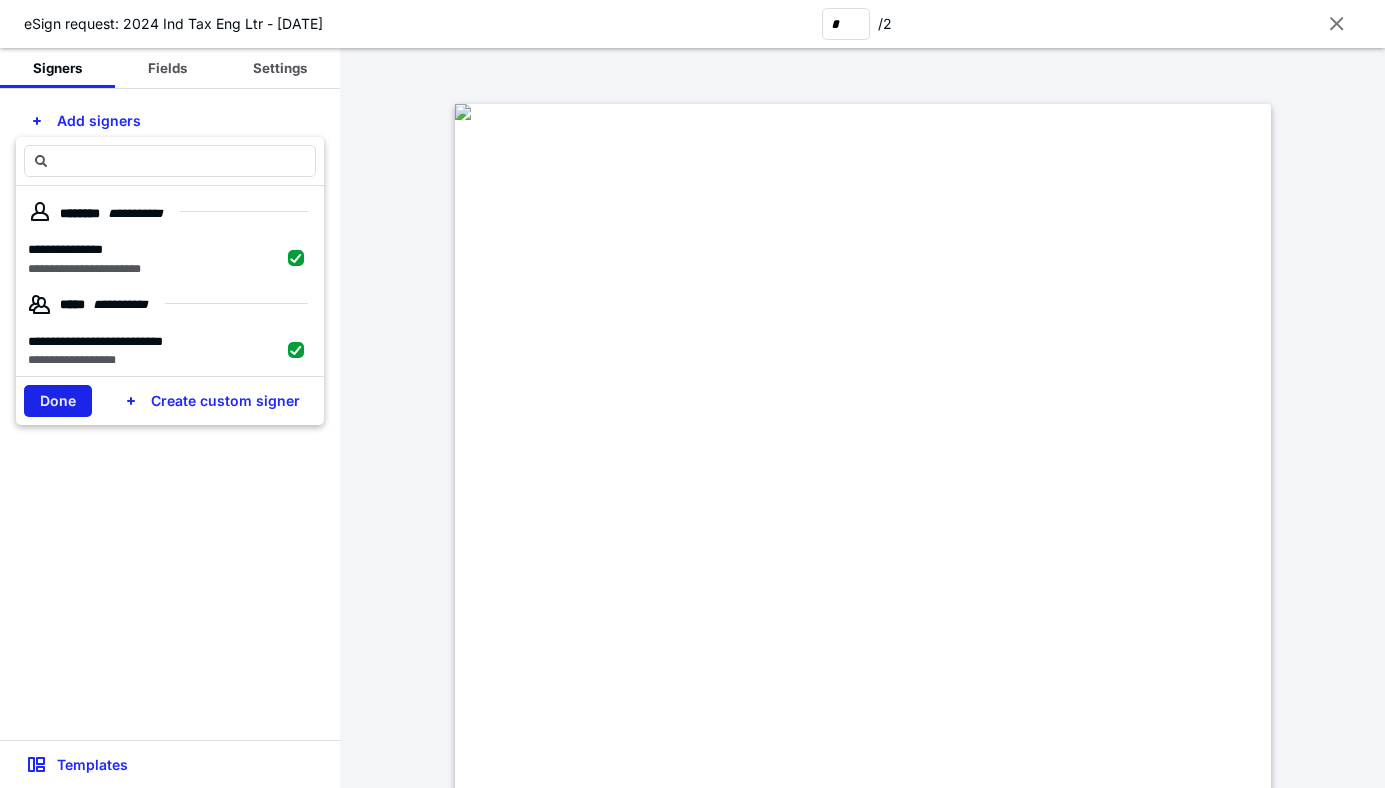 click on "Done" at bounding box center (58, 401) 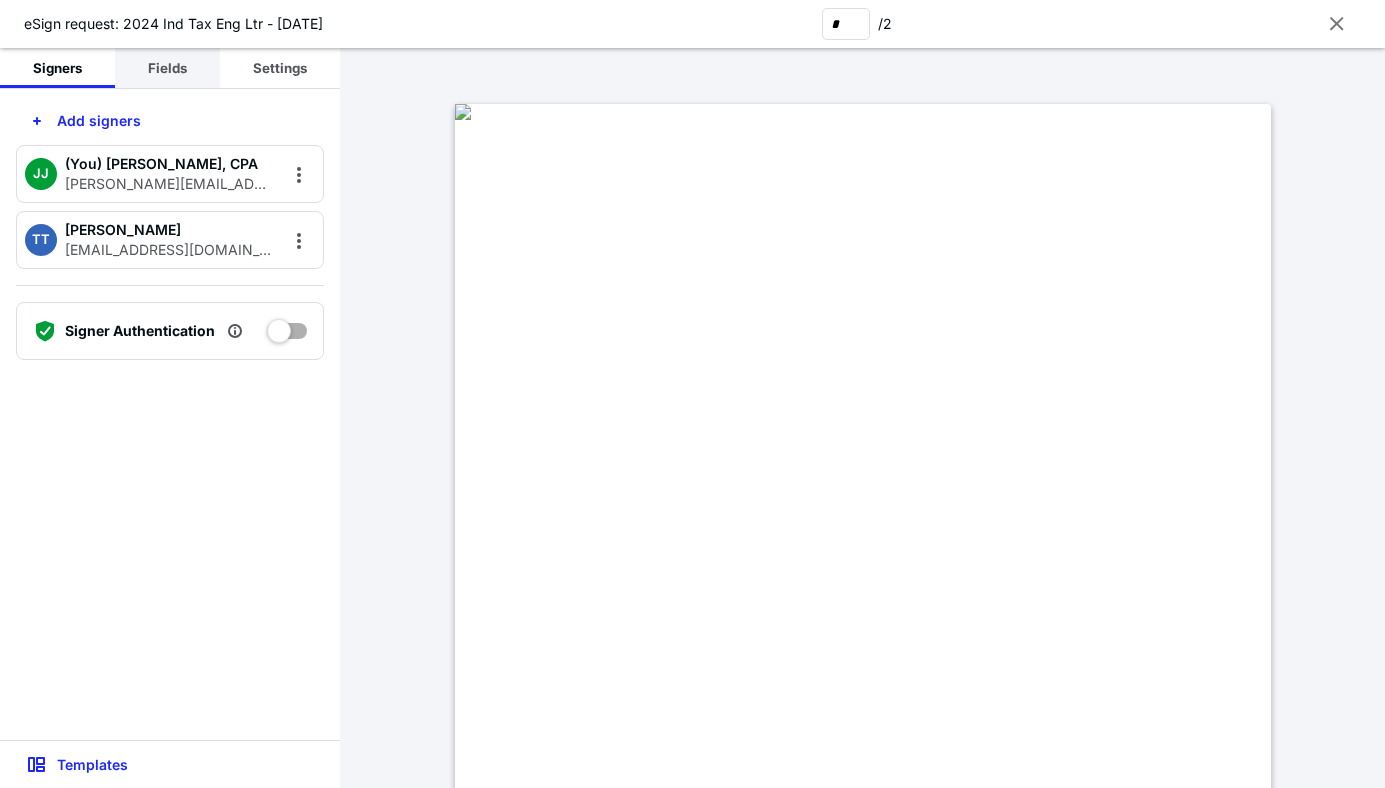 click on "Fields" at bounding box center (167, 68) 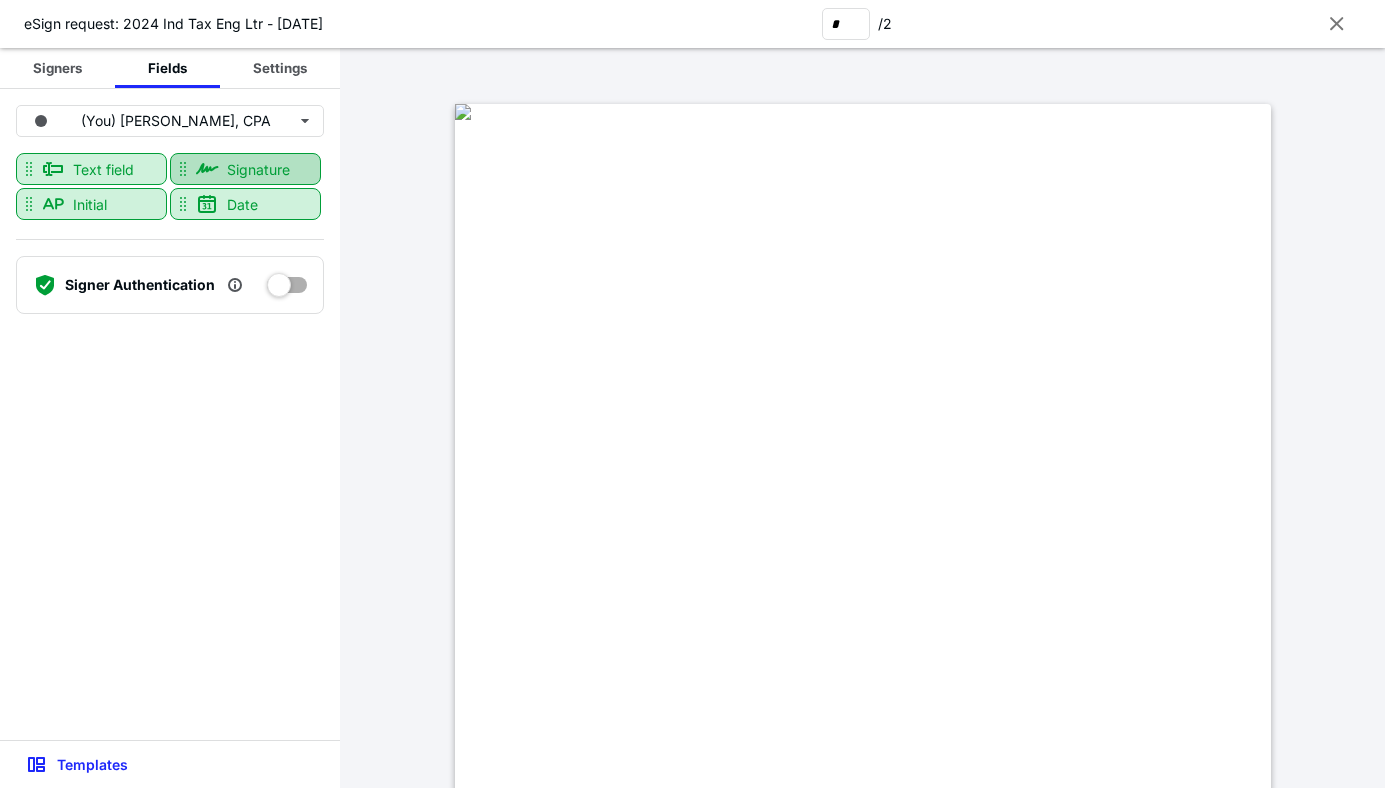click 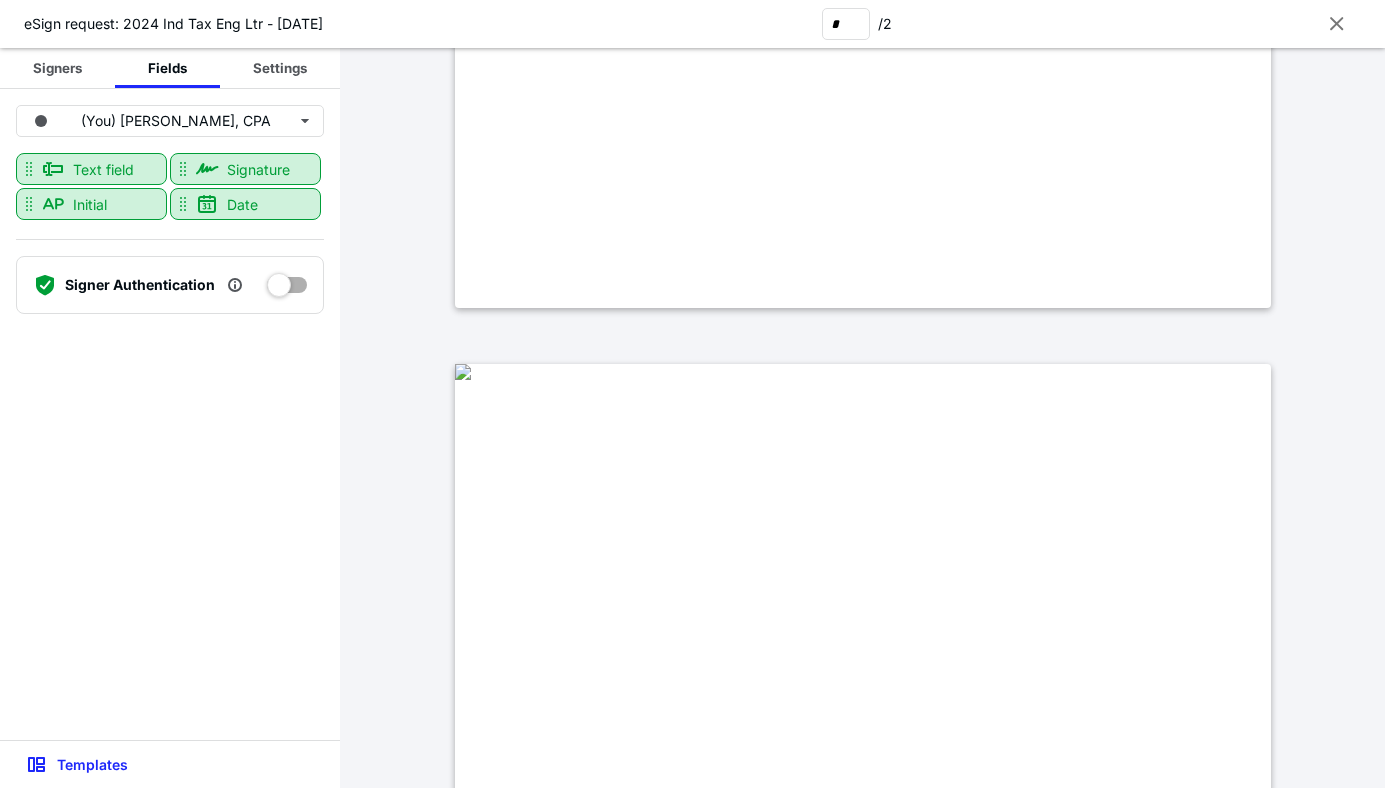type on "*" 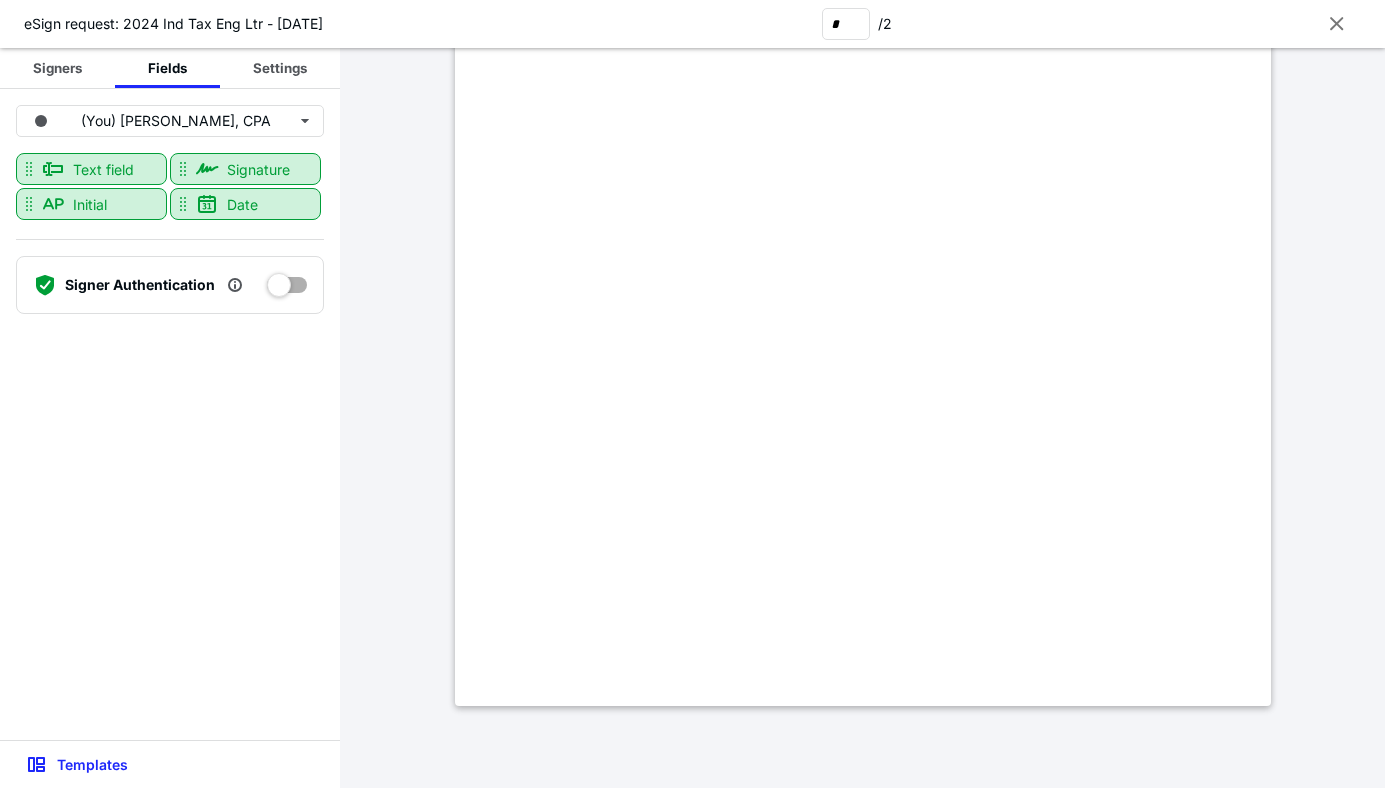 scroll, scrollTop: 1700, scrollLeft: 0, axis: vertical 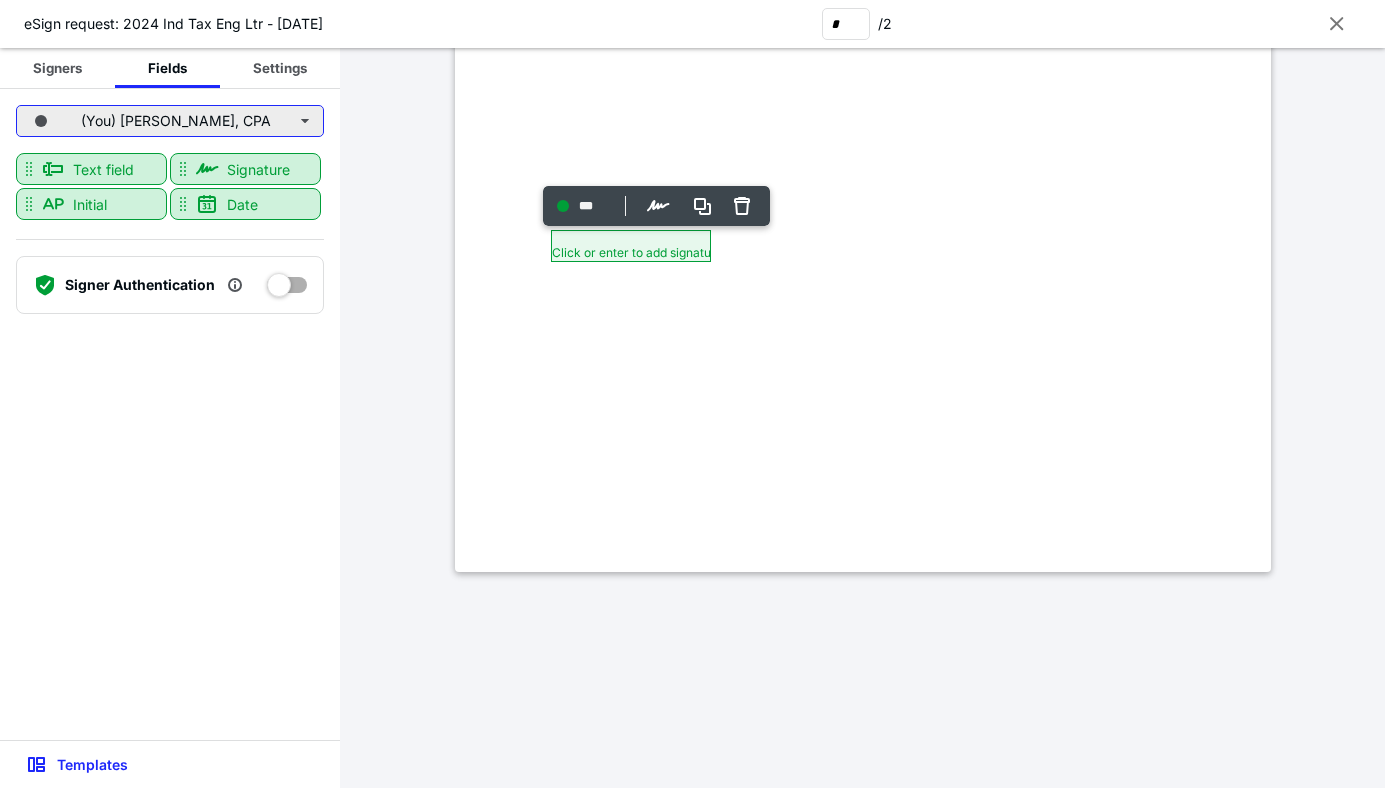 click on "(You) [PERSON_NAME], CPA" at bounding box center (170, 121) 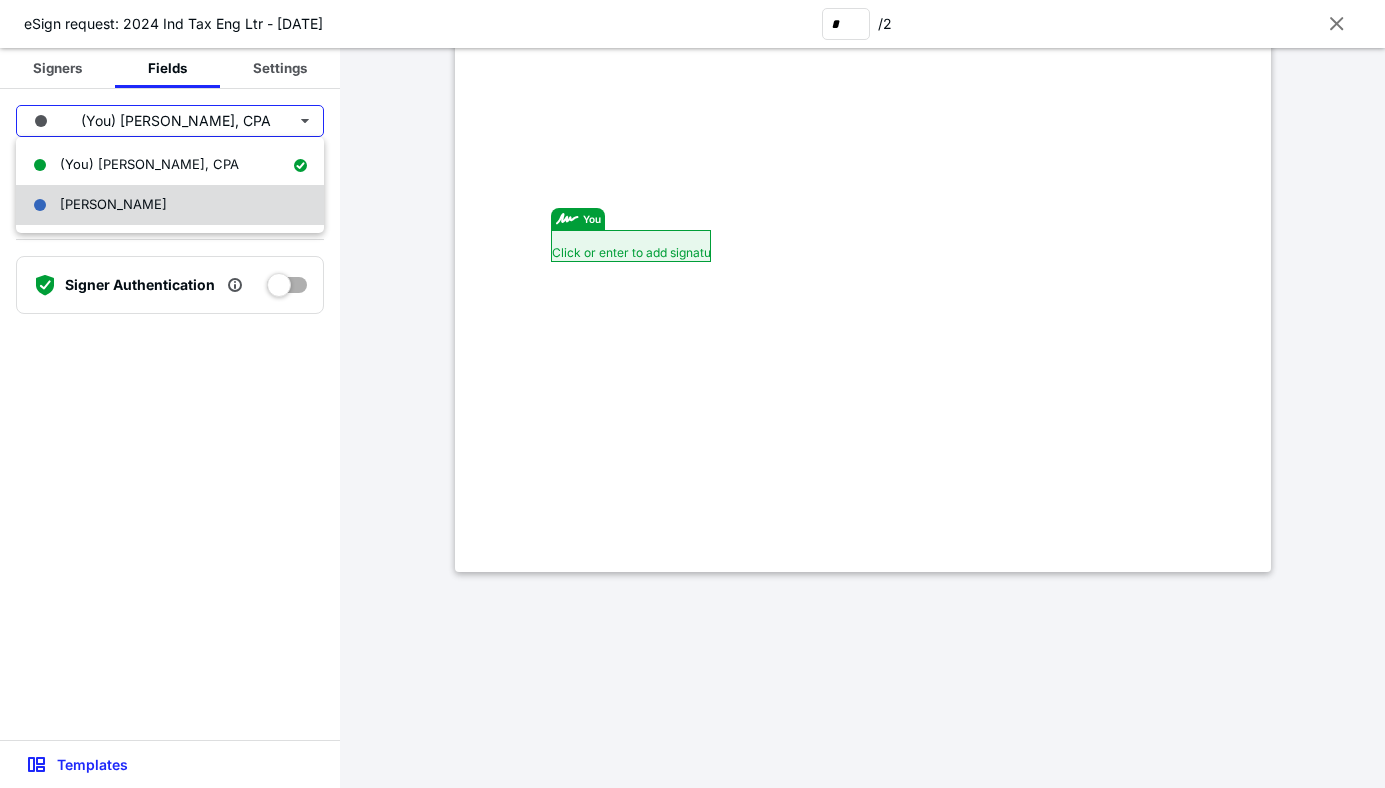 click on "[PERSON_NAME]" at bounding box center (113, 204) 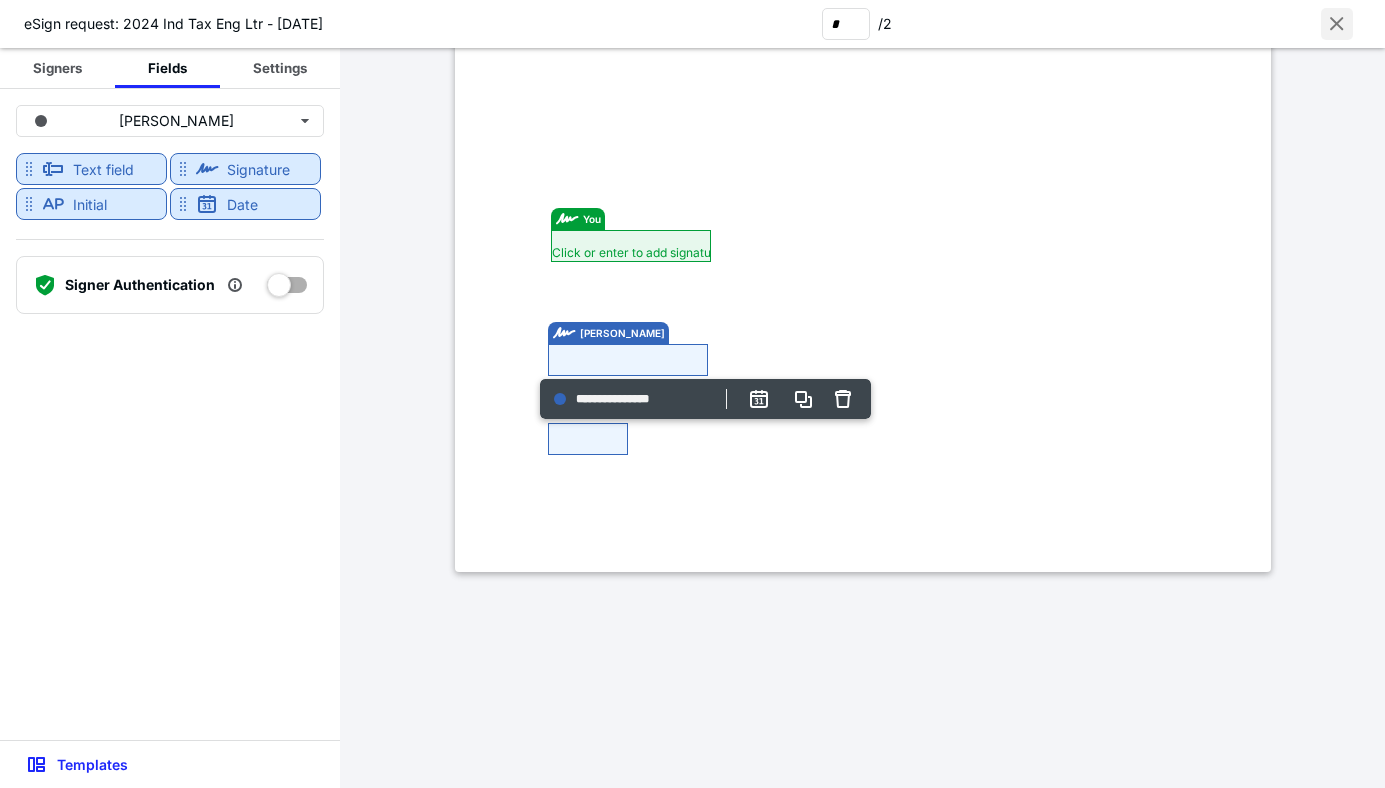 click at bounding box center (1337, 24) 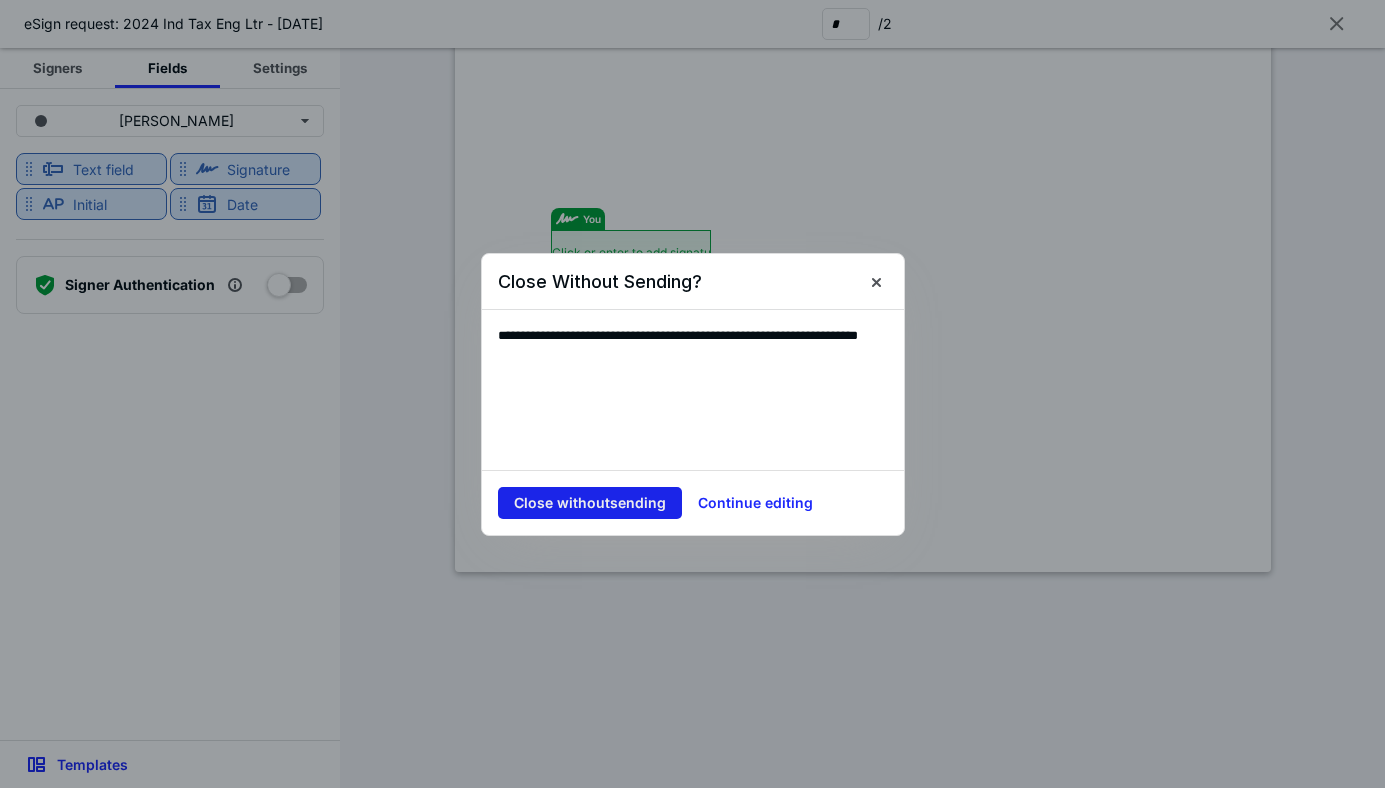 click on "Close without  sending" at bounding box center [590, 503] 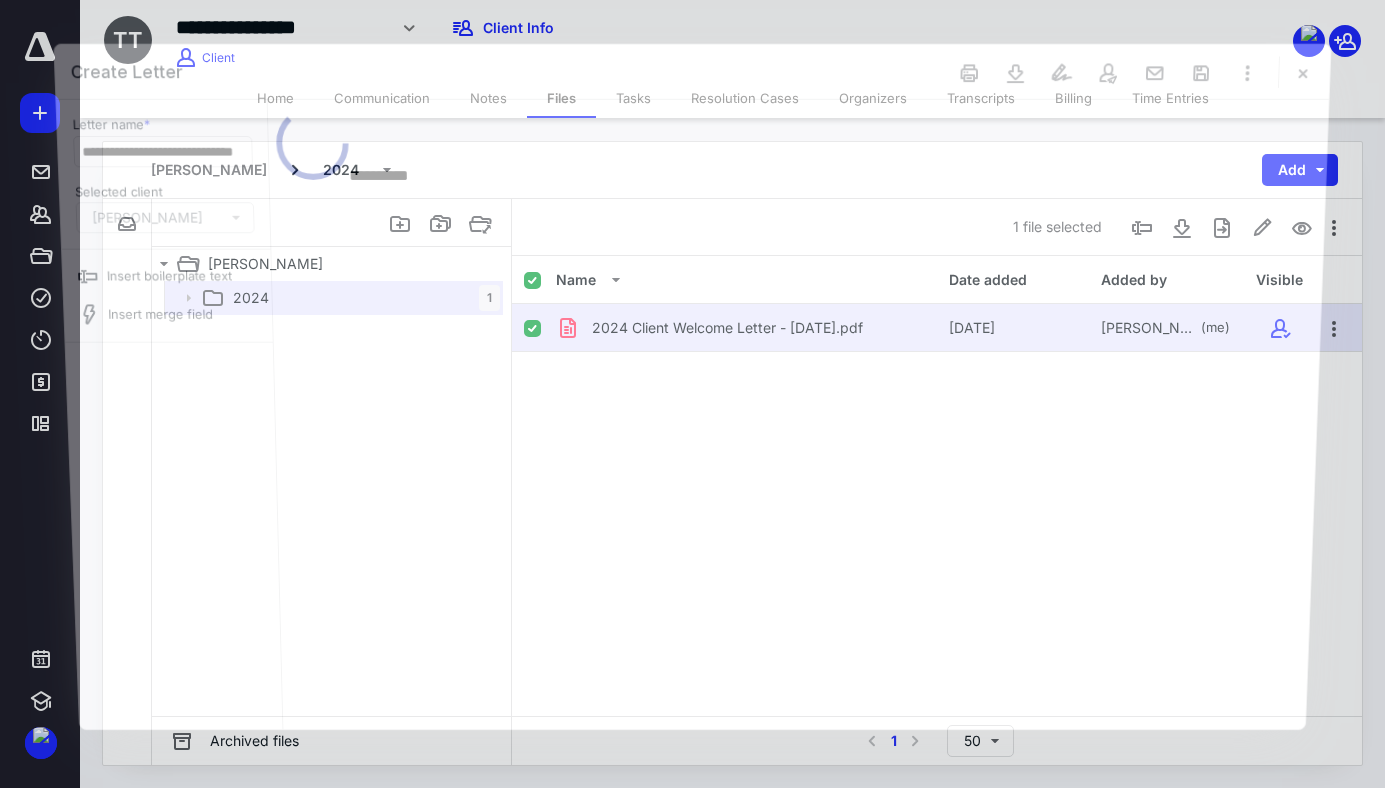 scroll, scrollTop: 0, scrollLeft: 0, axis: both 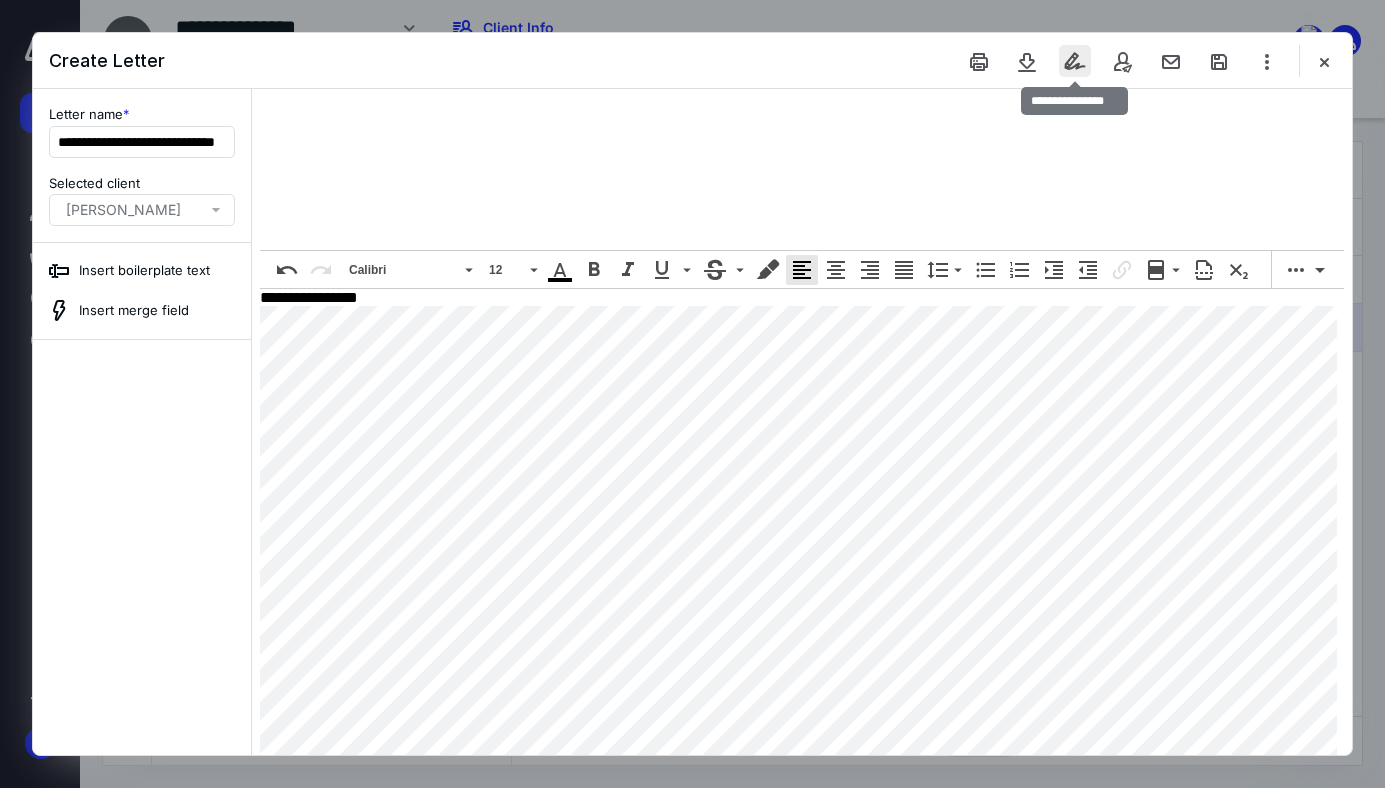click at bounding box center (1075, 61) 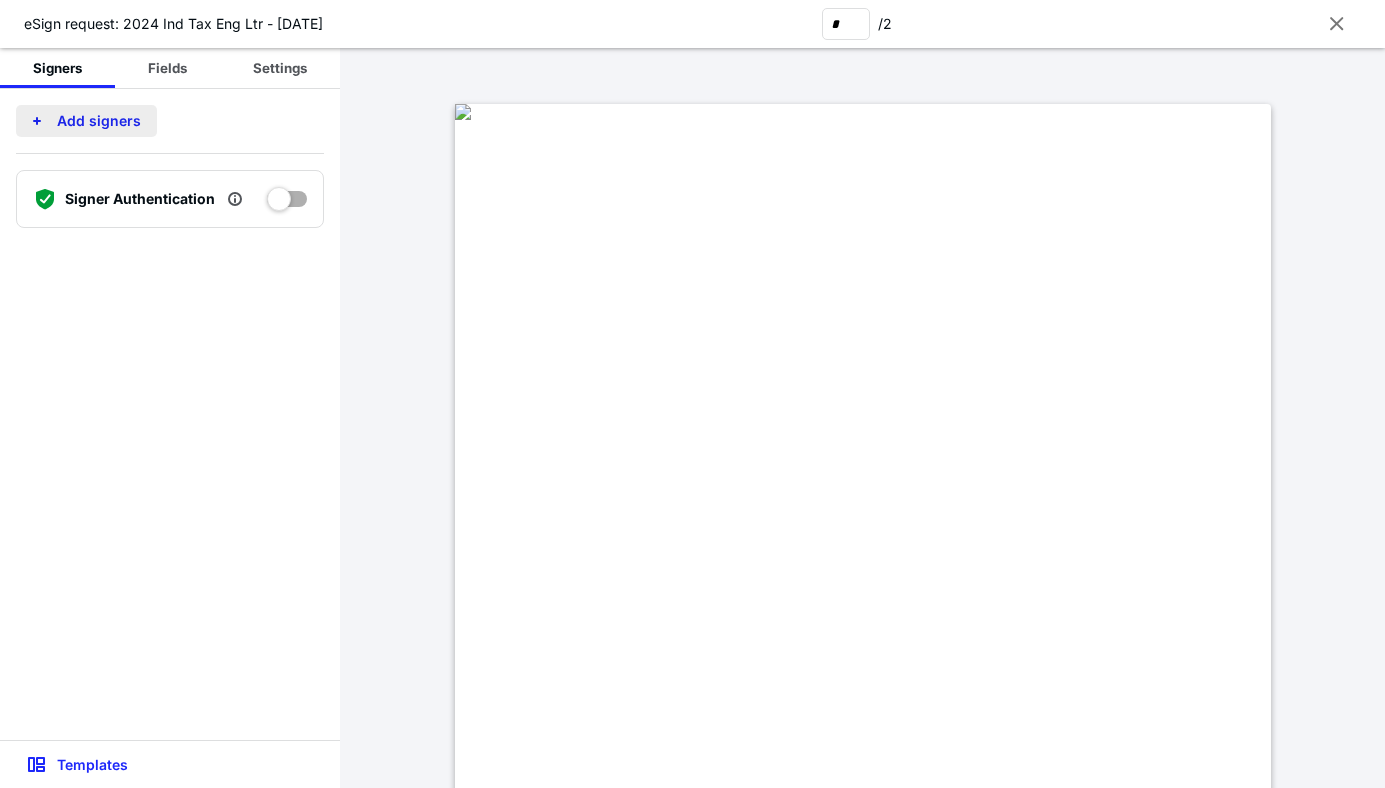click on "Add signers" at bounding box center (86, 121) 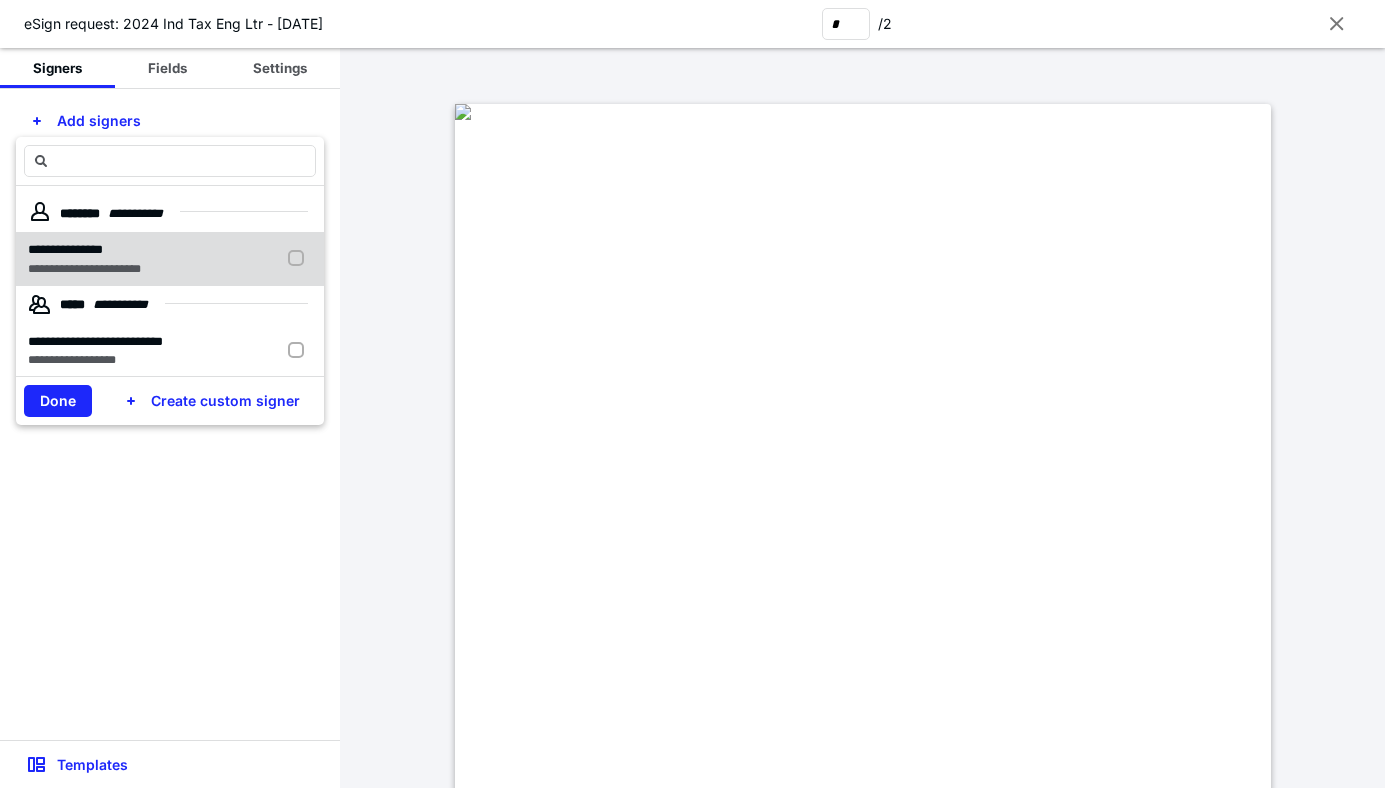 click at bounding box center (300, 259) 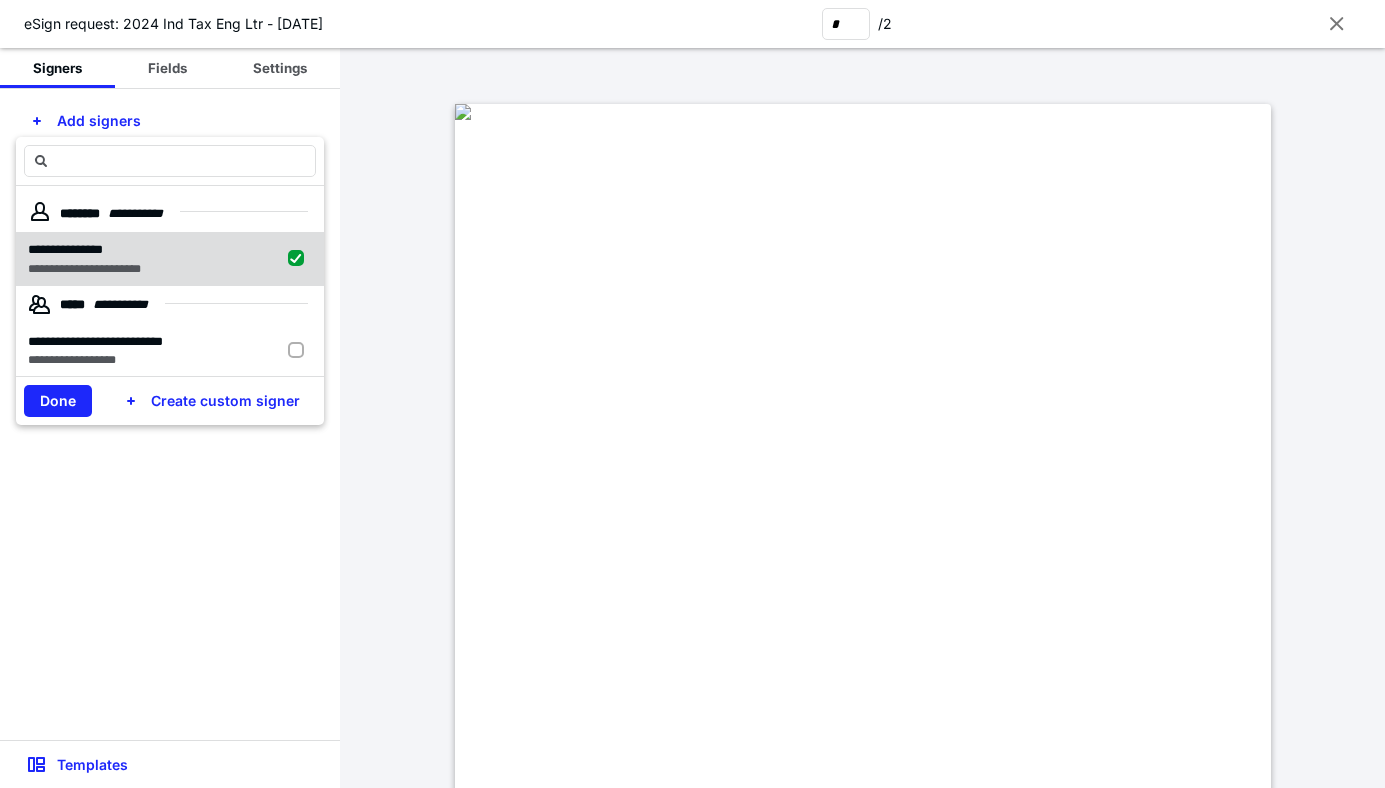 checkbox on "true" 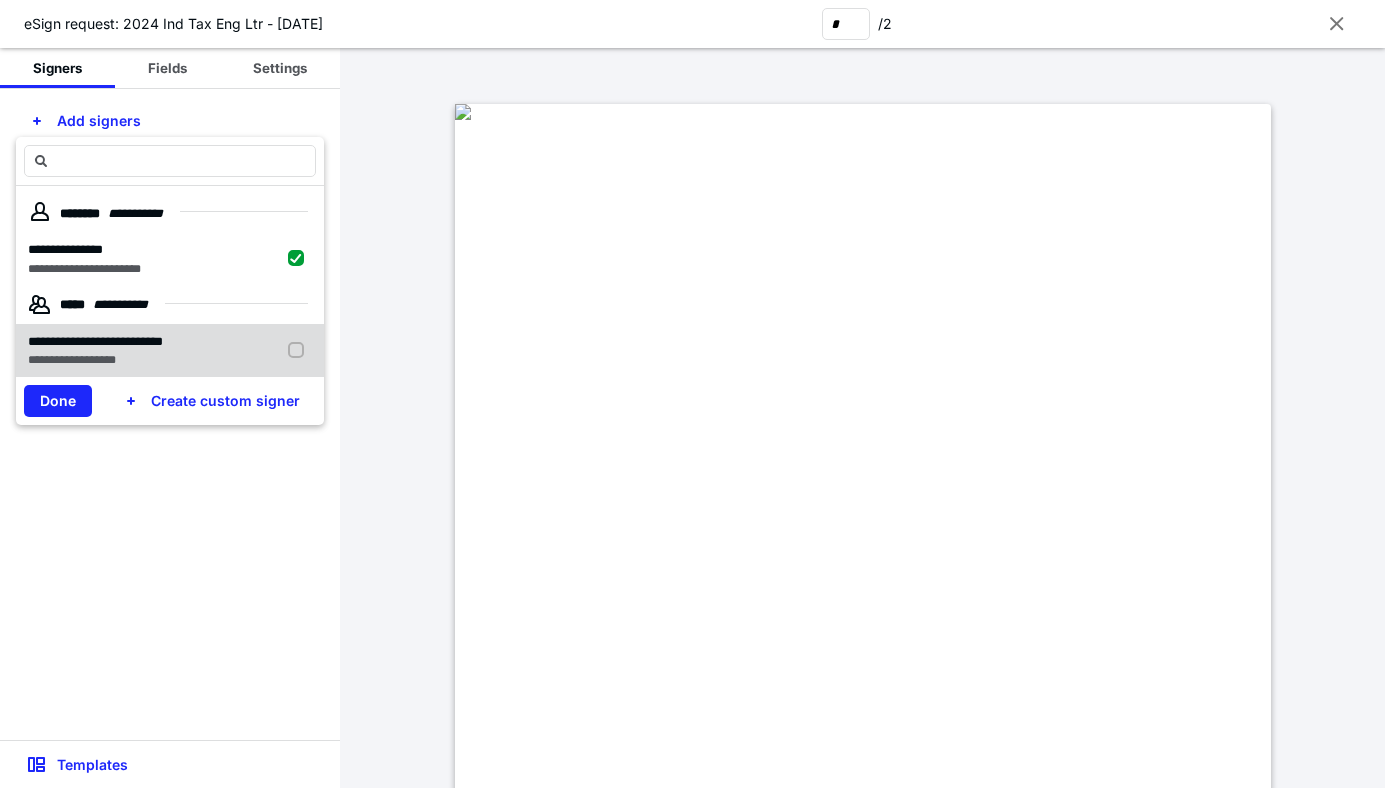 click at bounding box center (300, 351) 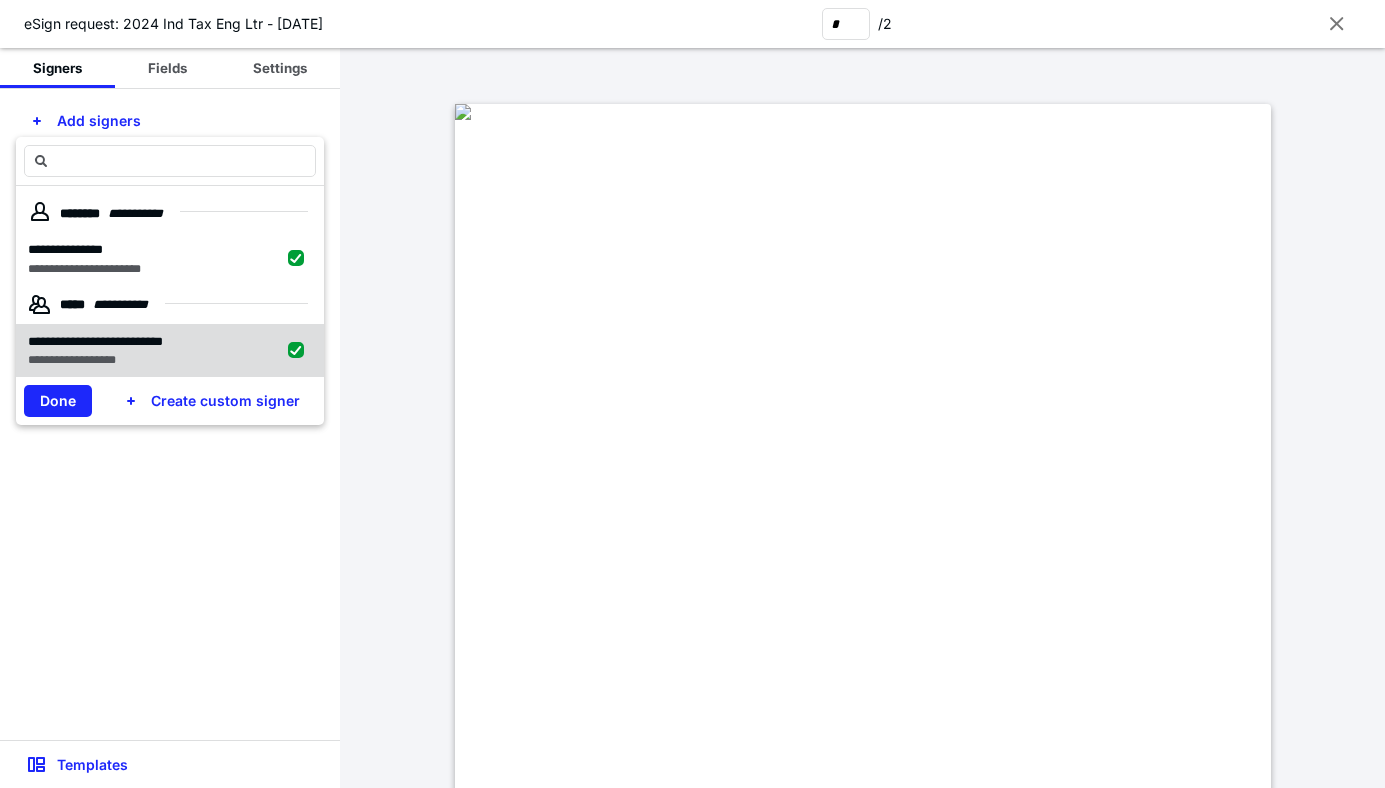 checkbox on "true" 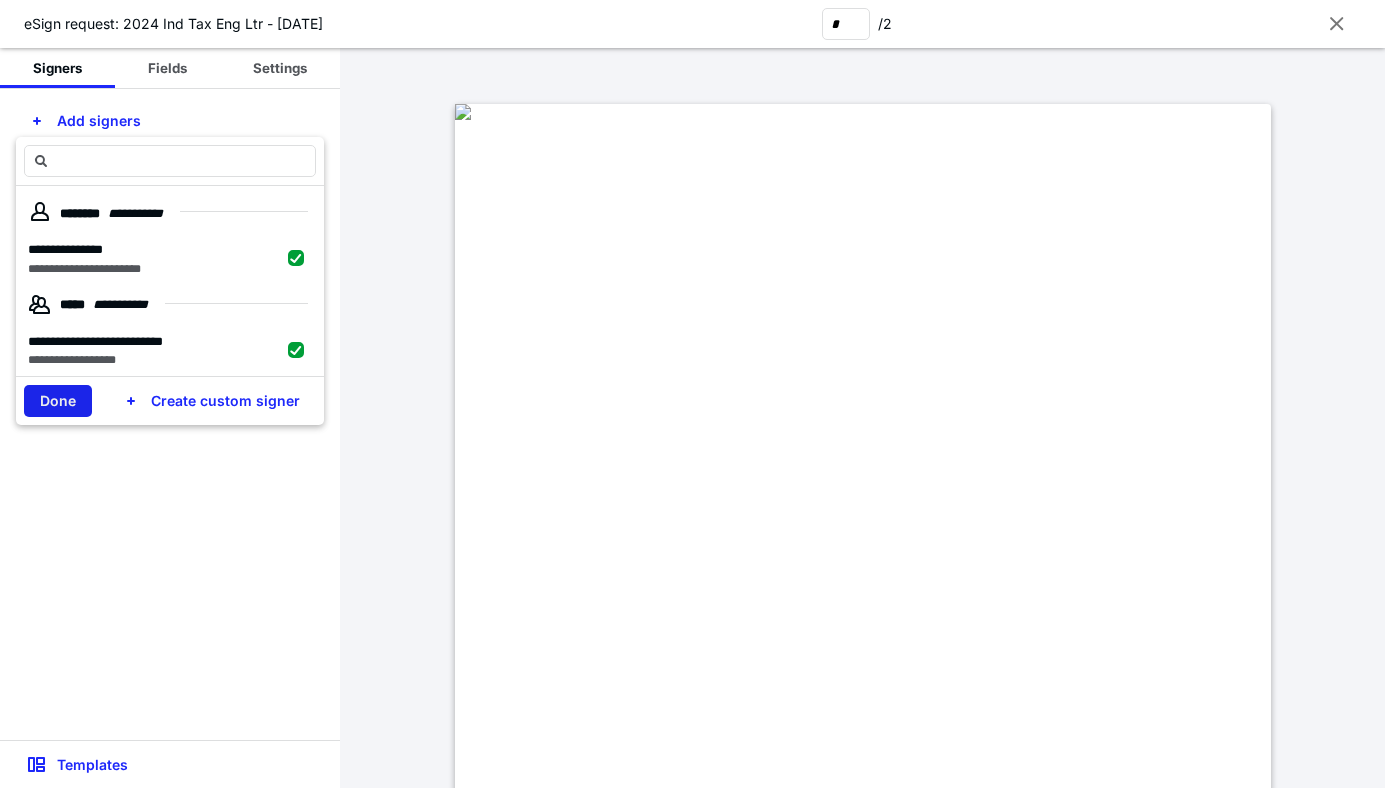 click on "Done" at bounding box center (58, 401) 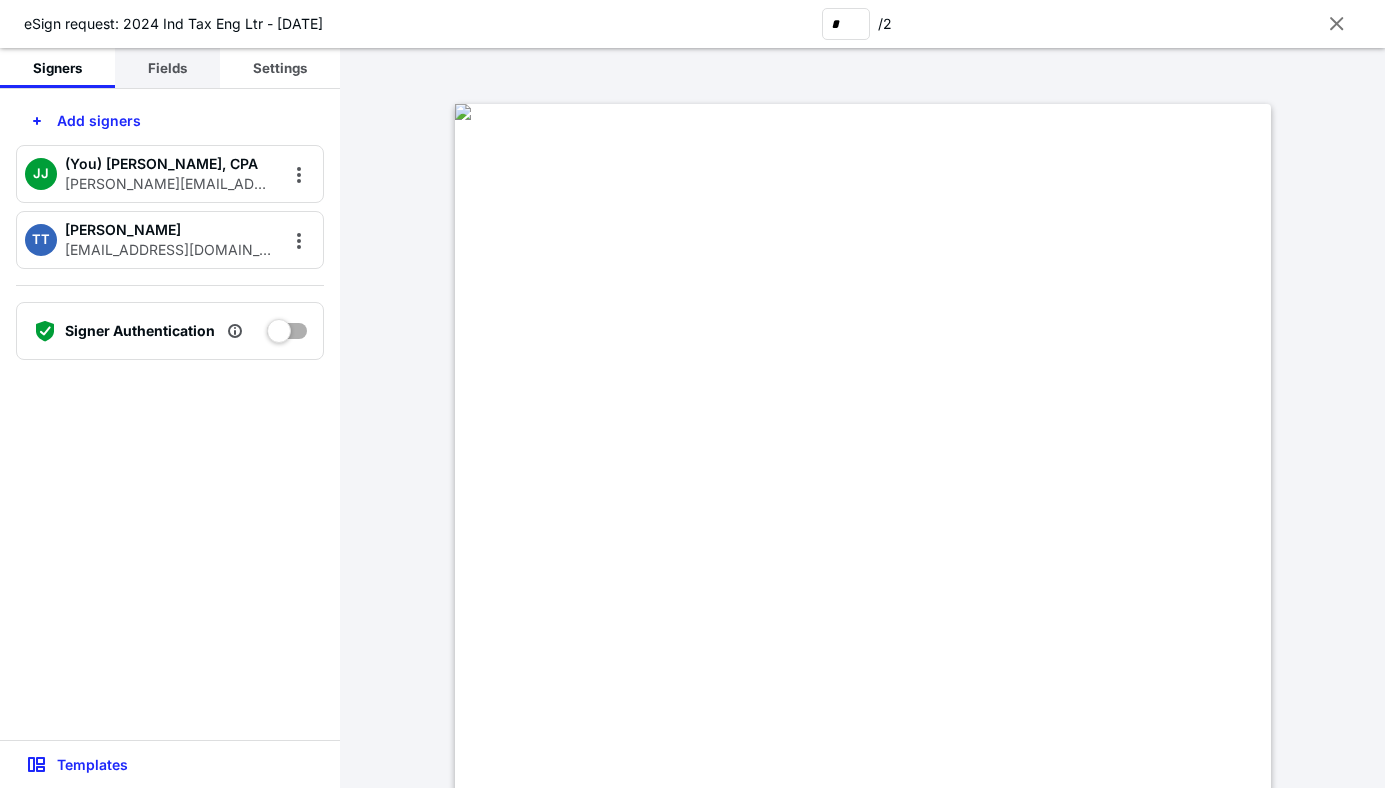 click on "Fields" at bounding box center (167, 68) 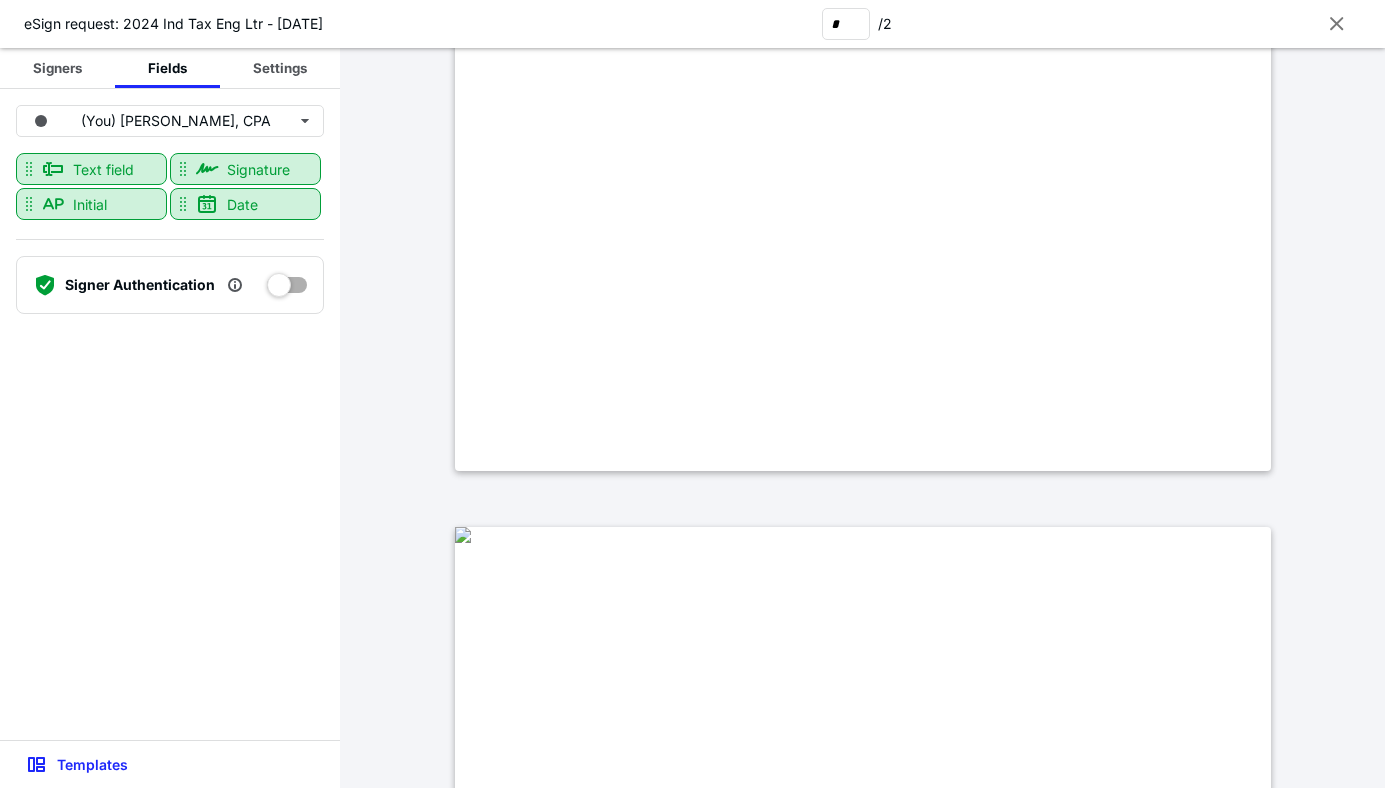 type on "*" 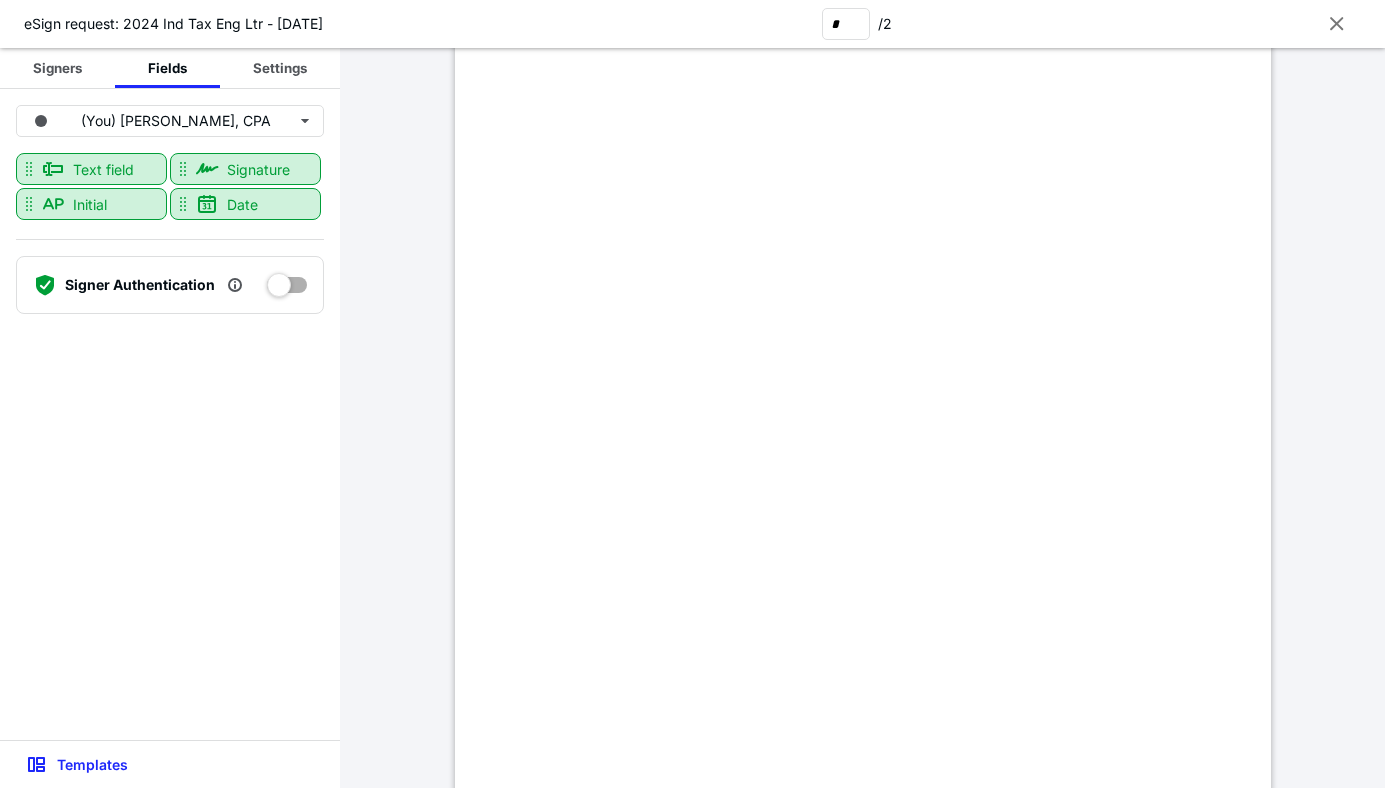 scroll, scrollTop: 1400, scrollLeft: 0, axis: vertical 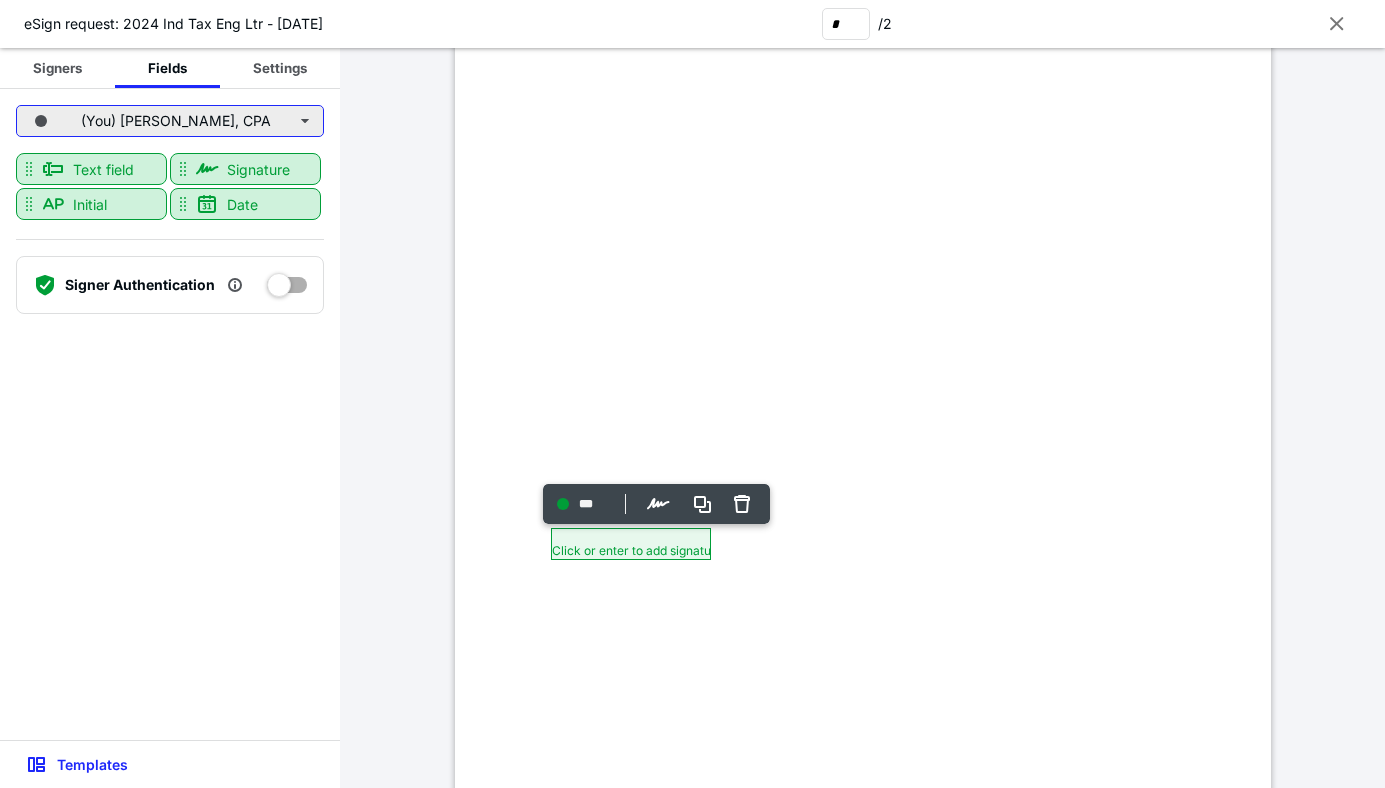 click on "(You) [PERSON_NAME], CPA" at bounding box center (170, 121) 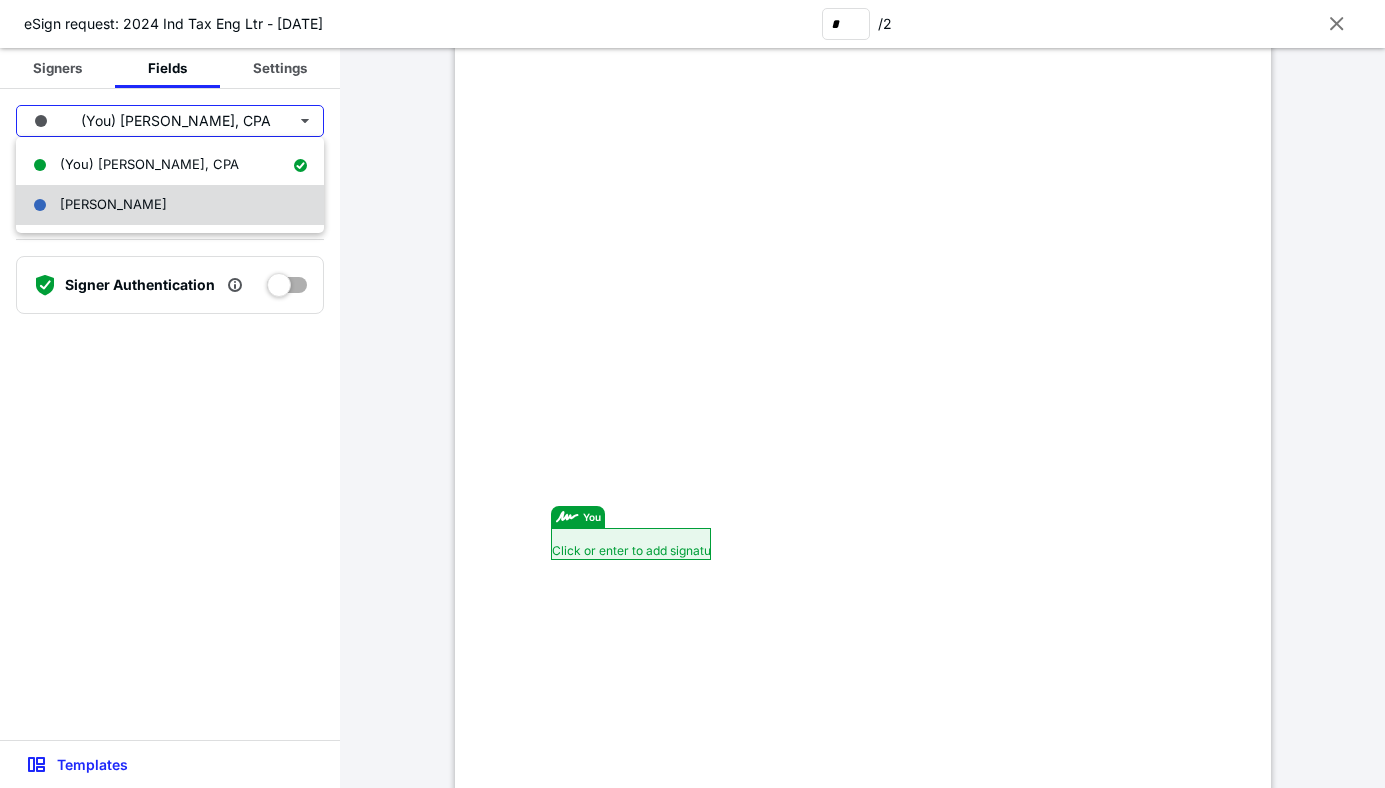 click on "[PERSON_NAME]" at bounding box center (113, 204) 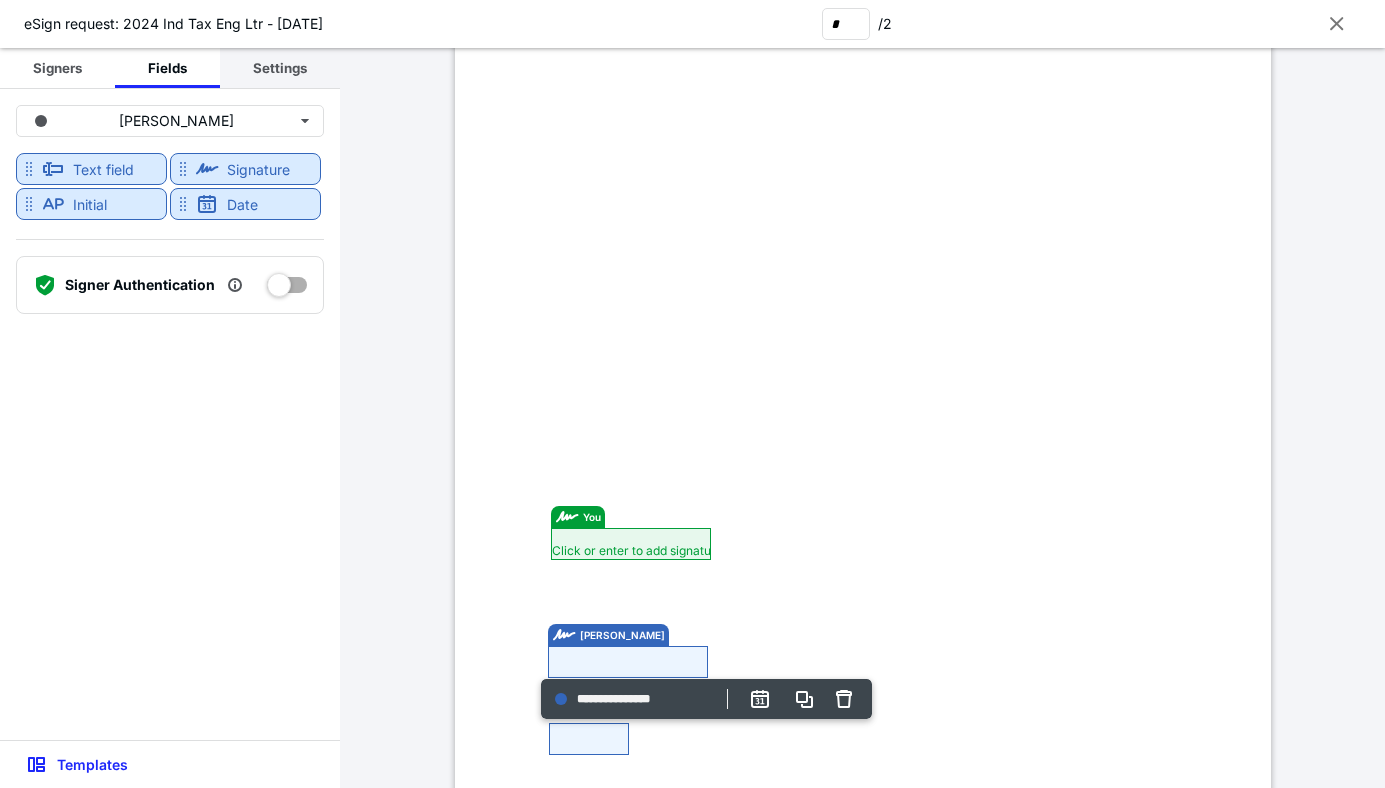 click on "Settings" at bounding box center (280, 68) 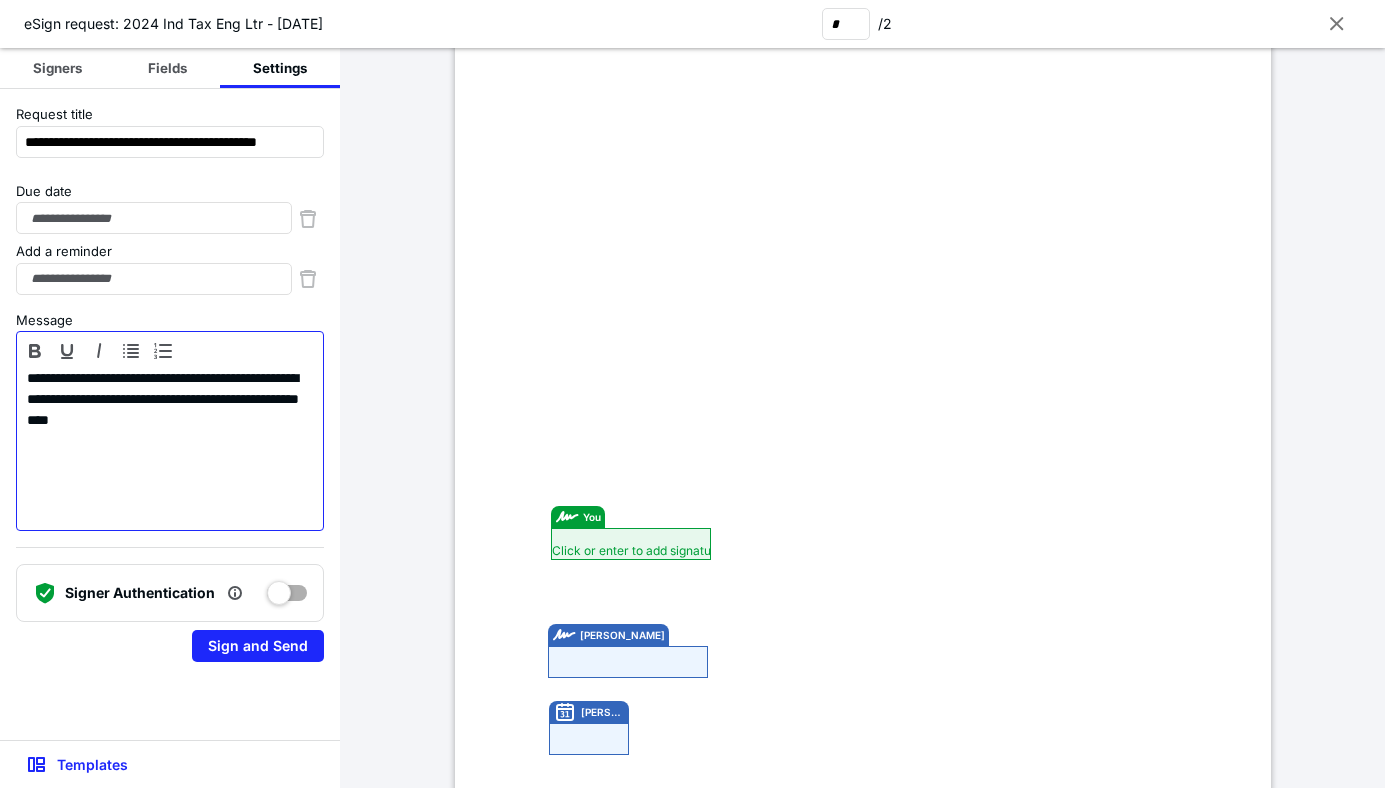 click on "**********" at bounding box center [170, 446] 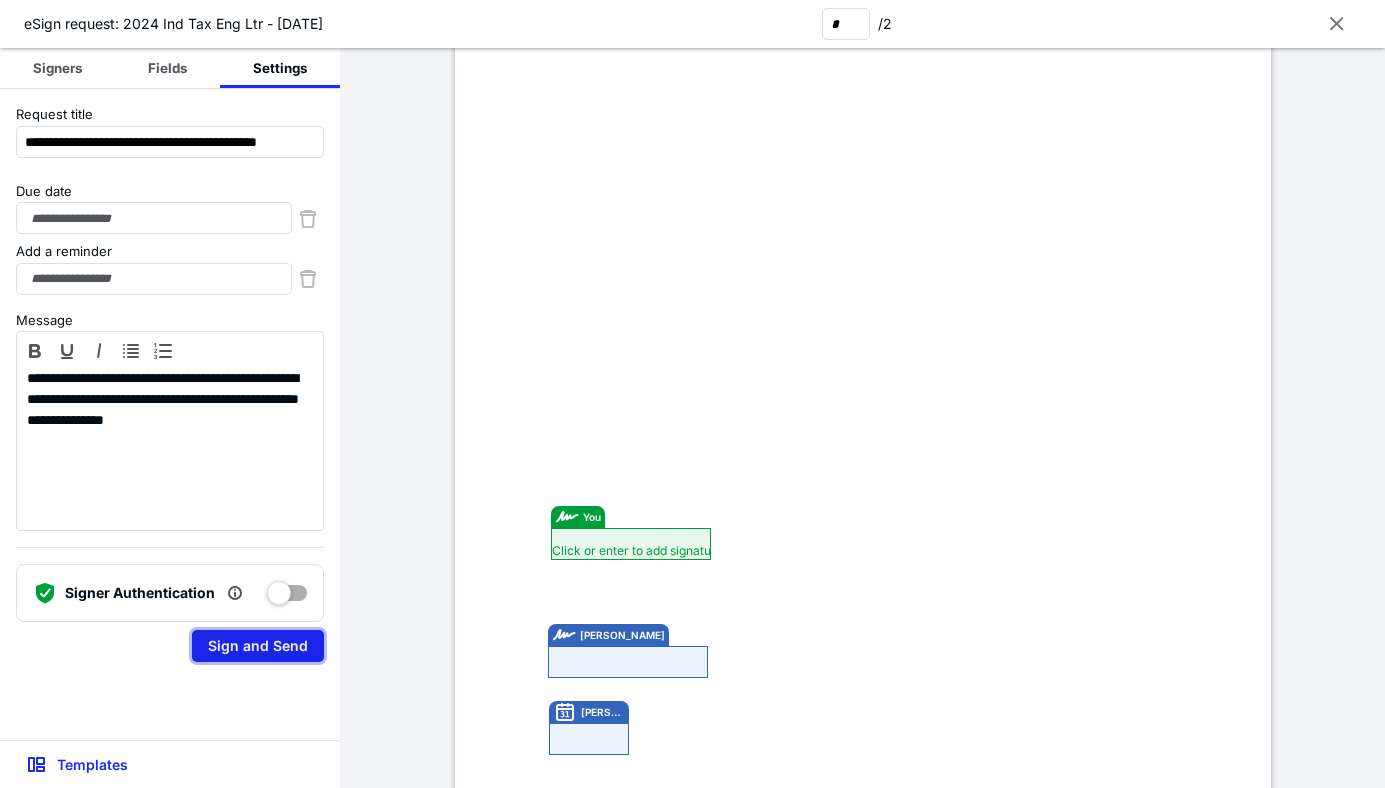 click on "Sign and Send" at bounding box center [258, 646] 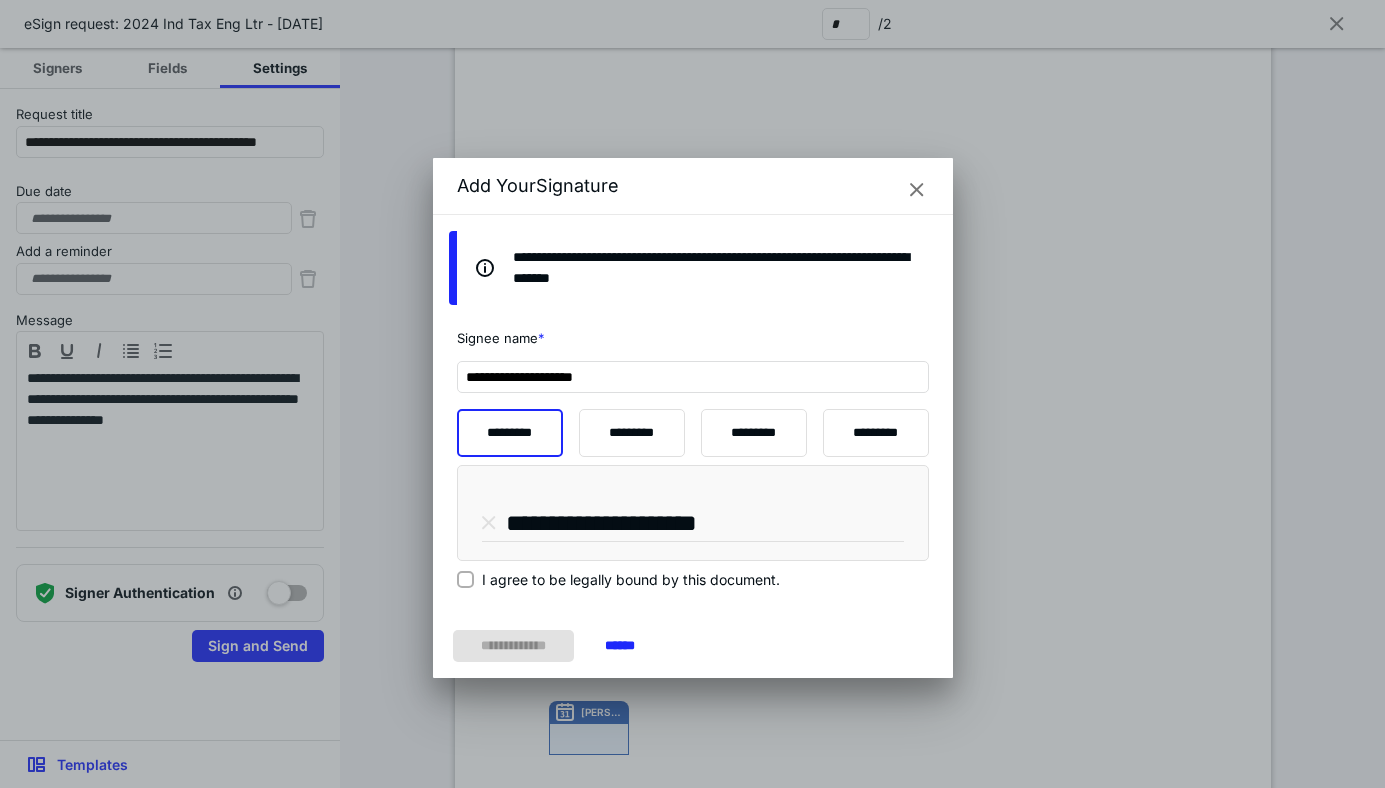 click on "I agree to be legally bound by this document." at bounding box center (465, 579) 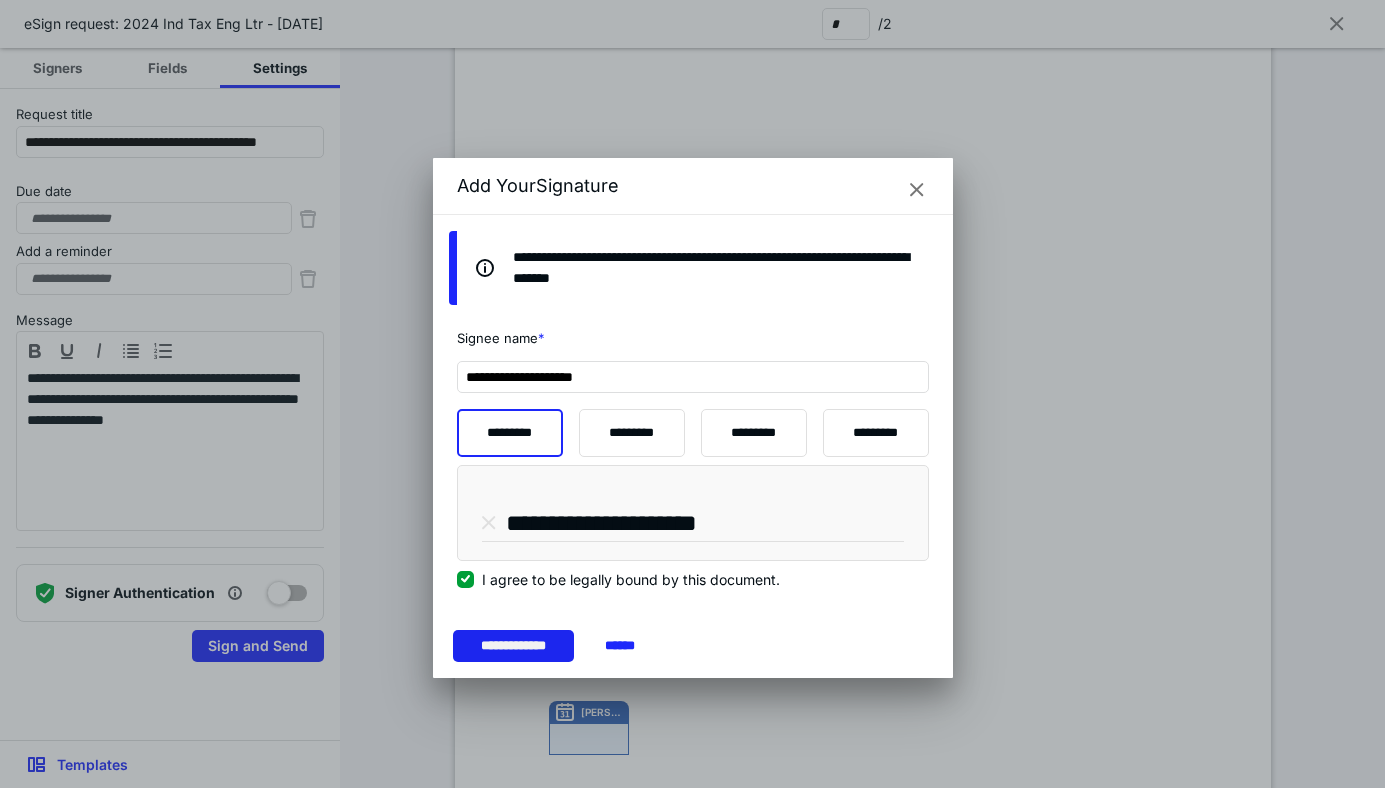 click on "**********" at bounding box center (514, 646) 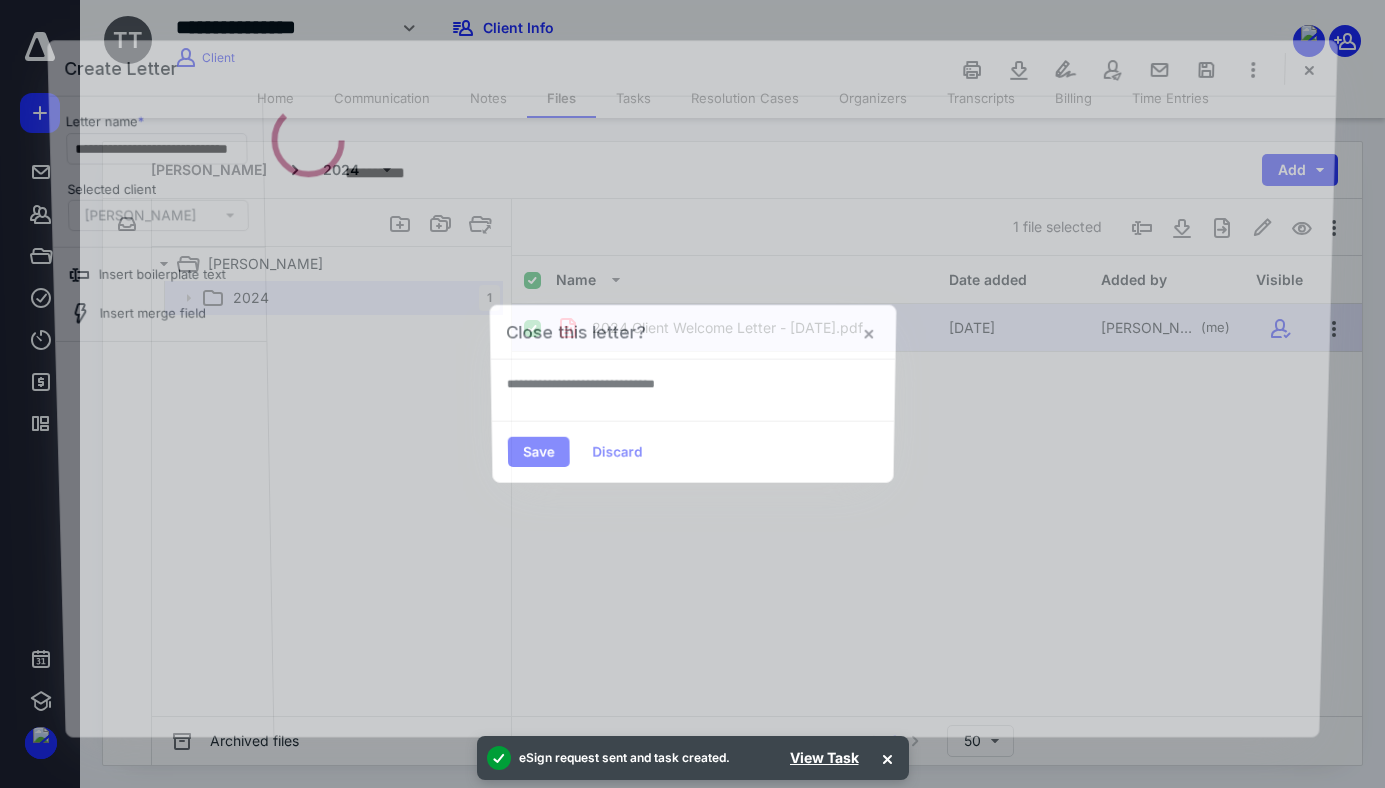 scroll, scrollTop: 0, scrollLeft: 0, axis: both 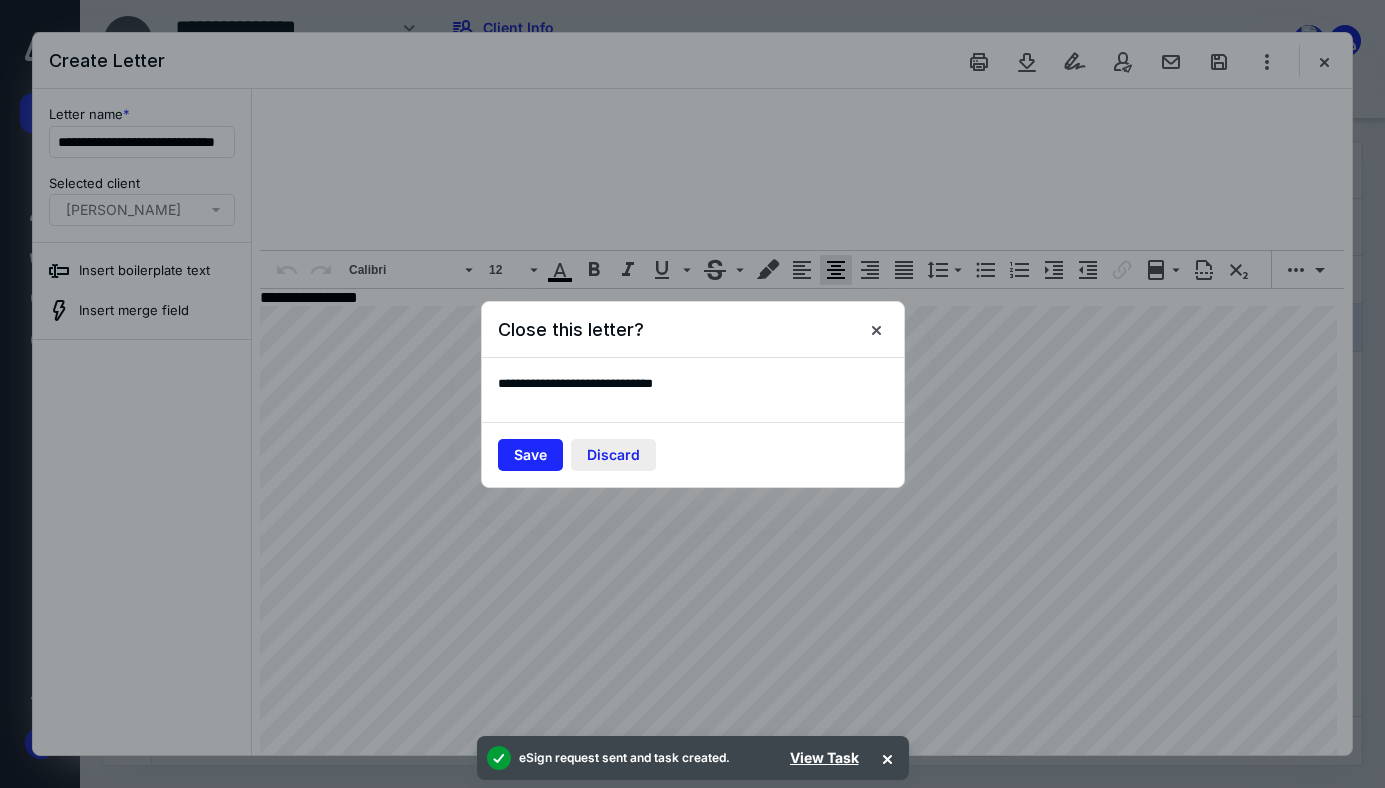 click on "Discard" at bounding box center (613, 455) 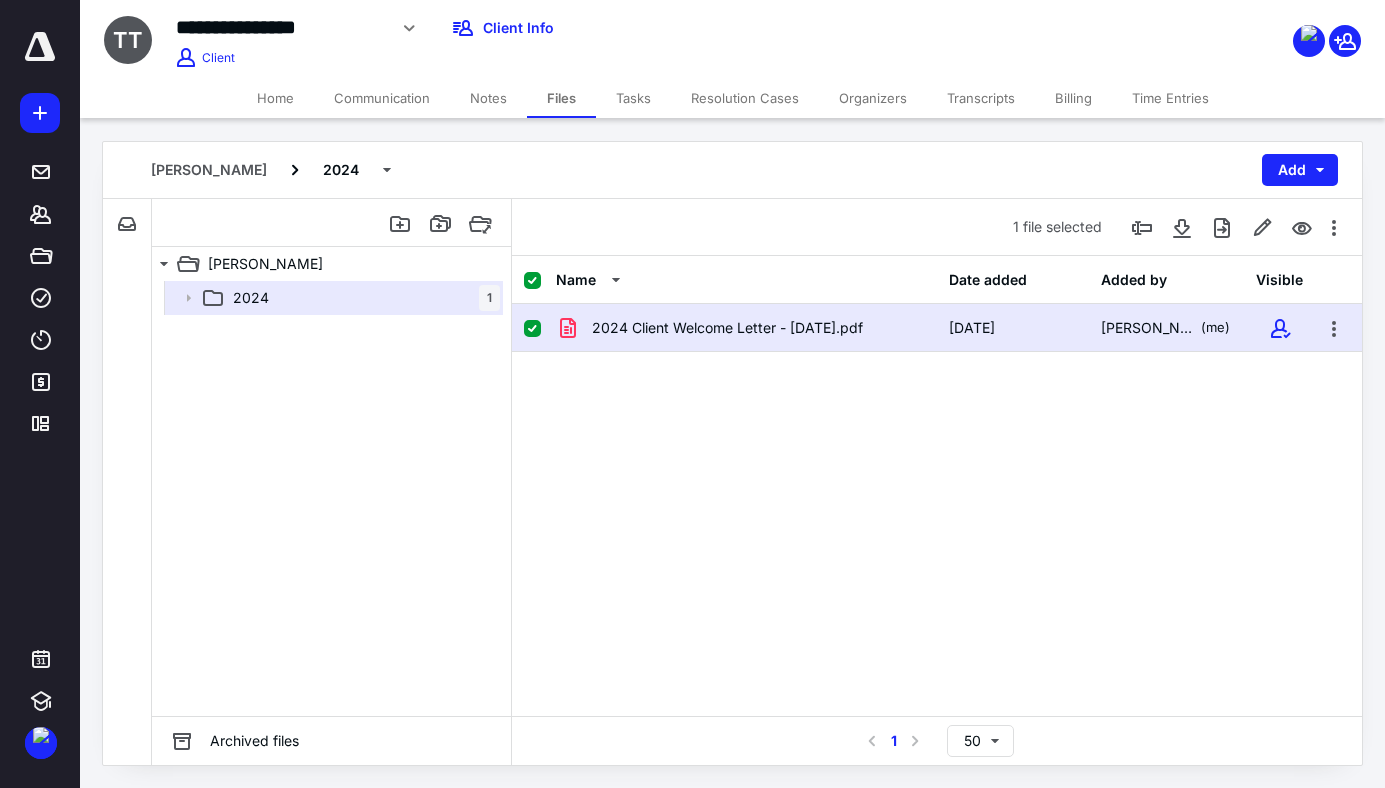 click on "Home" at bounding box center (275, 98) 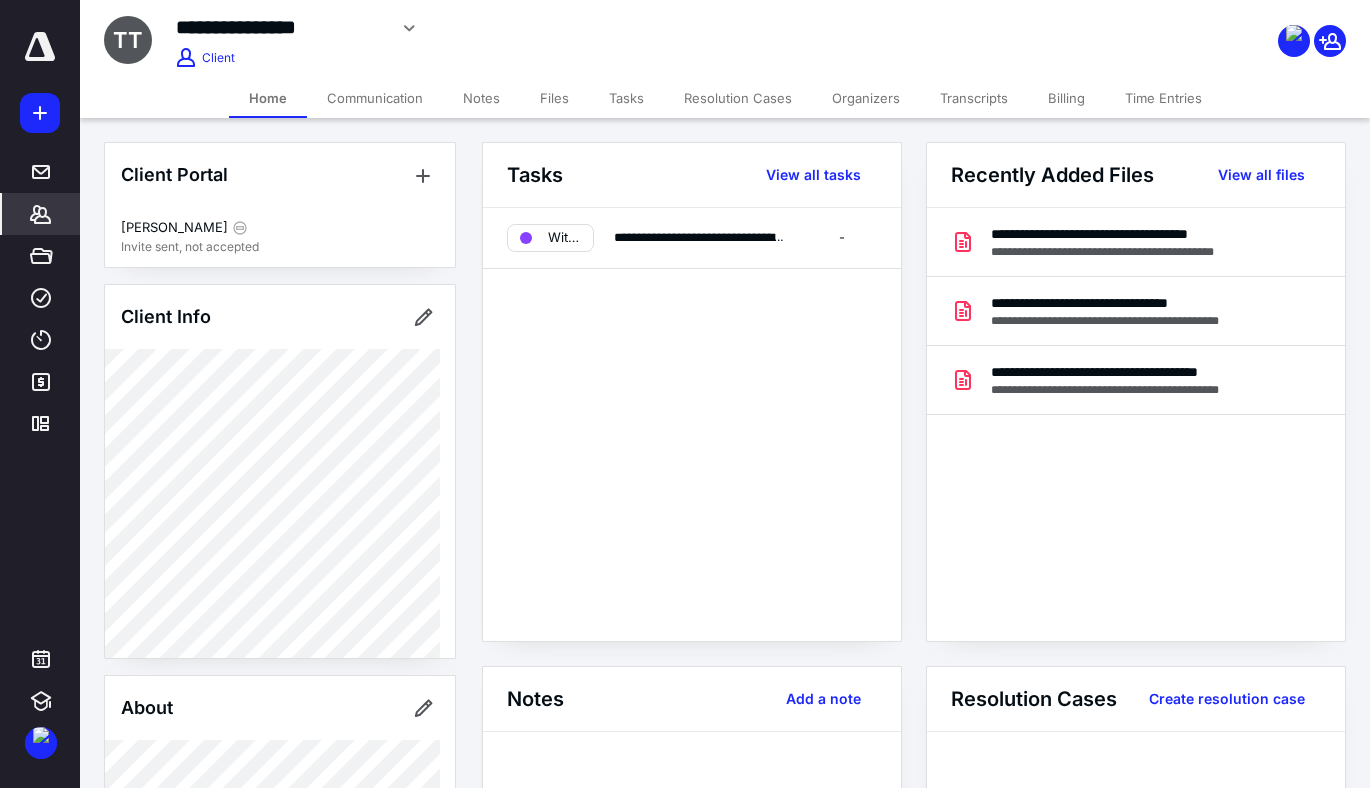 click on "Files" at bounding box center (554, 98) 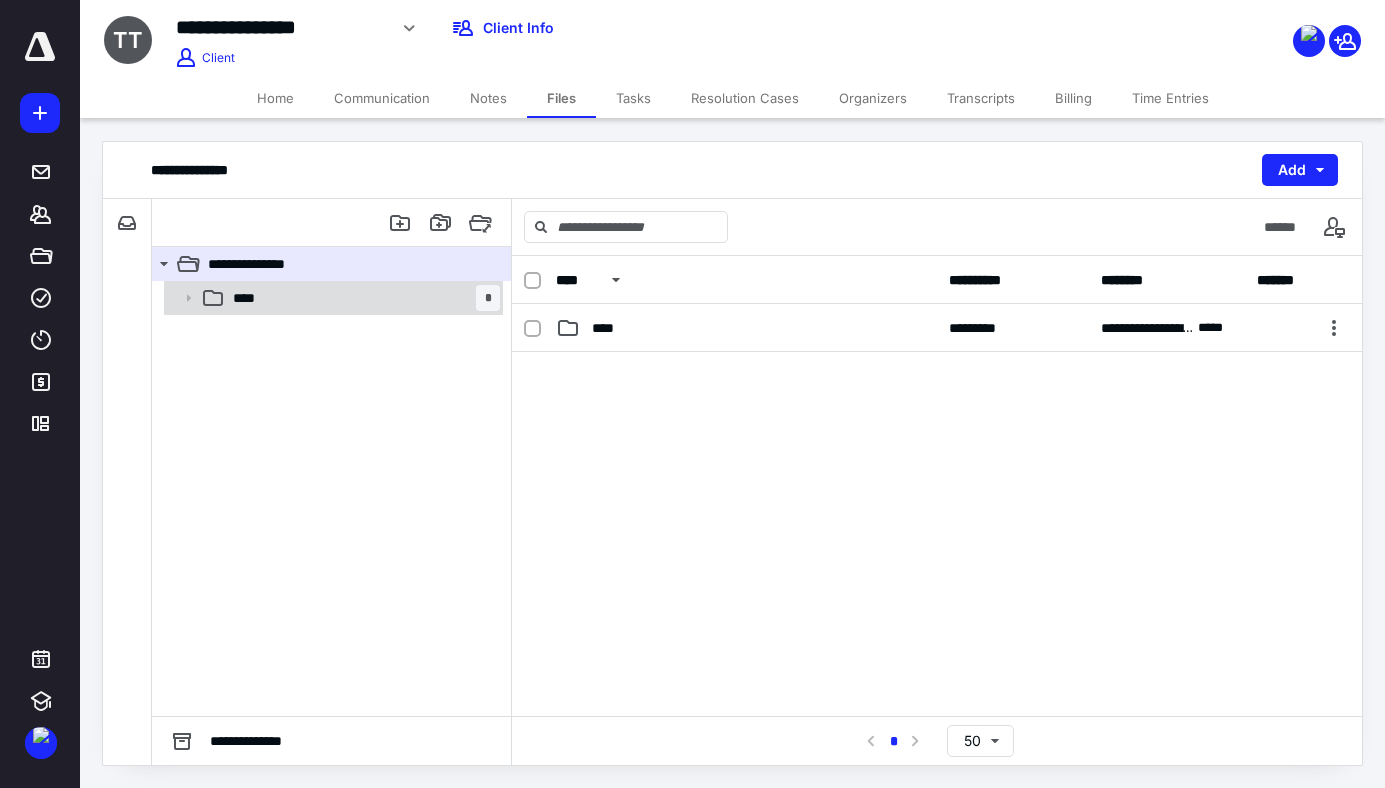 click on "****" at bounding box center (250, 298) 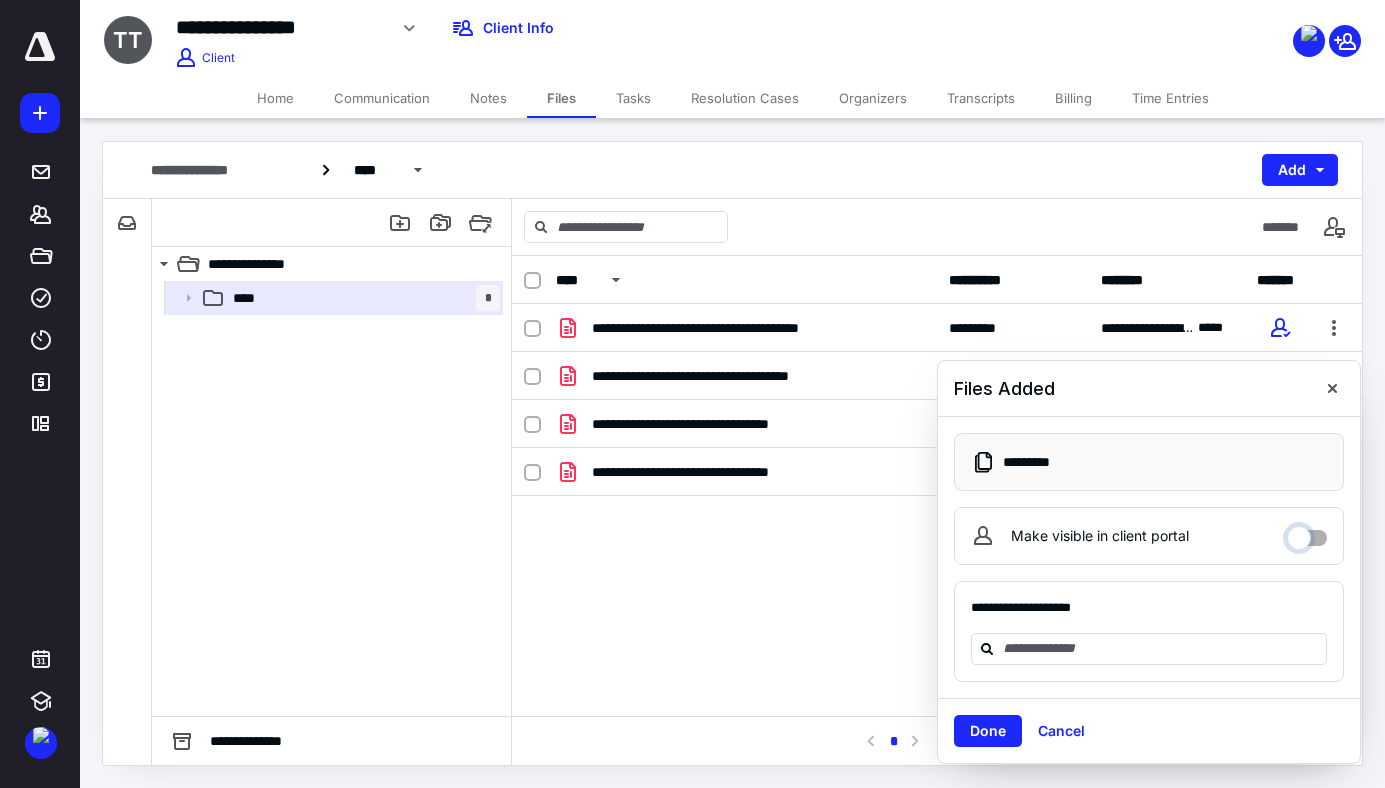 click on "Make visible in client portal" at bounding box center (1307, 533) 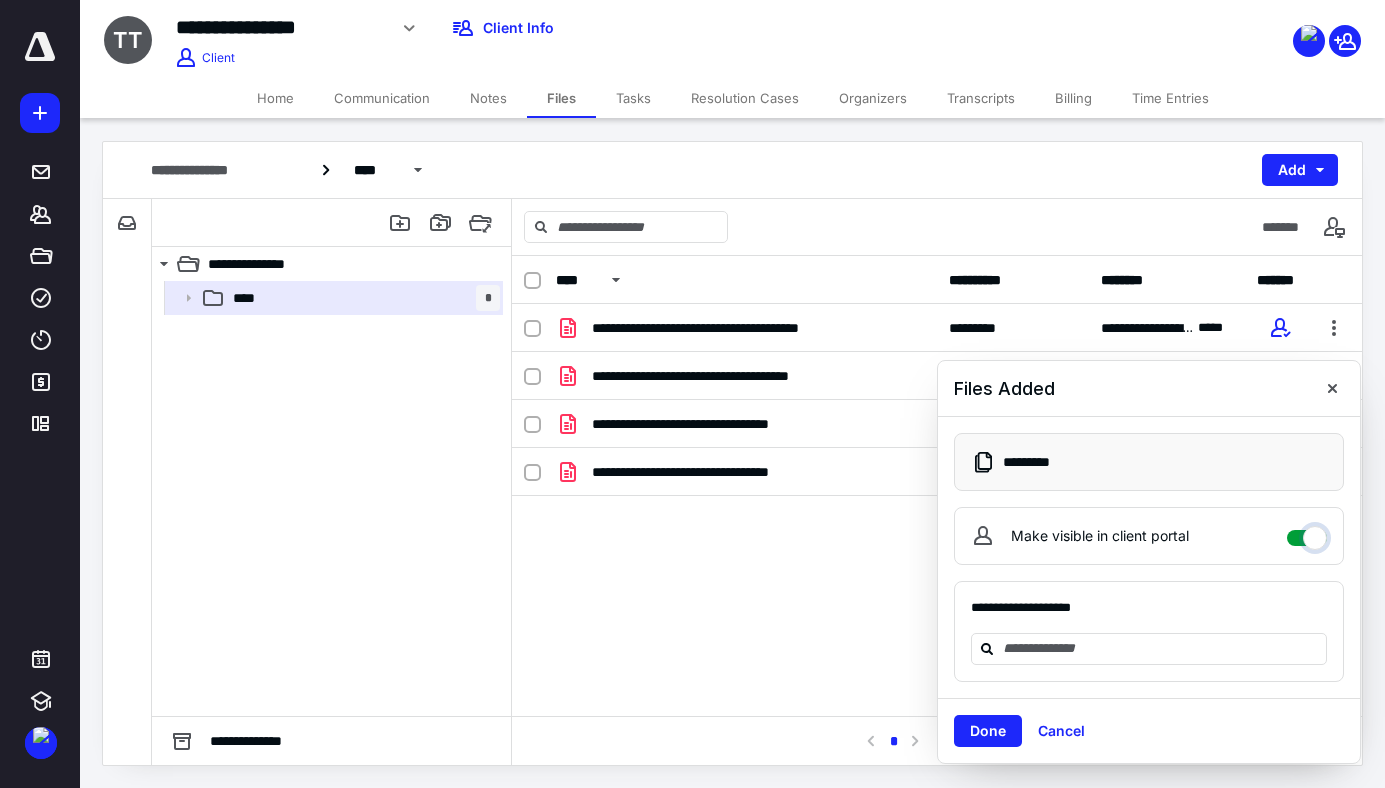 checkbox on "****" 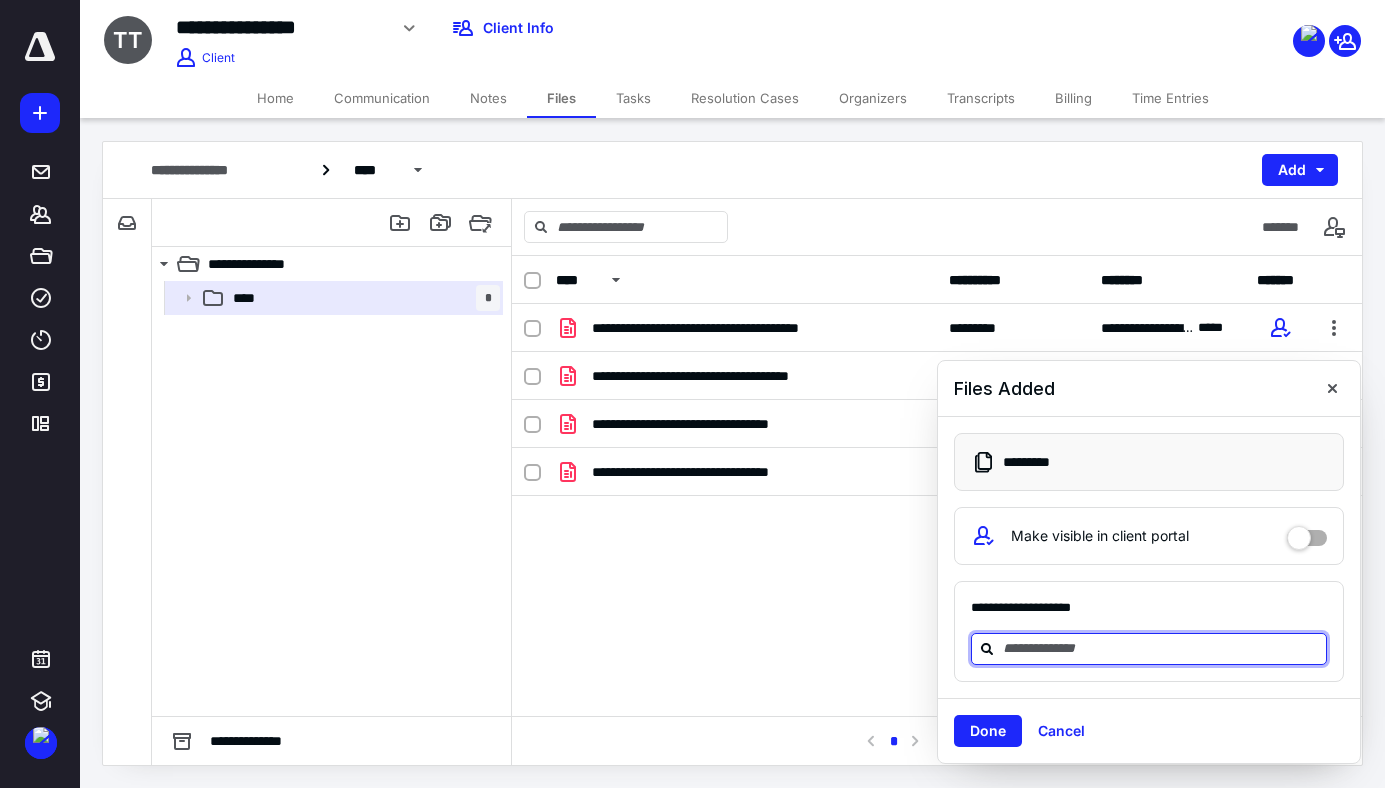 click at bounding box center [1161, 648] 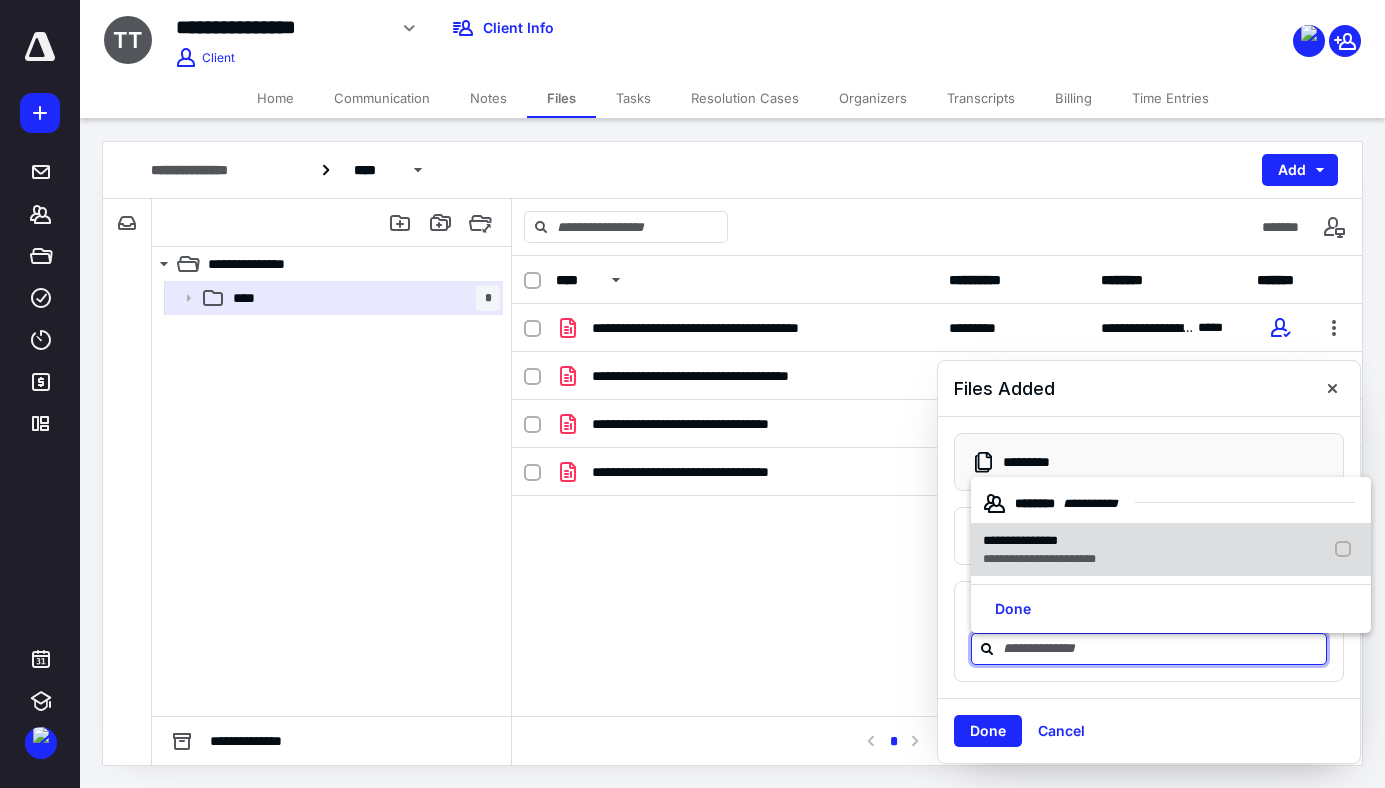 click at bounding box center (1347, 550) 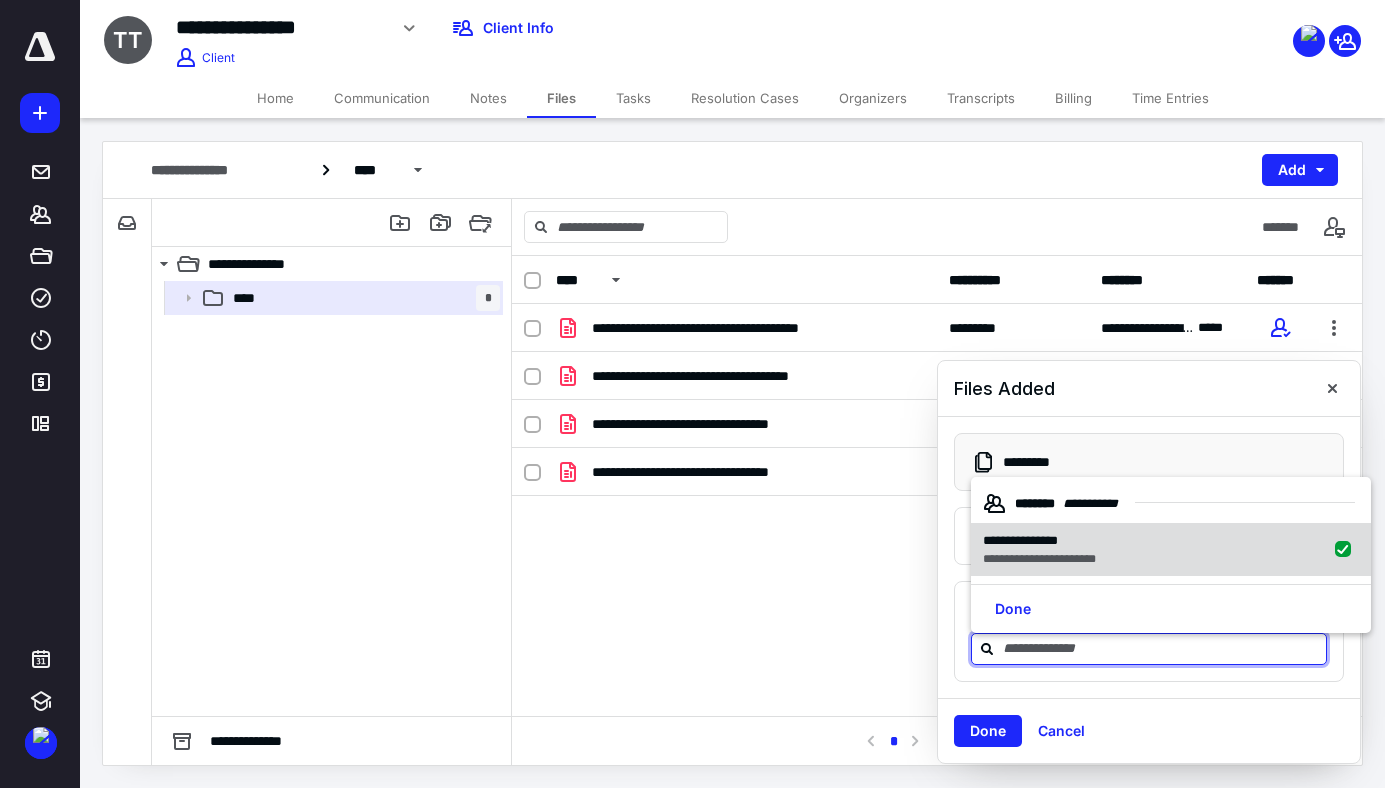 checkbox on "true" 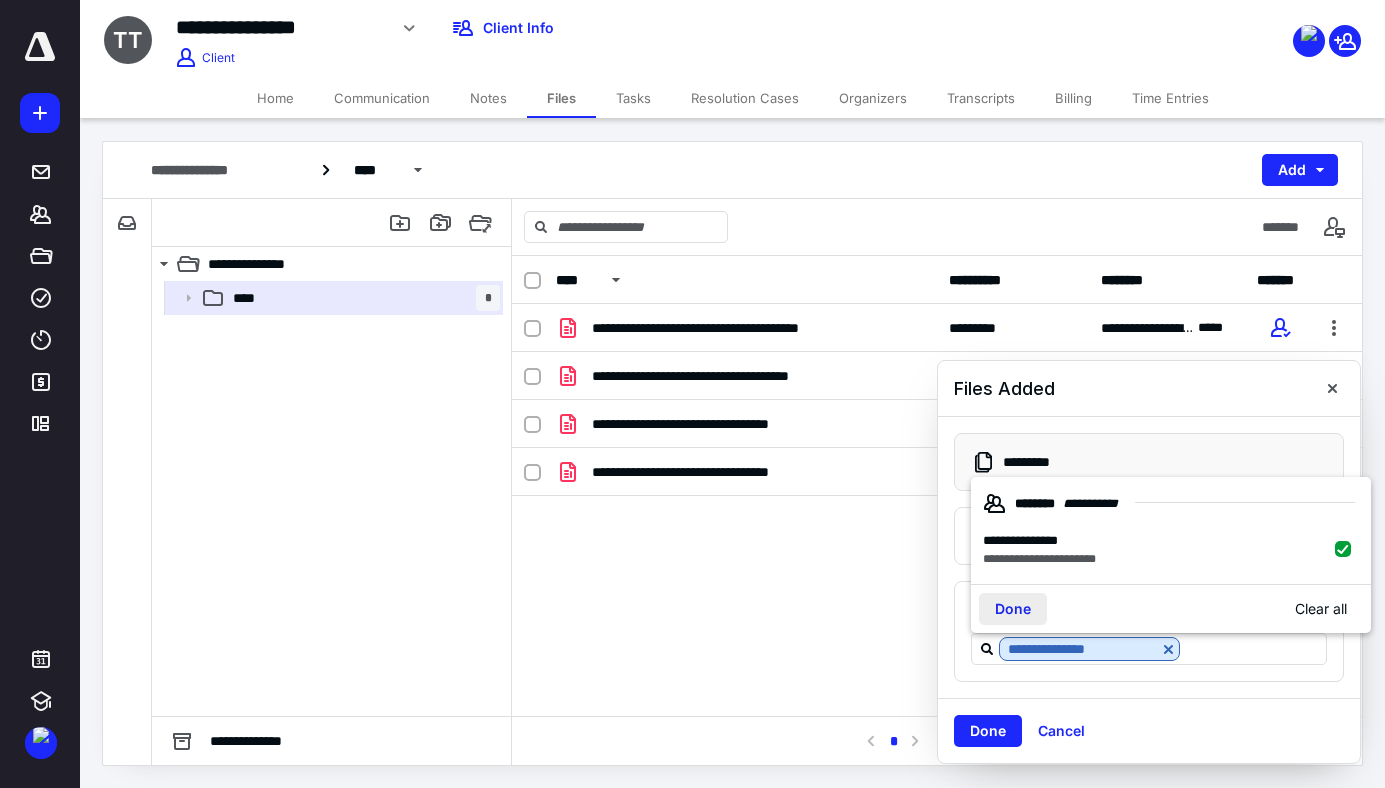 click on "Done" at bounding box center (1013, 609) 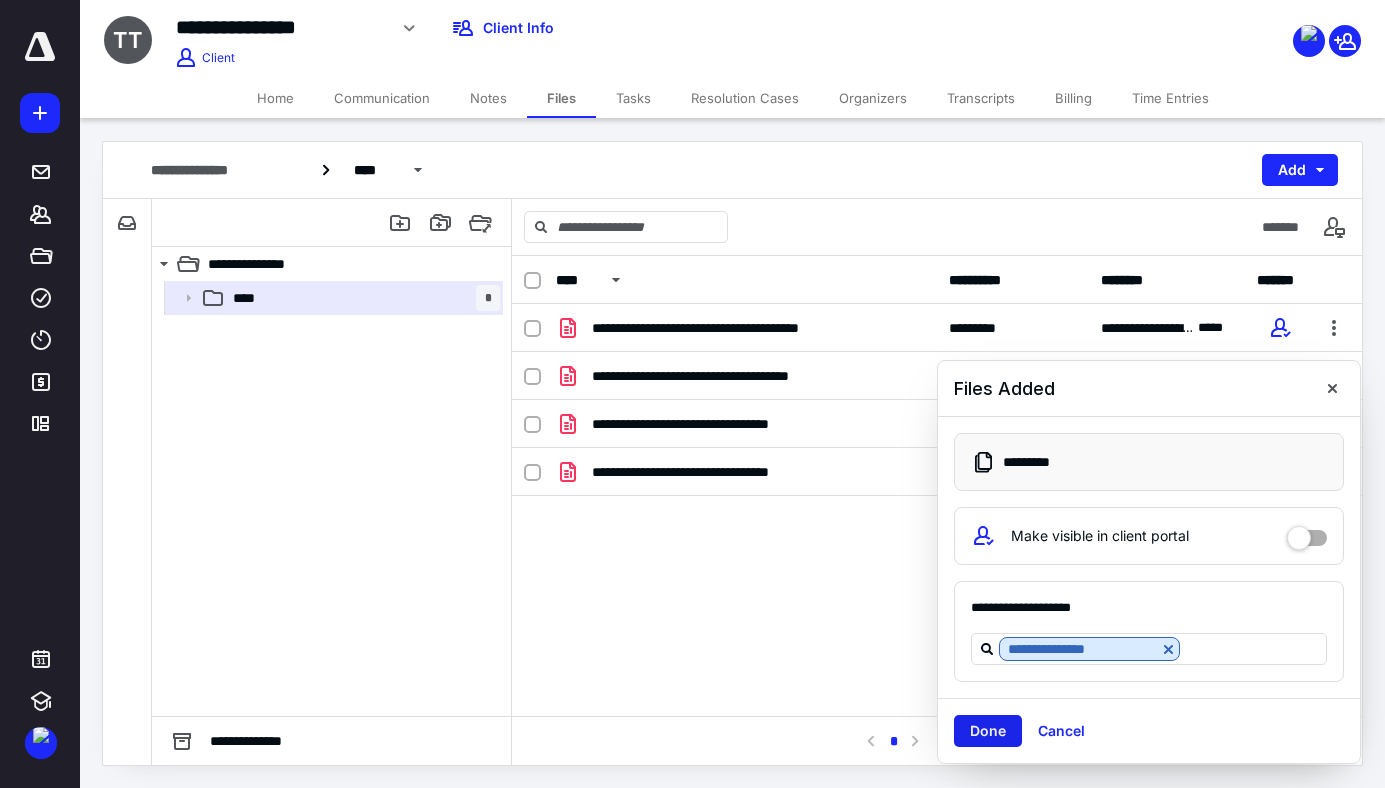 click on "Done" at bounding box center [988, 731] 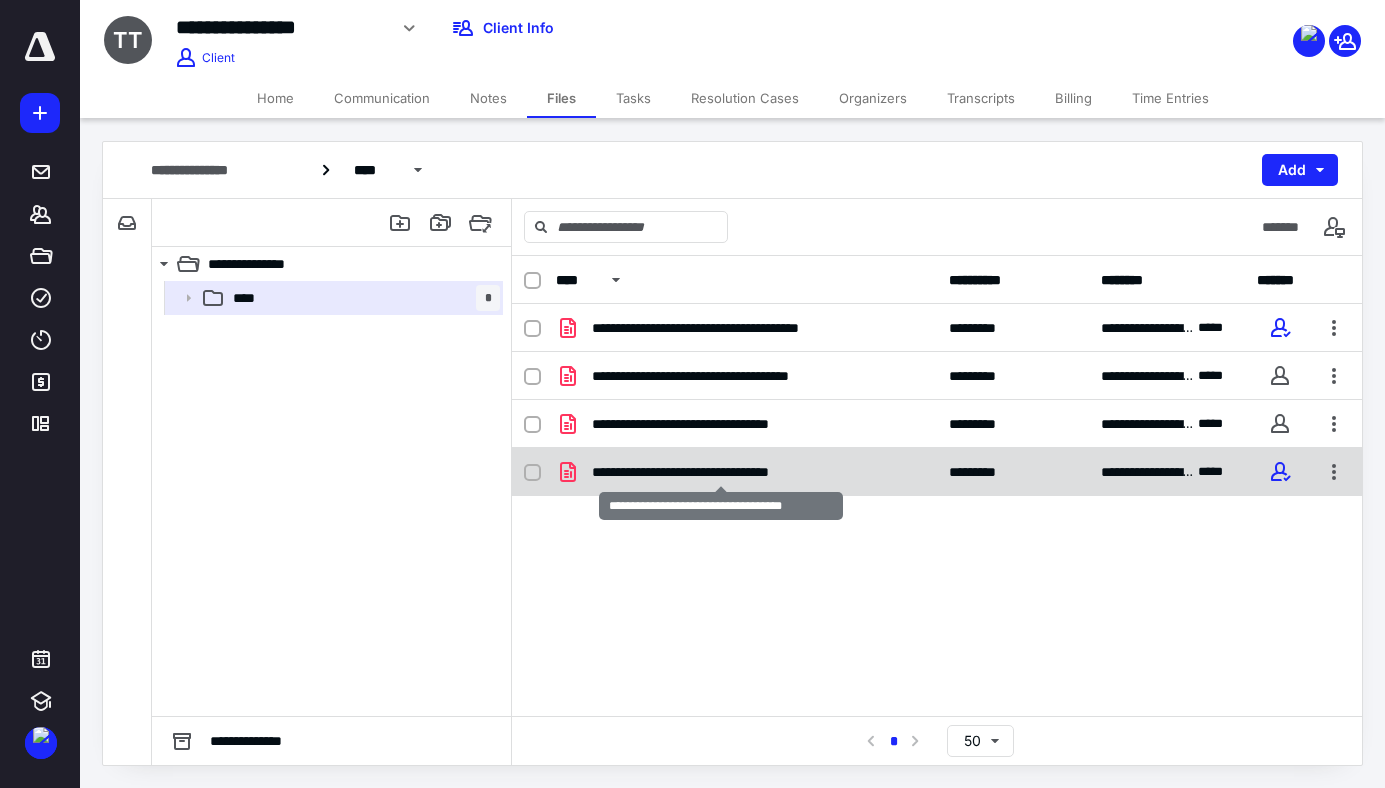click on "**********" at bounding box center (721, 472) 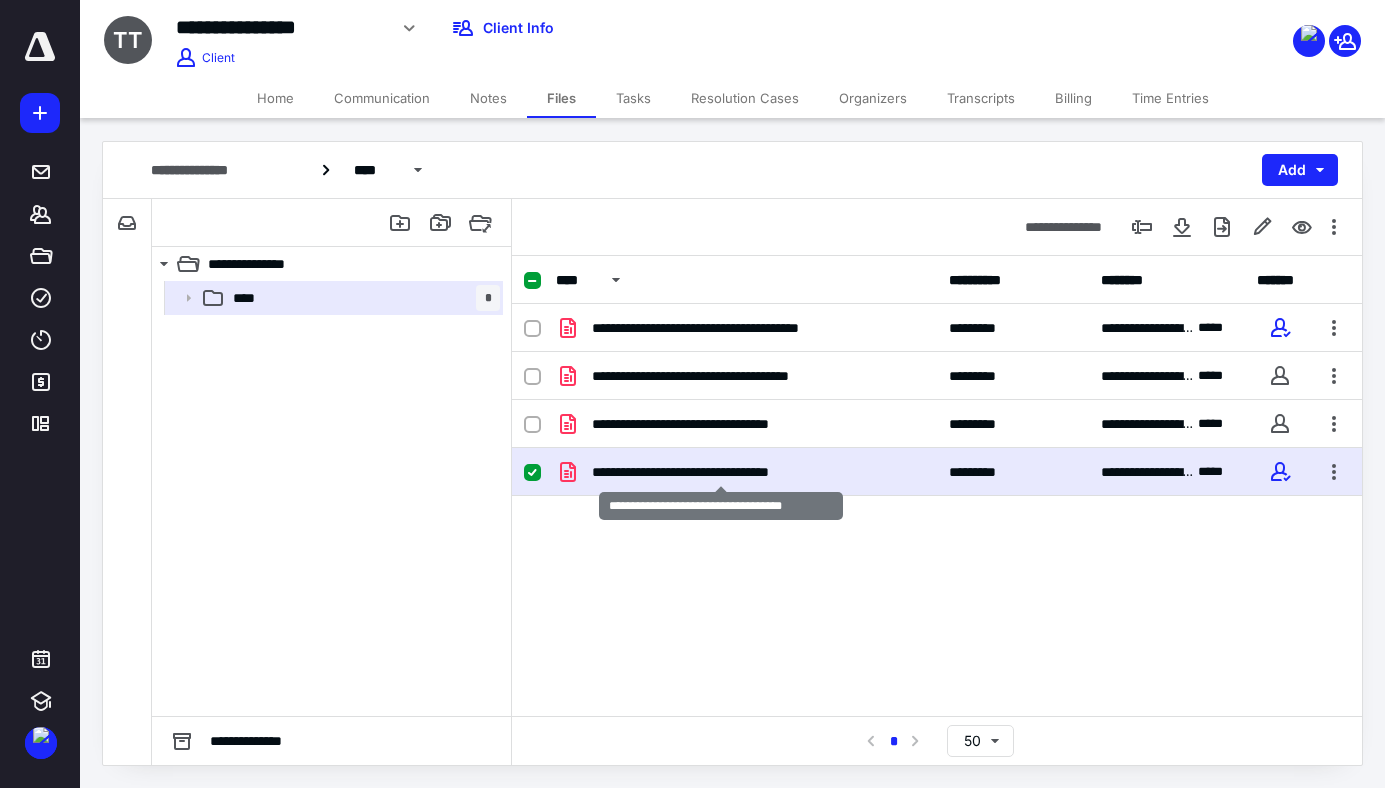 click on "**********" at bounding box center (721, 472) 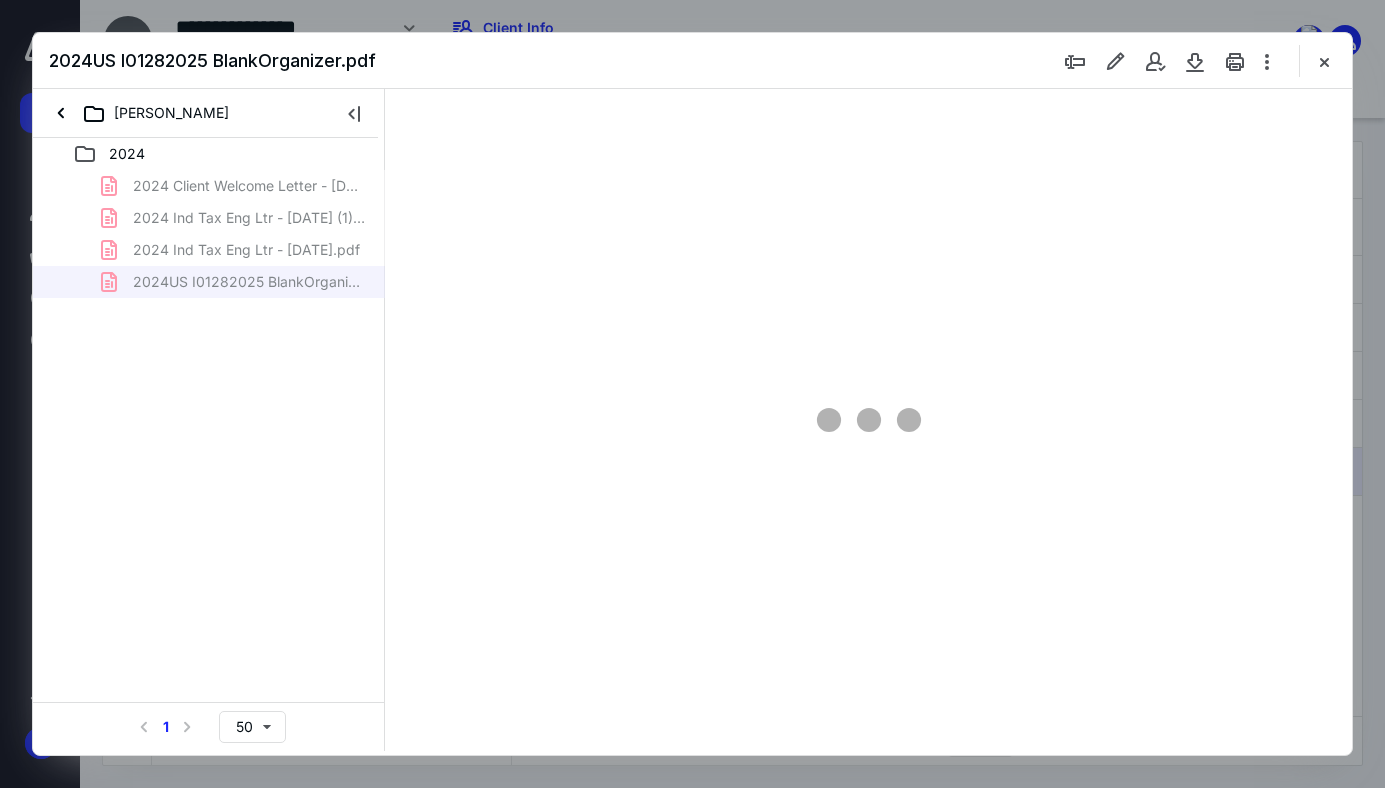 scroll, scrollTop: 0, scrollLeft: 0, axis: both 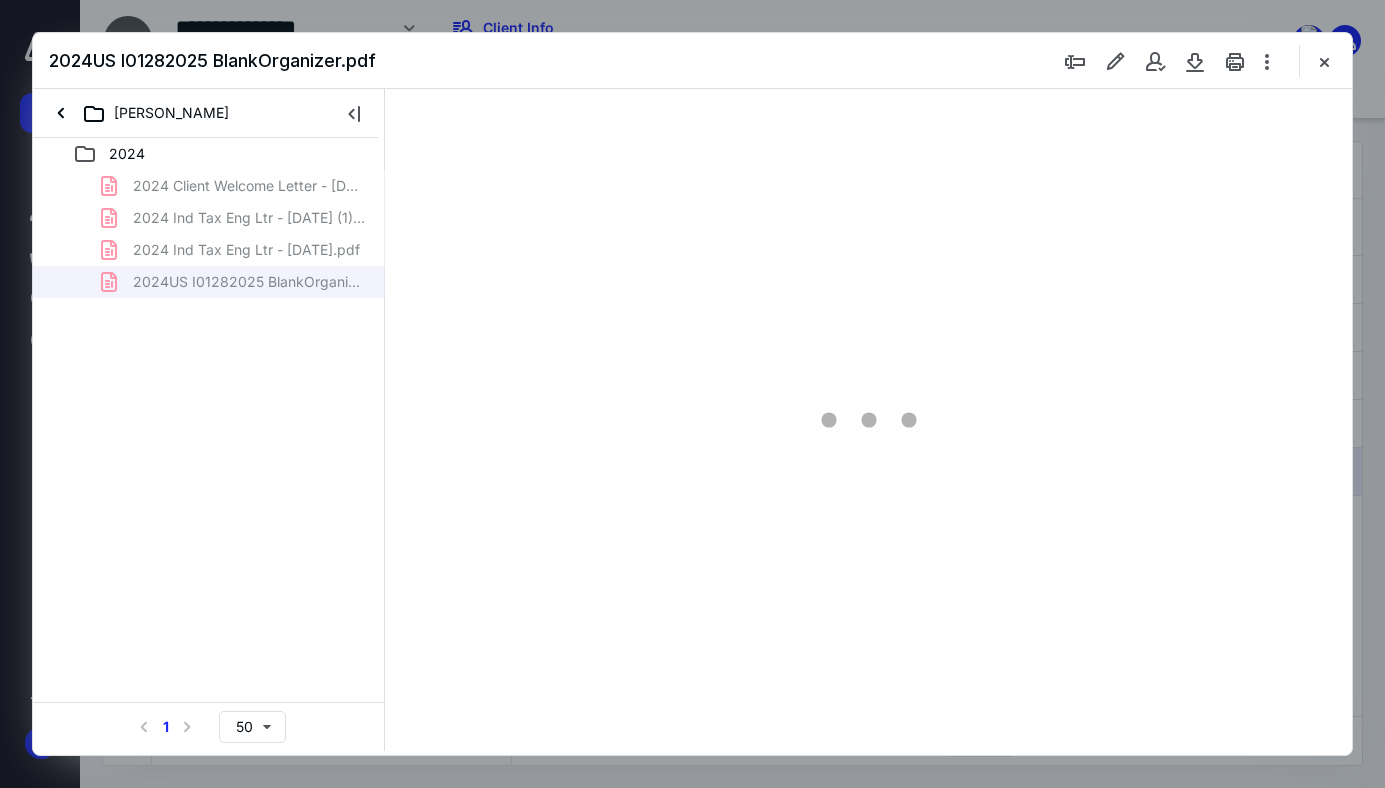 type on "74" 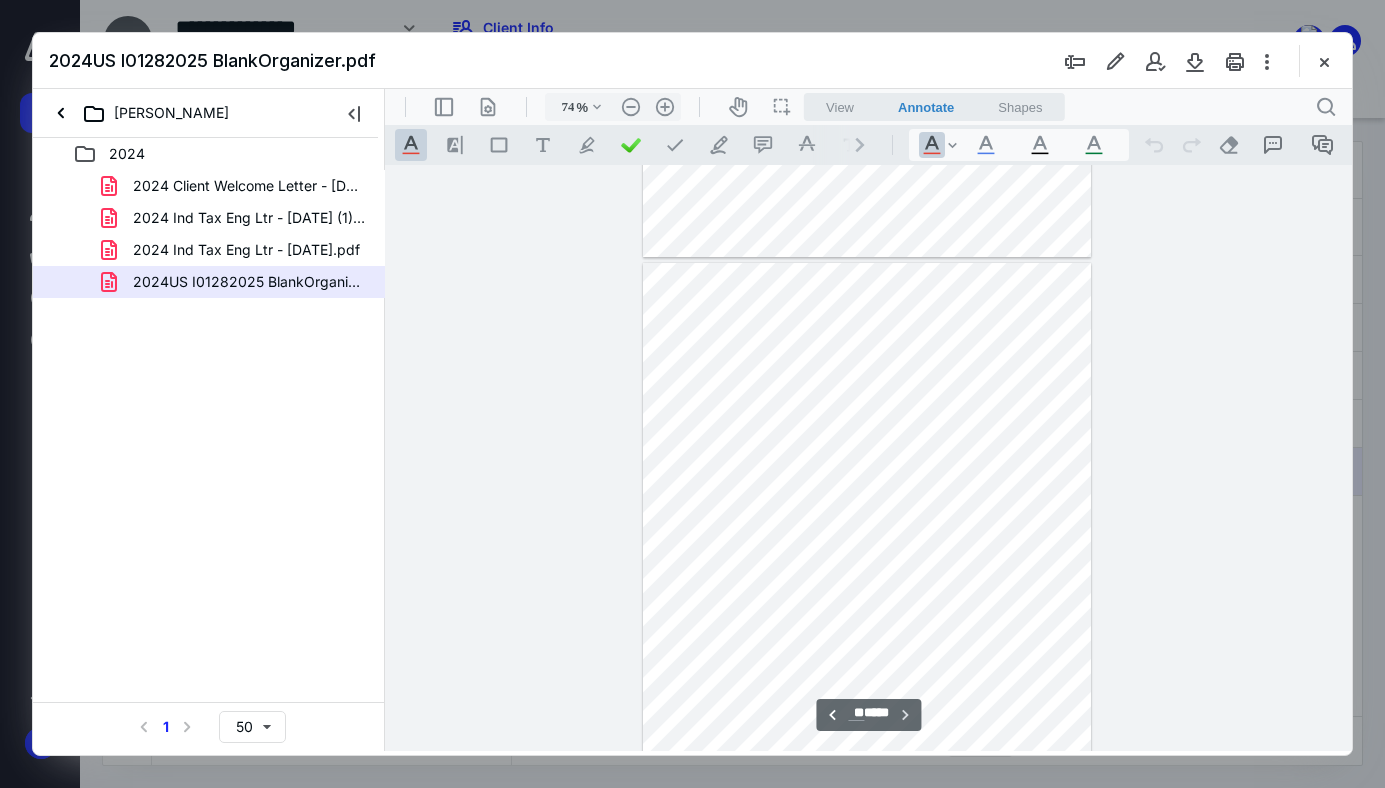 scroll, scrollTop: 6446, scrollLeft: 0, axis: vertical 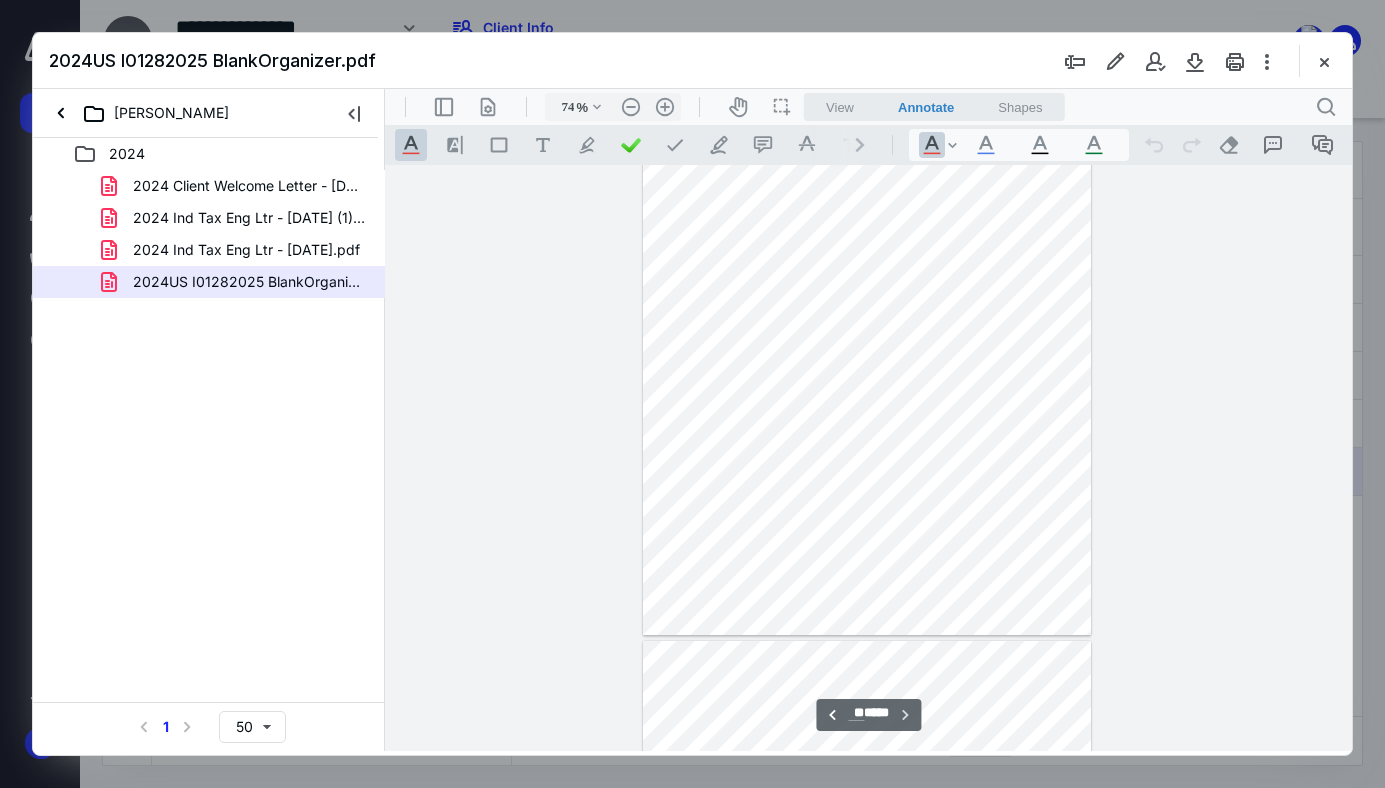 type on "**" 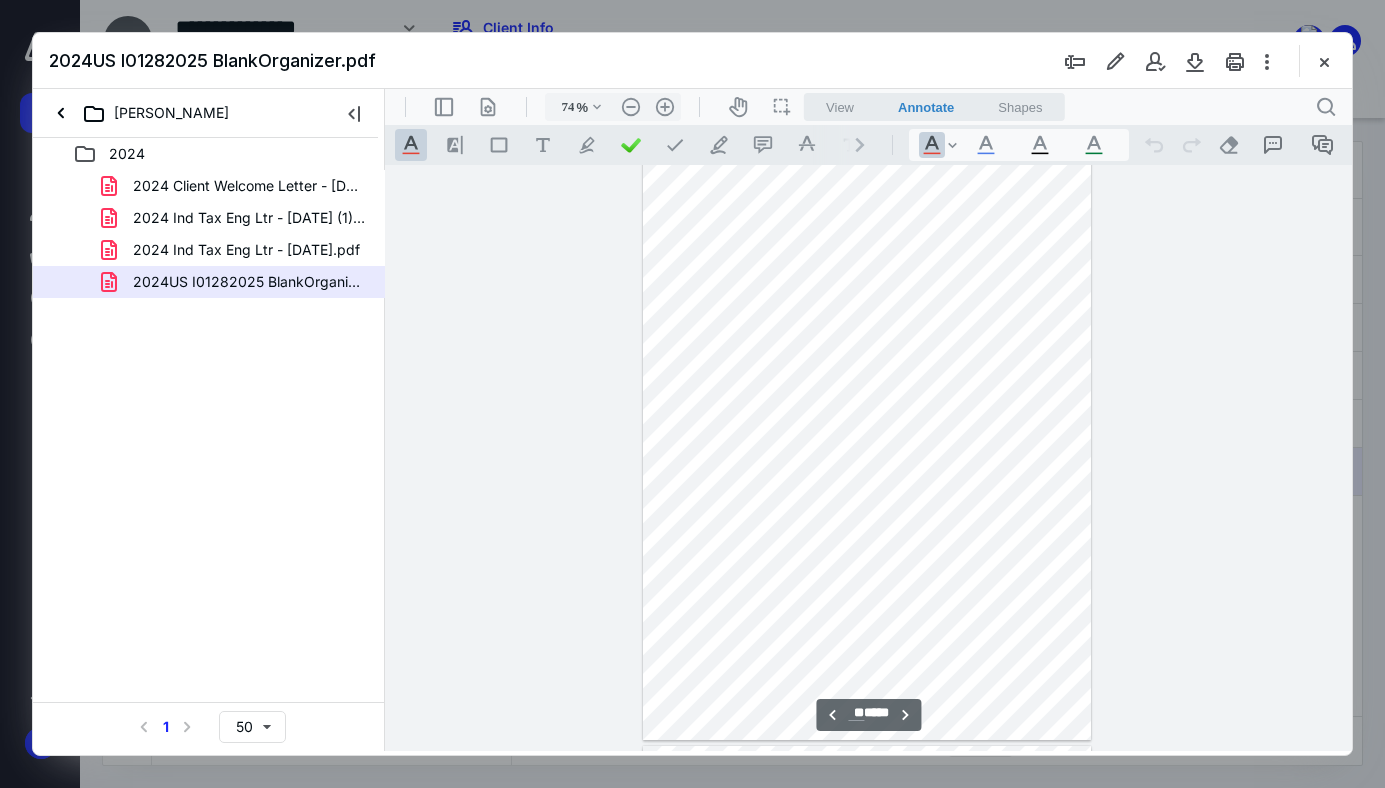 scroll, scrollTop: 5846, scrollLeft: 0, axis: vertical 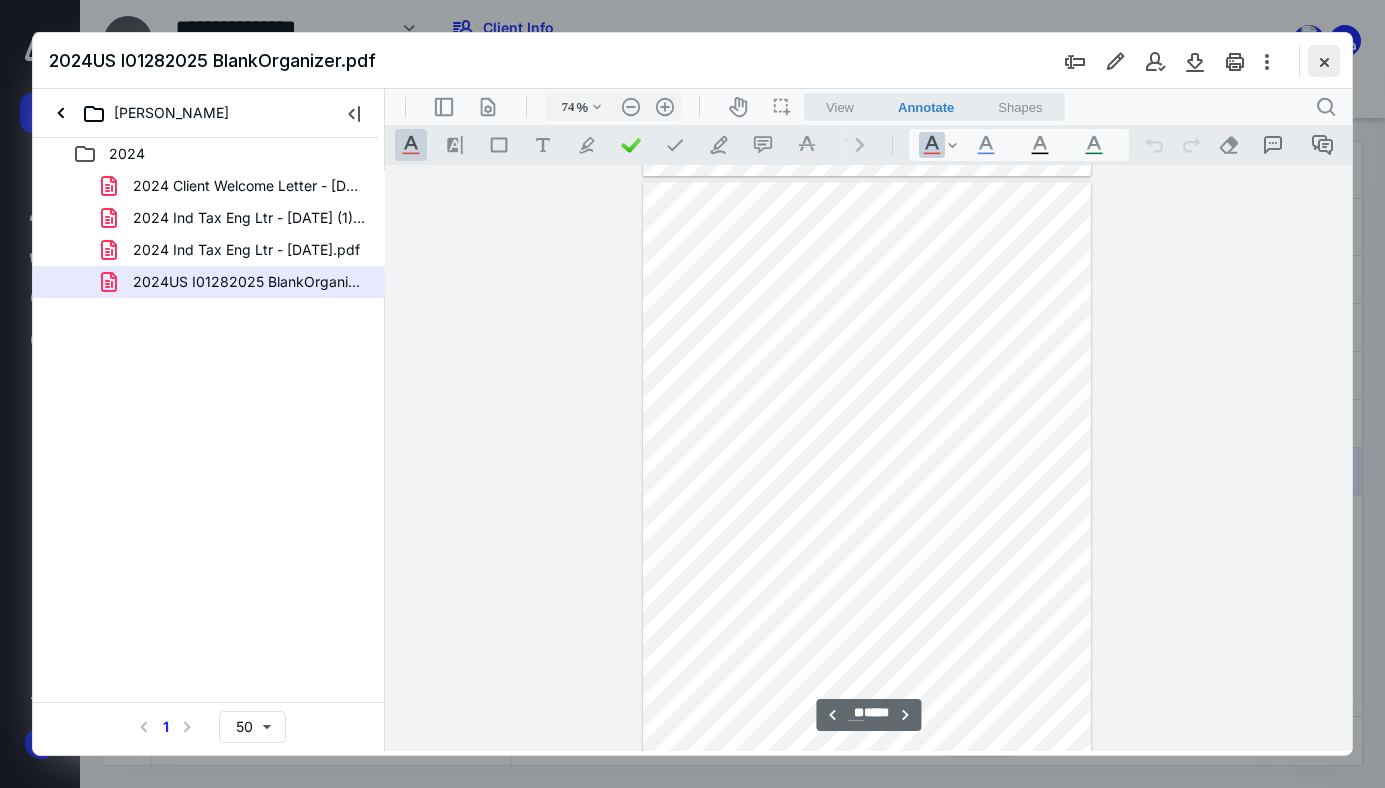 click at bounding box center (1324, 61) 